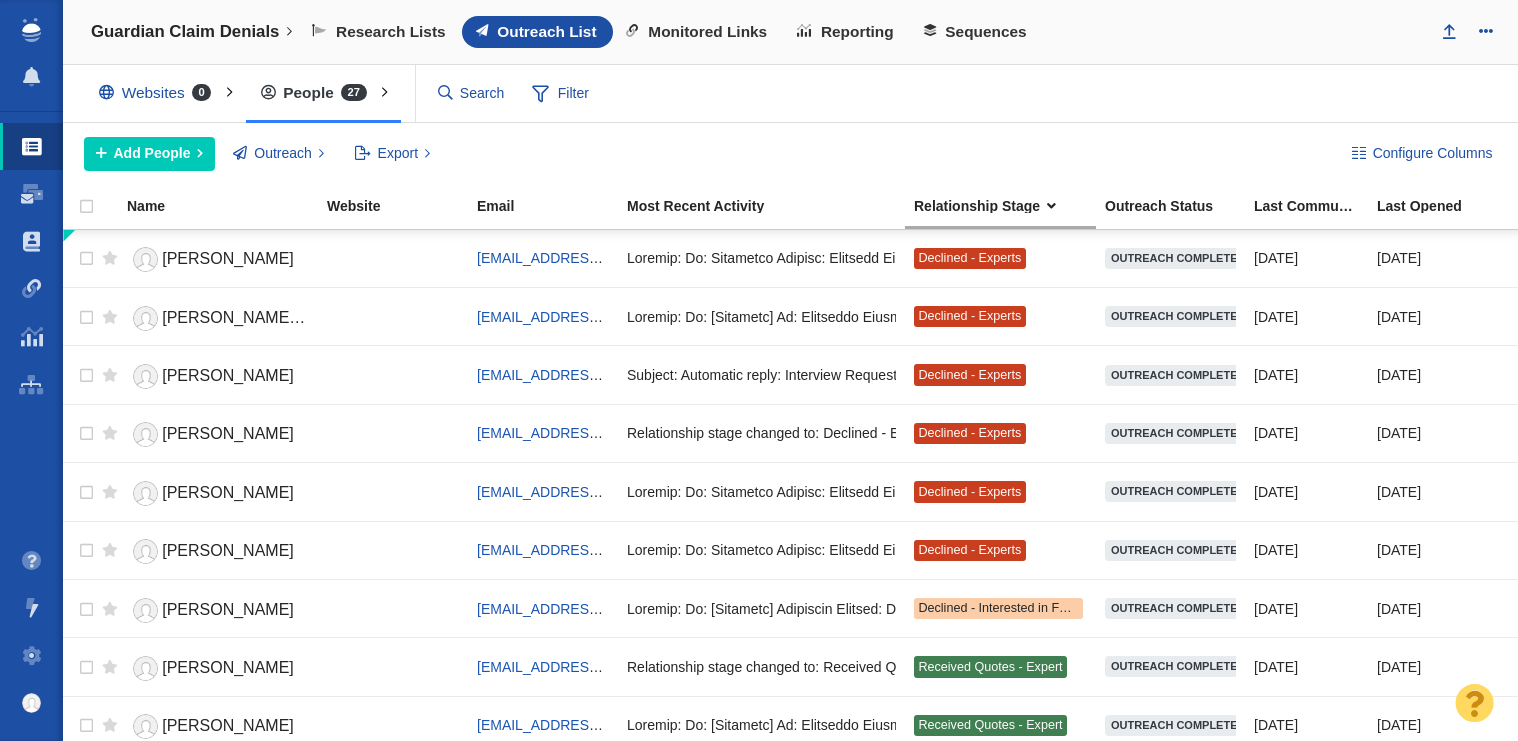 scroll, scrollTop: 0, scrollLeft: 0, axis: both 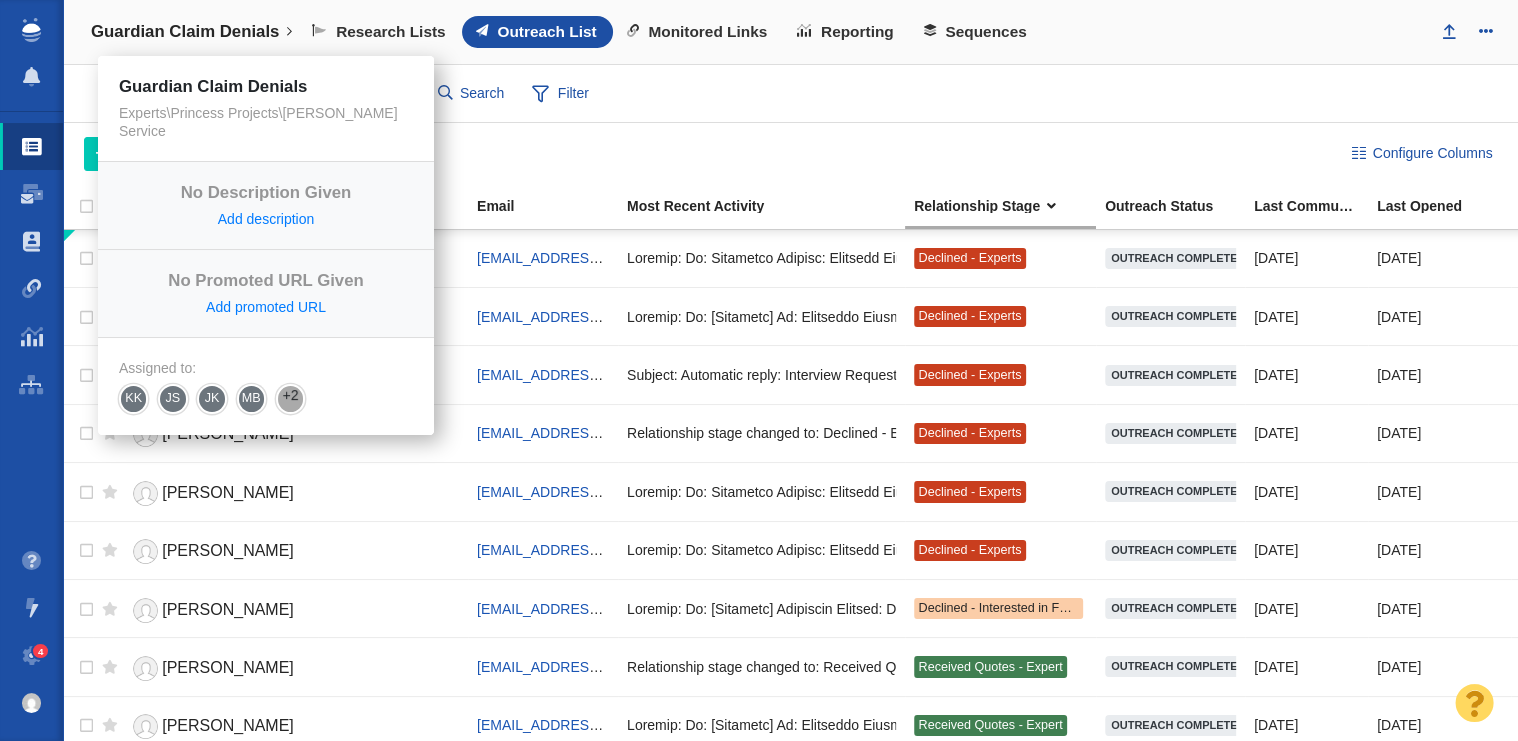 click on "Guardian Claim Denials" at bounding box center [185, 32] 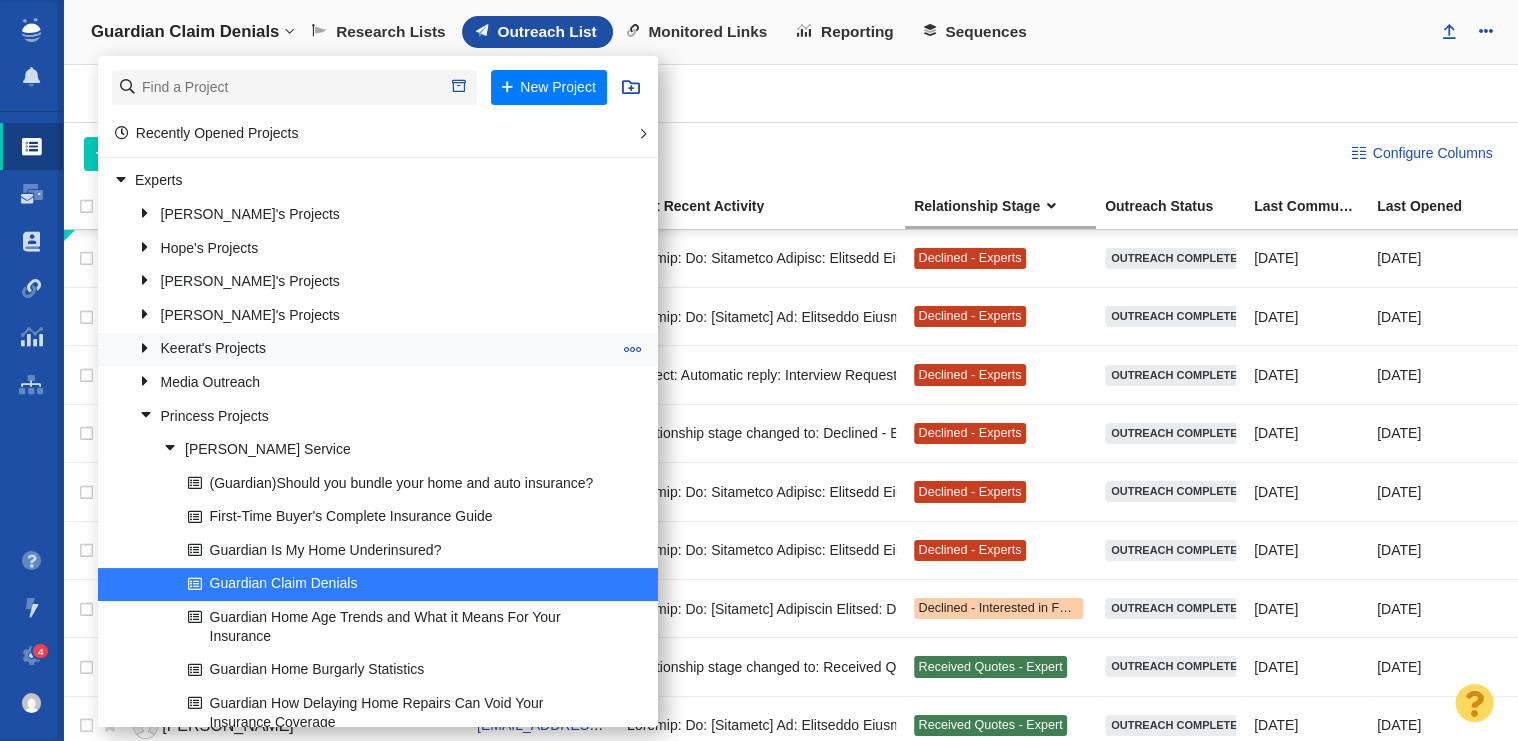 click at bounding box center (138, 348) 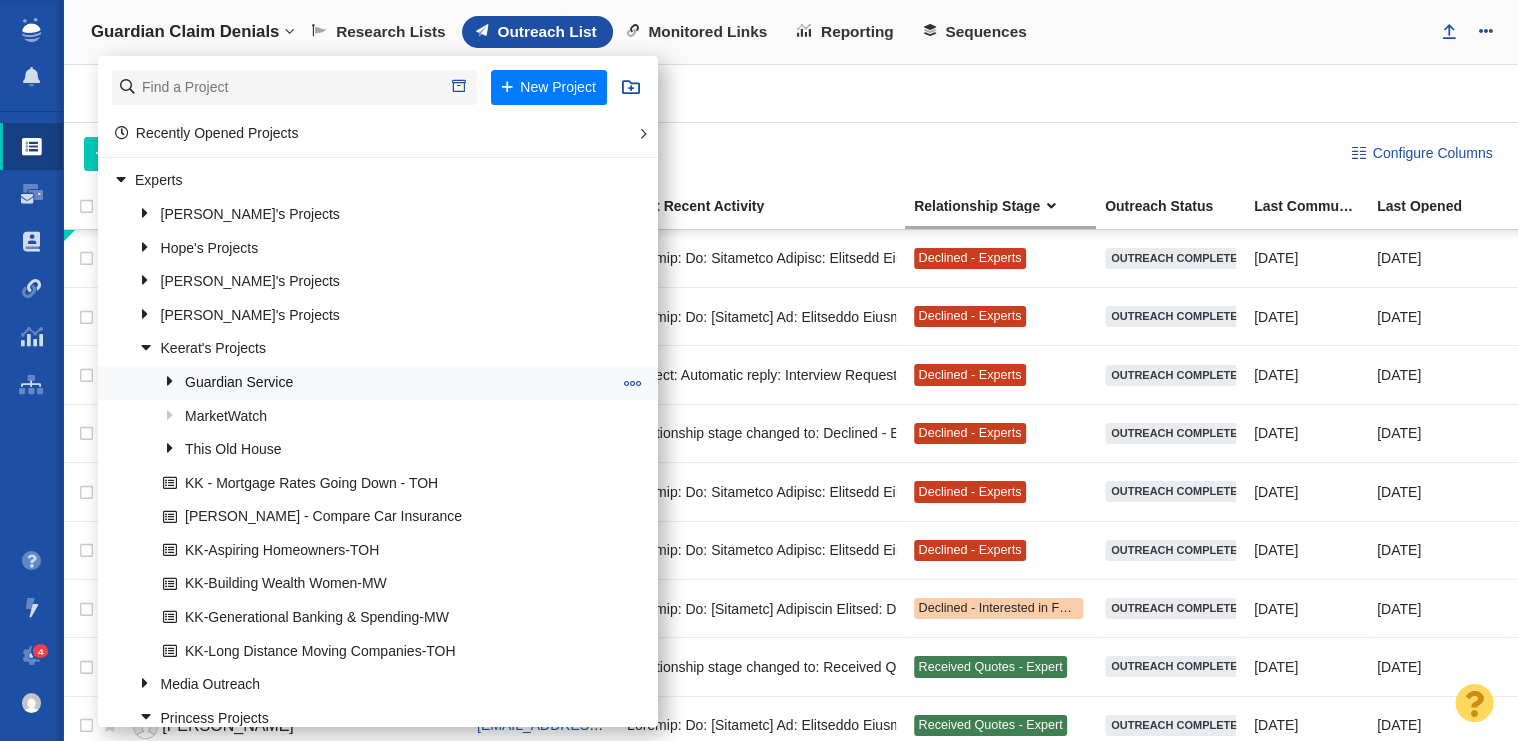 click on "Guardian Service" at bounding box center (387, 382) 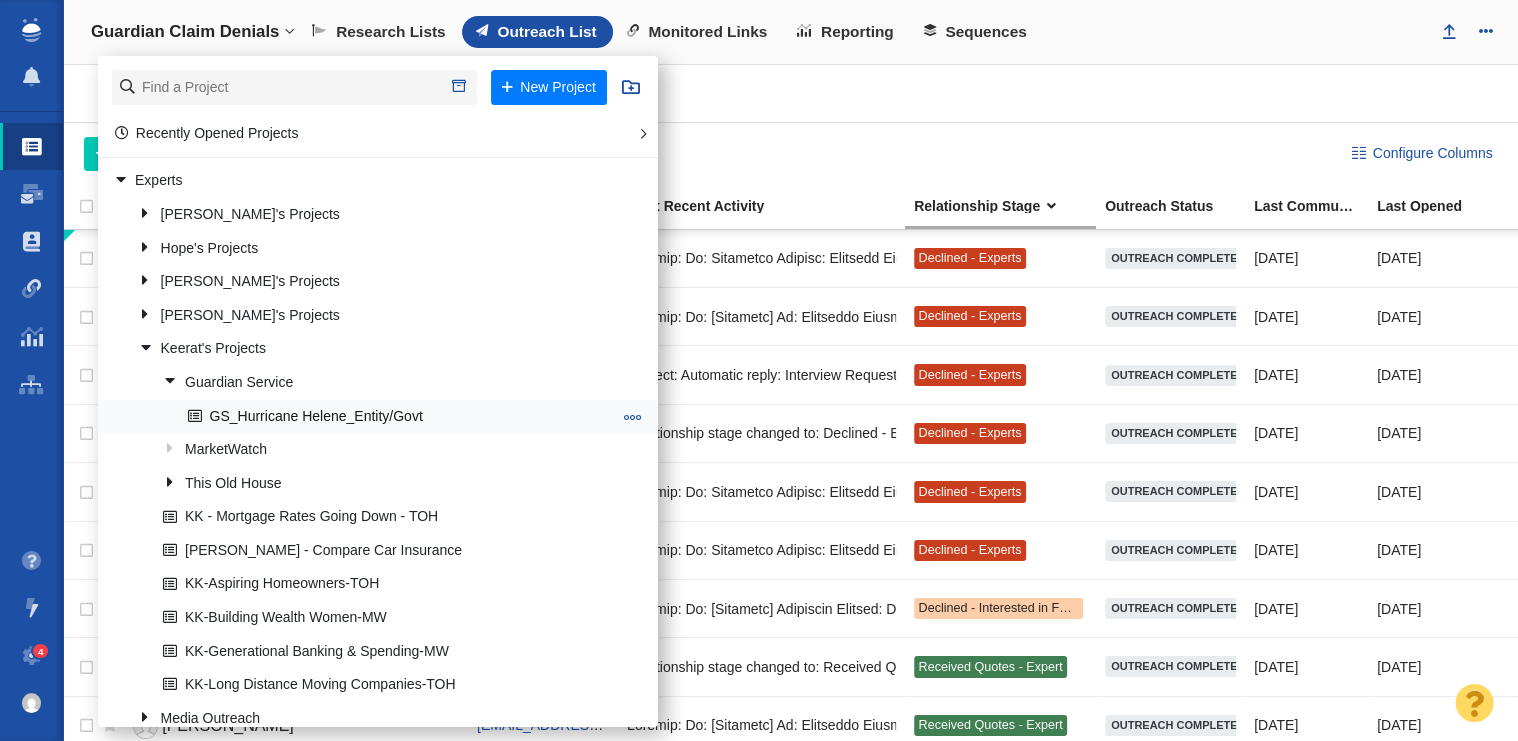 click on "GS_Hurricane Helene_Entity/Govt" at bounding box center [400, 416] 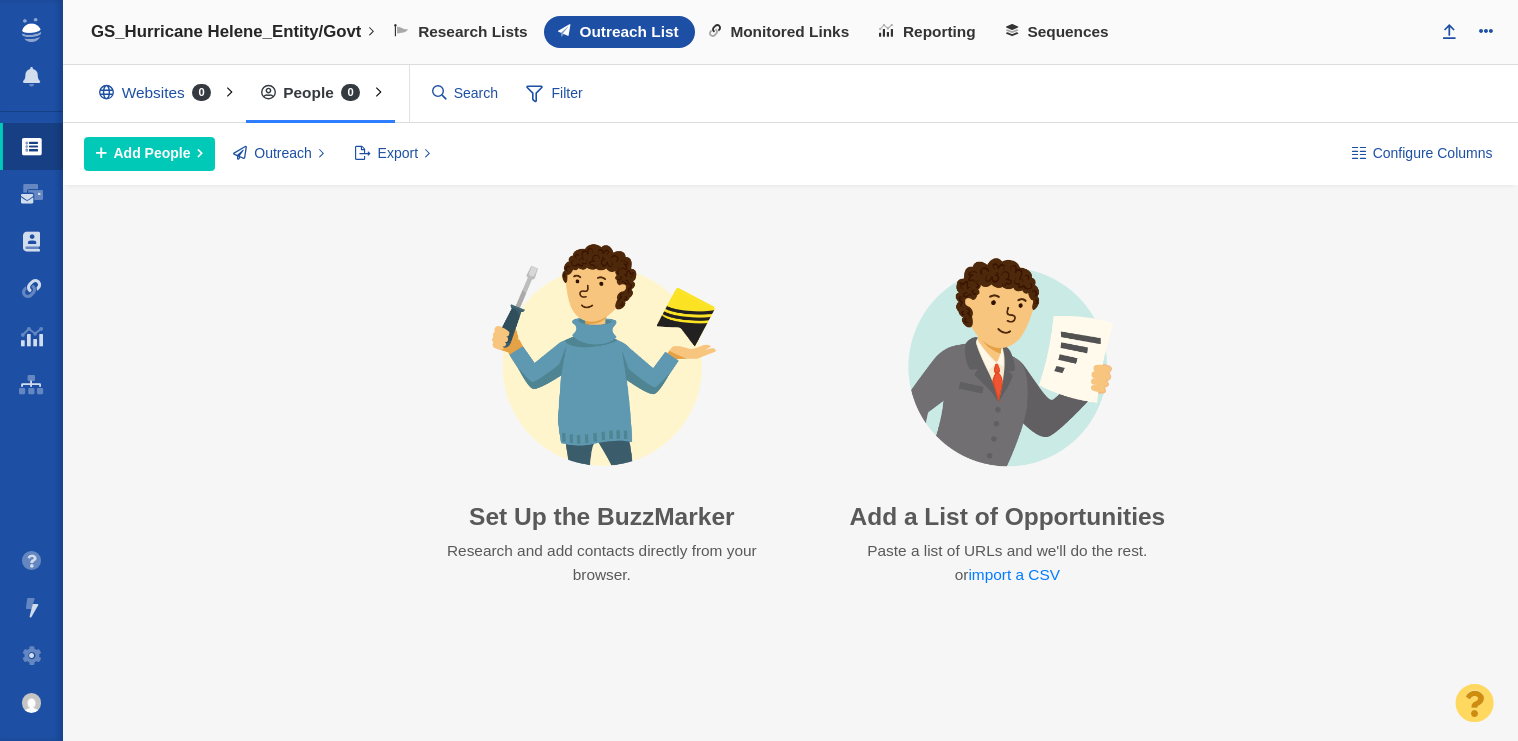 scroll, scrollTop: 0, scrollLeft: 0, axis: both 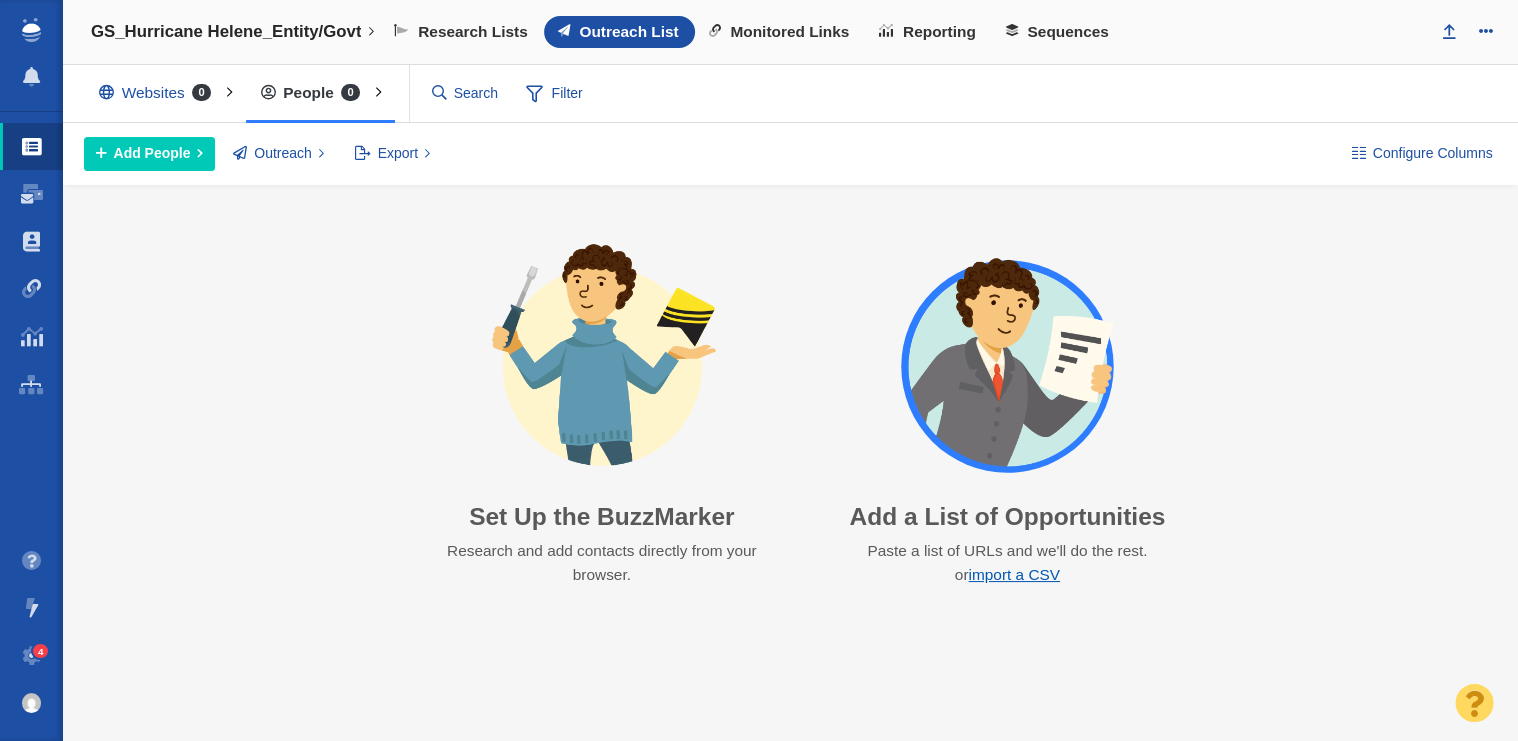 click on "import a CSV" at bounding box center [1014, 574] 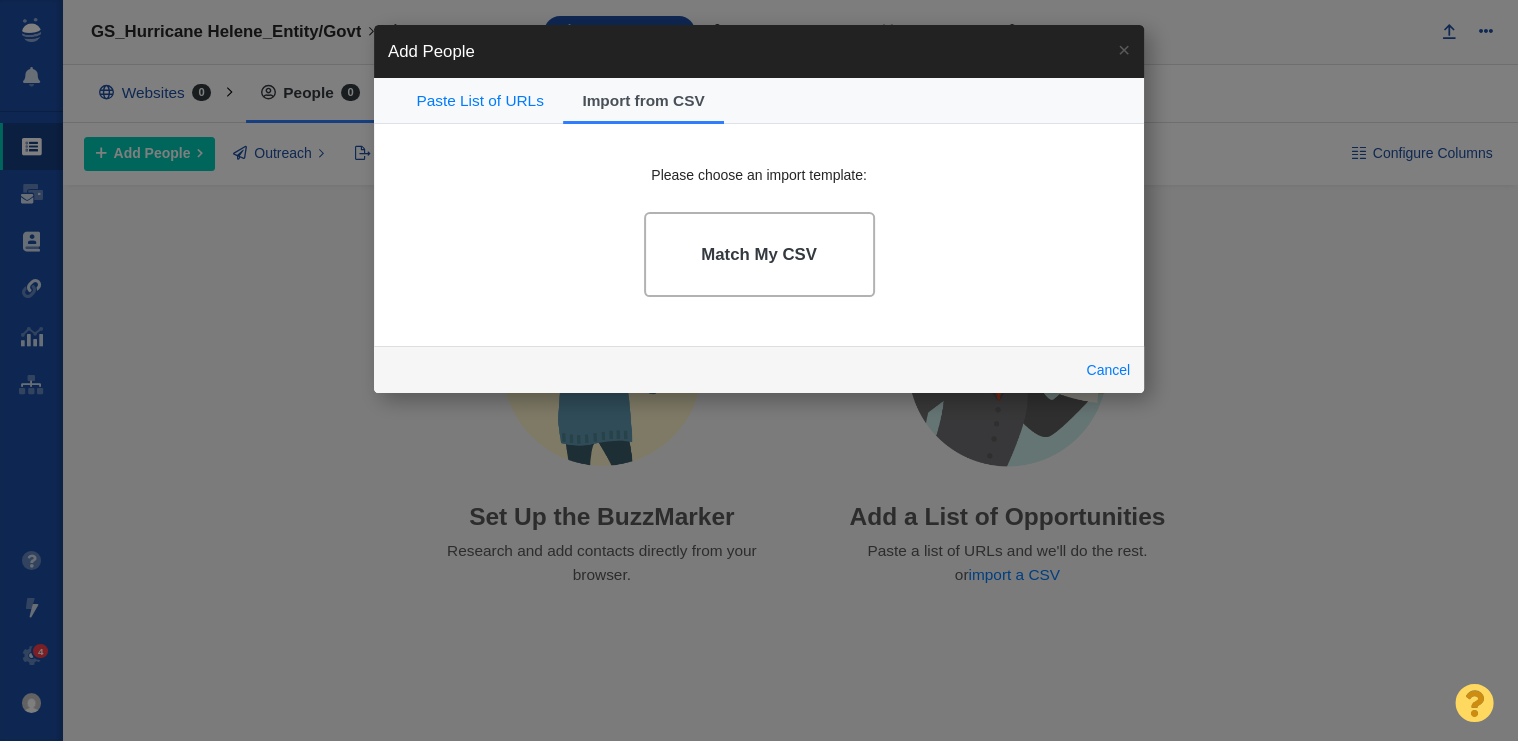 click on "Match My CSV" at bounding box center (759, 254) 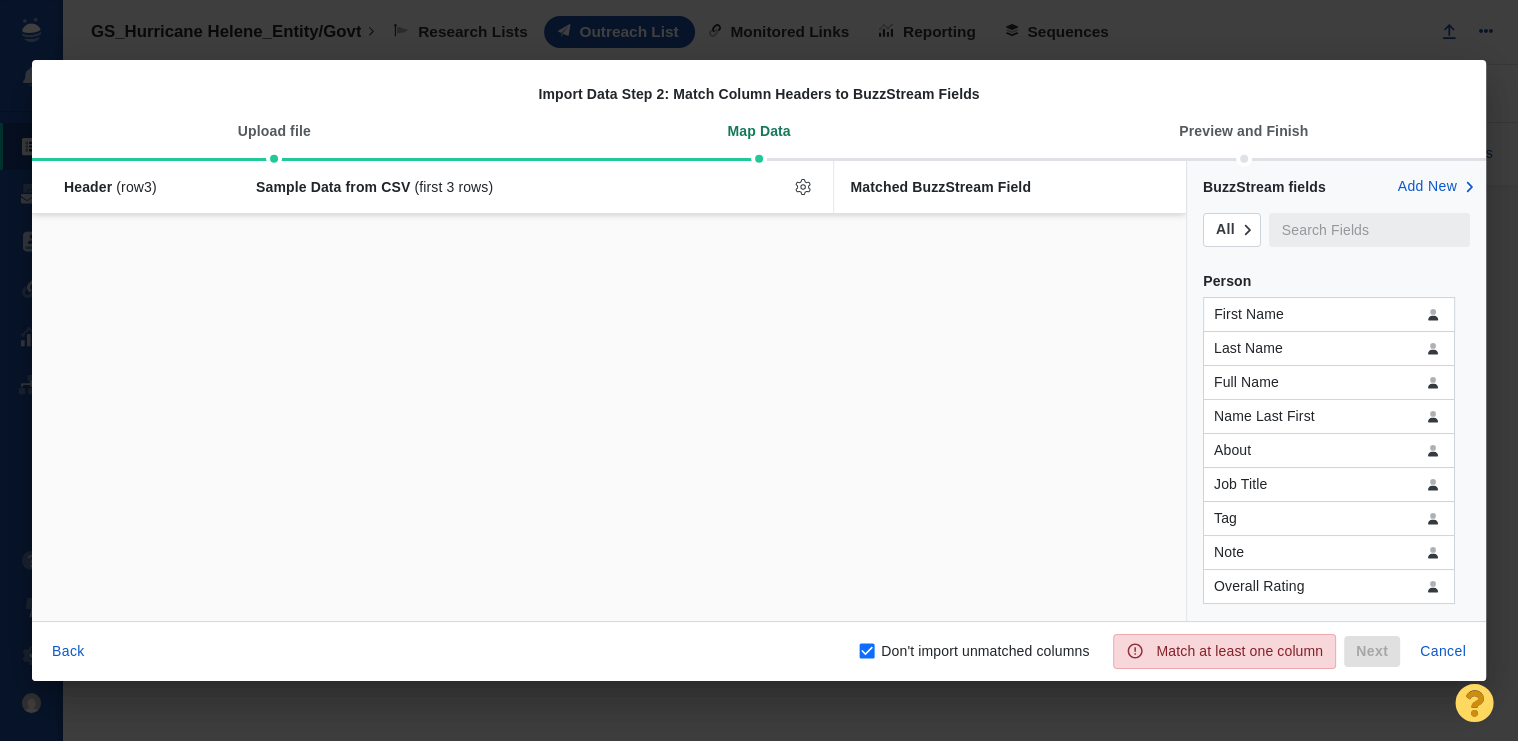 checkbox on "false" 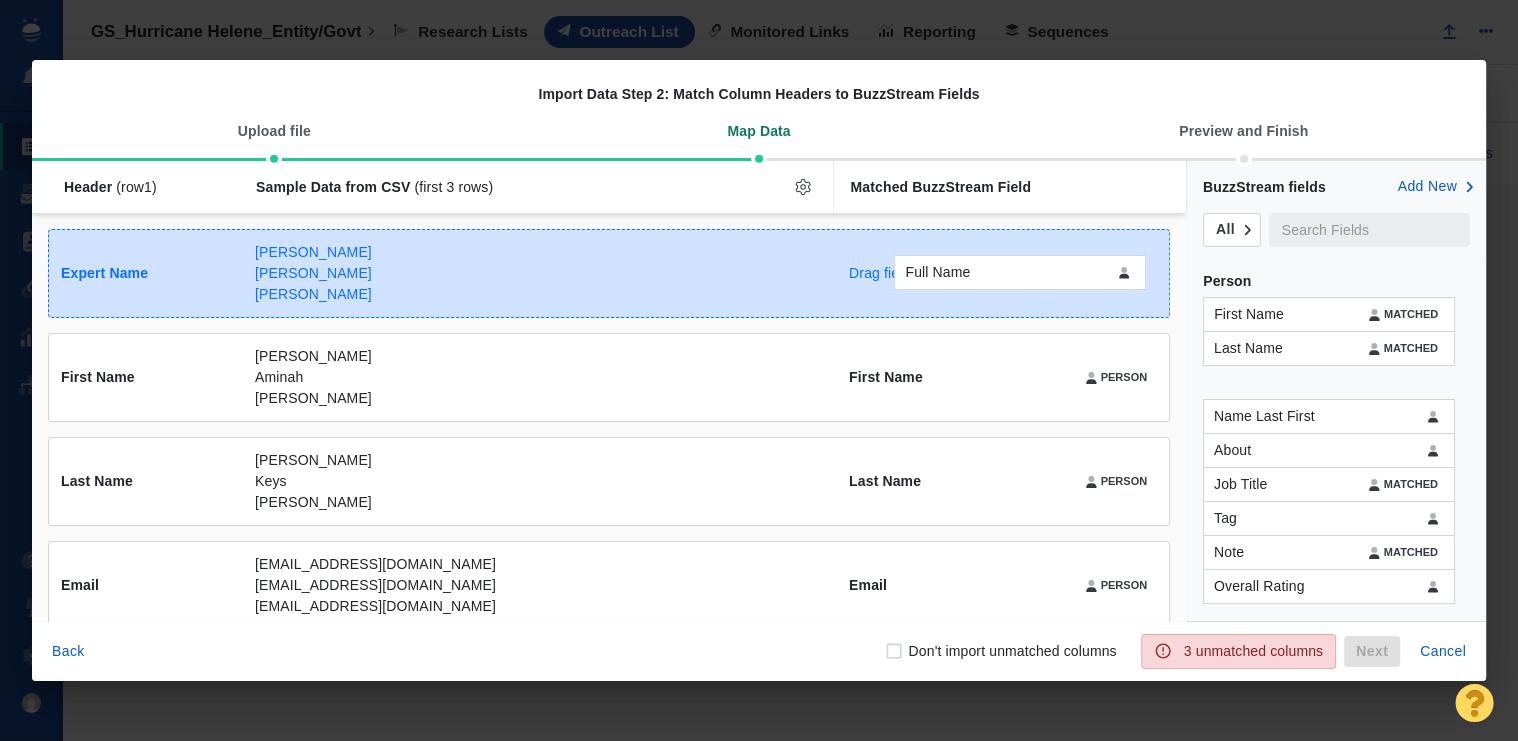 drag, startPoint x: 1273, startPoint y: 391, endPoint x: 965, endPoint y: 283, distance: 326.38626 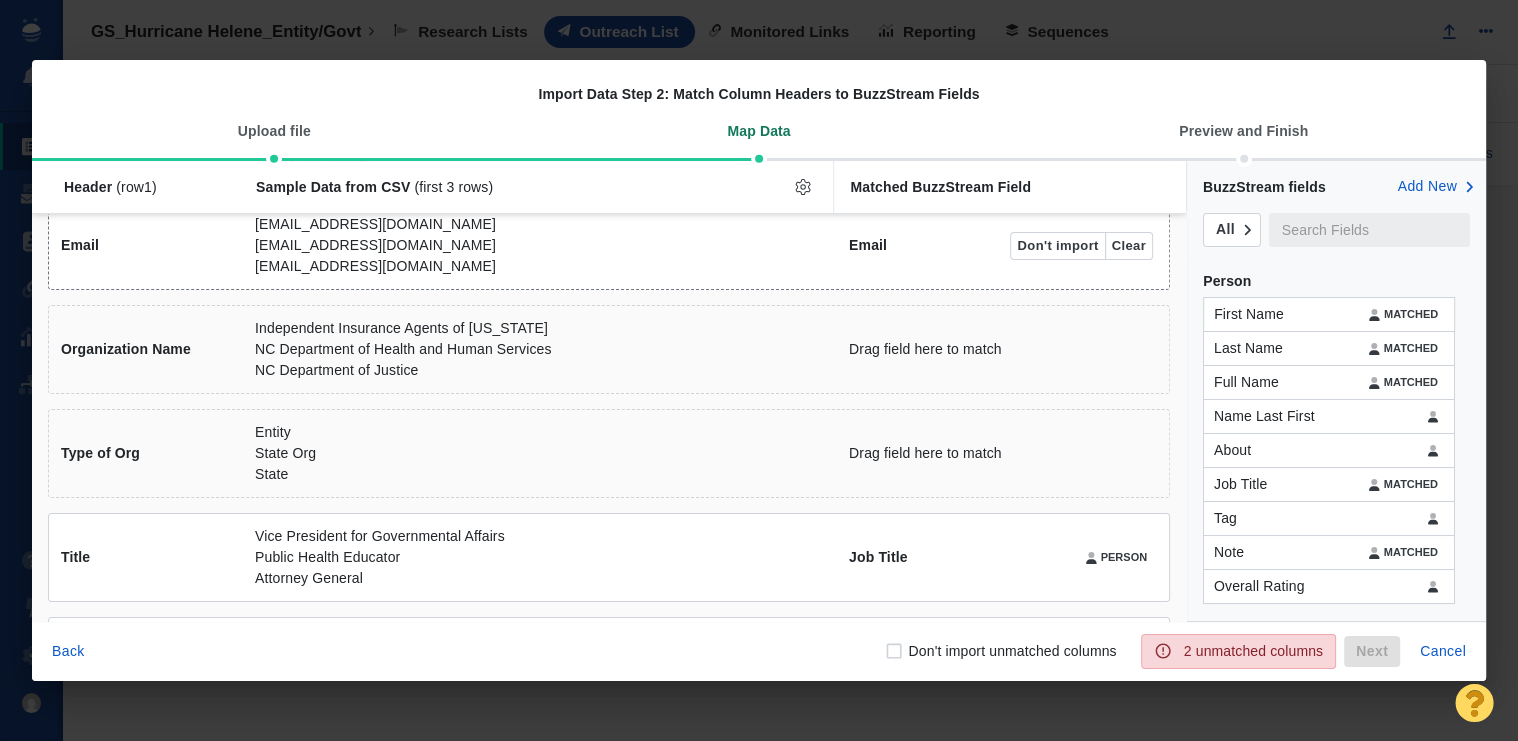 scroll, scrollTop: 326, scrollLeft: 0, axis: vertical 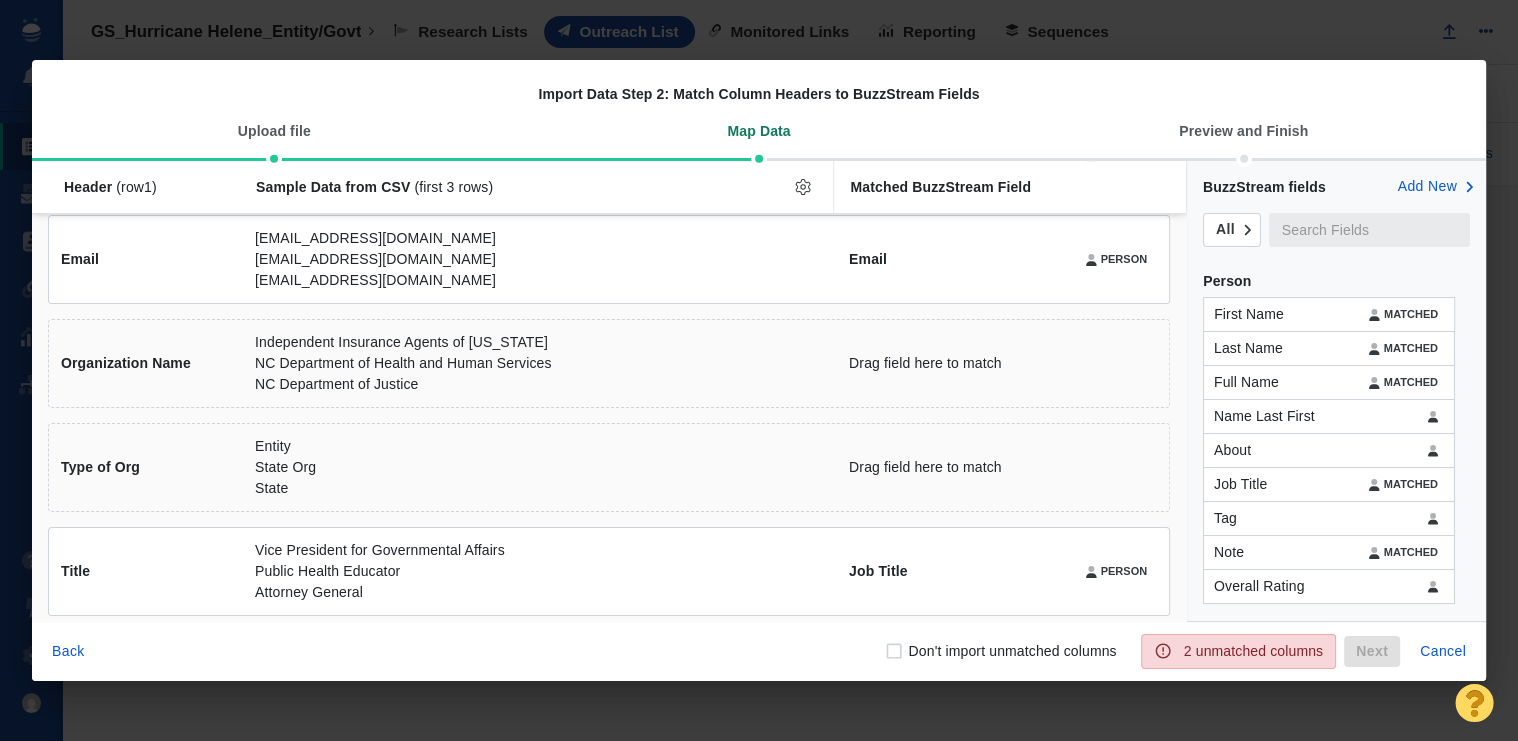 click at bounding box center [1369, 230] 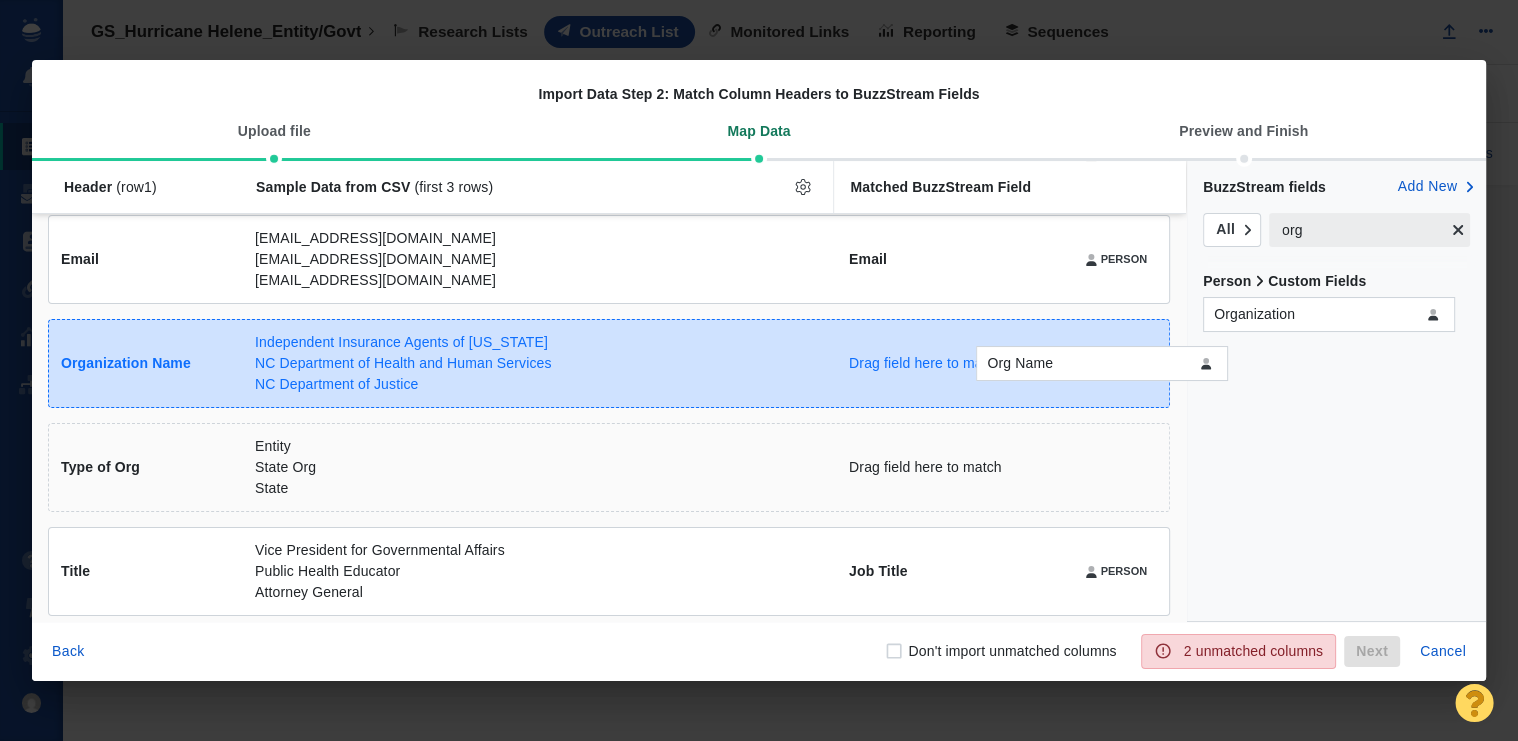 drag, startPoint x: 1277, startPoint y: 353, endPoint x: 1028, endPoint y: 370, distance: 249.57965 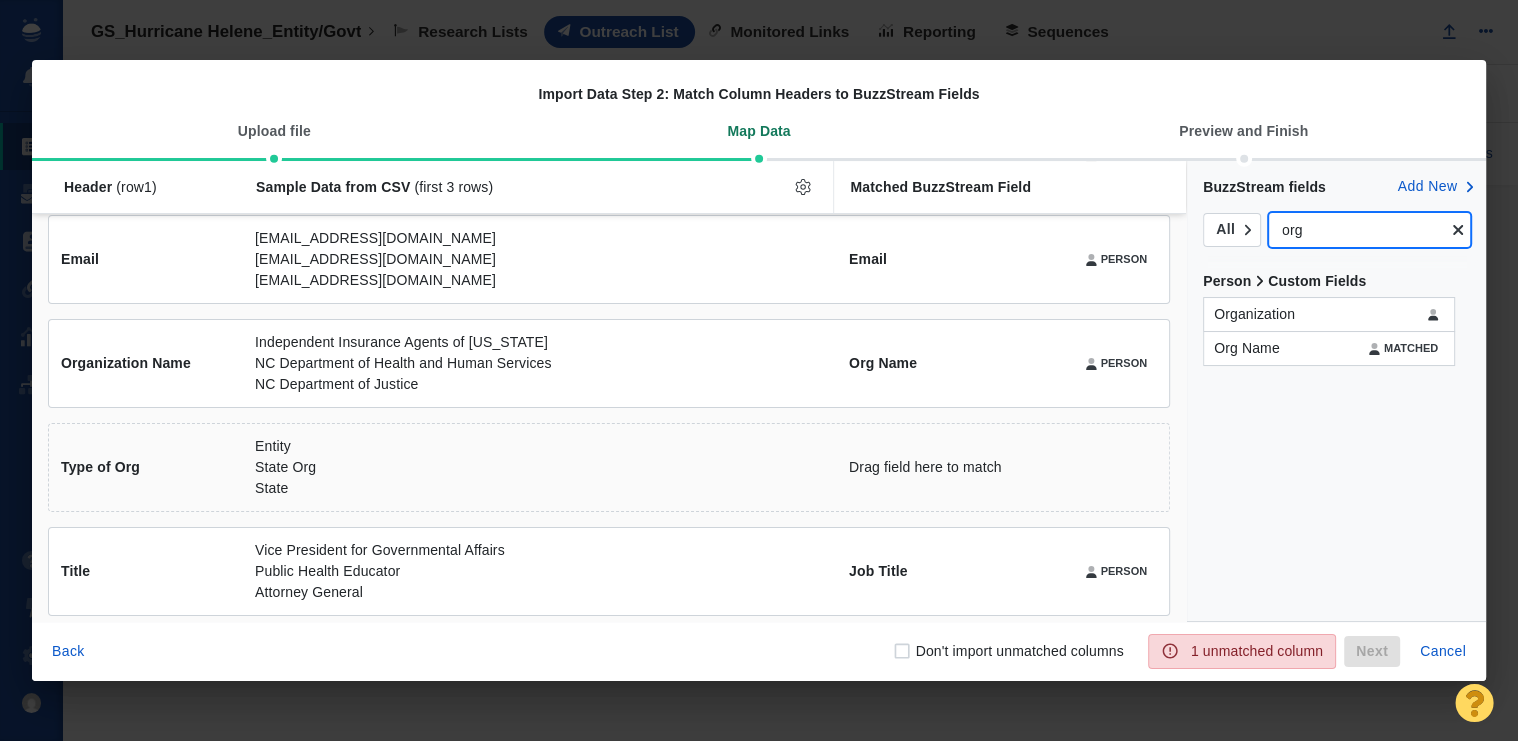 click on "org" at bounding box center (1357, 230) 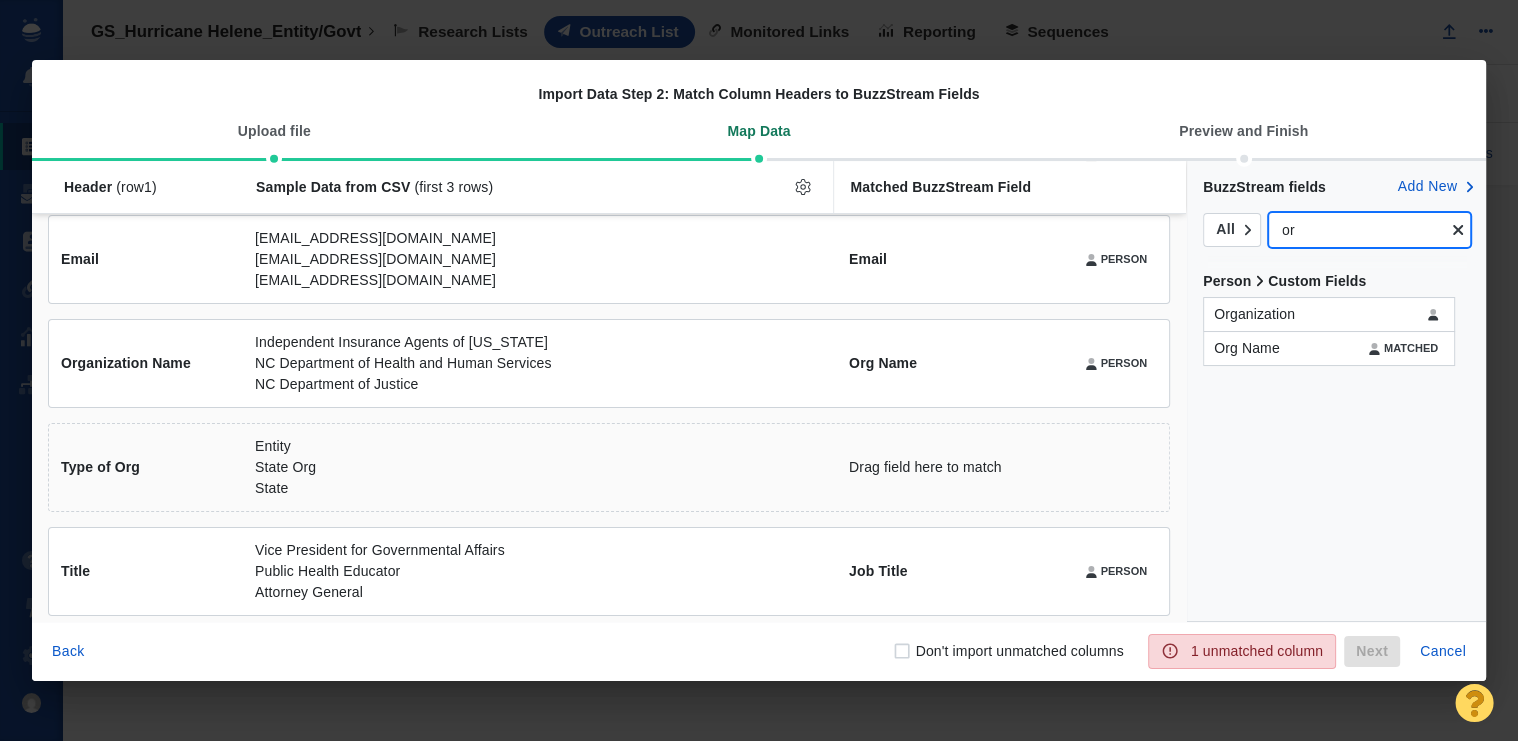 type on "o" 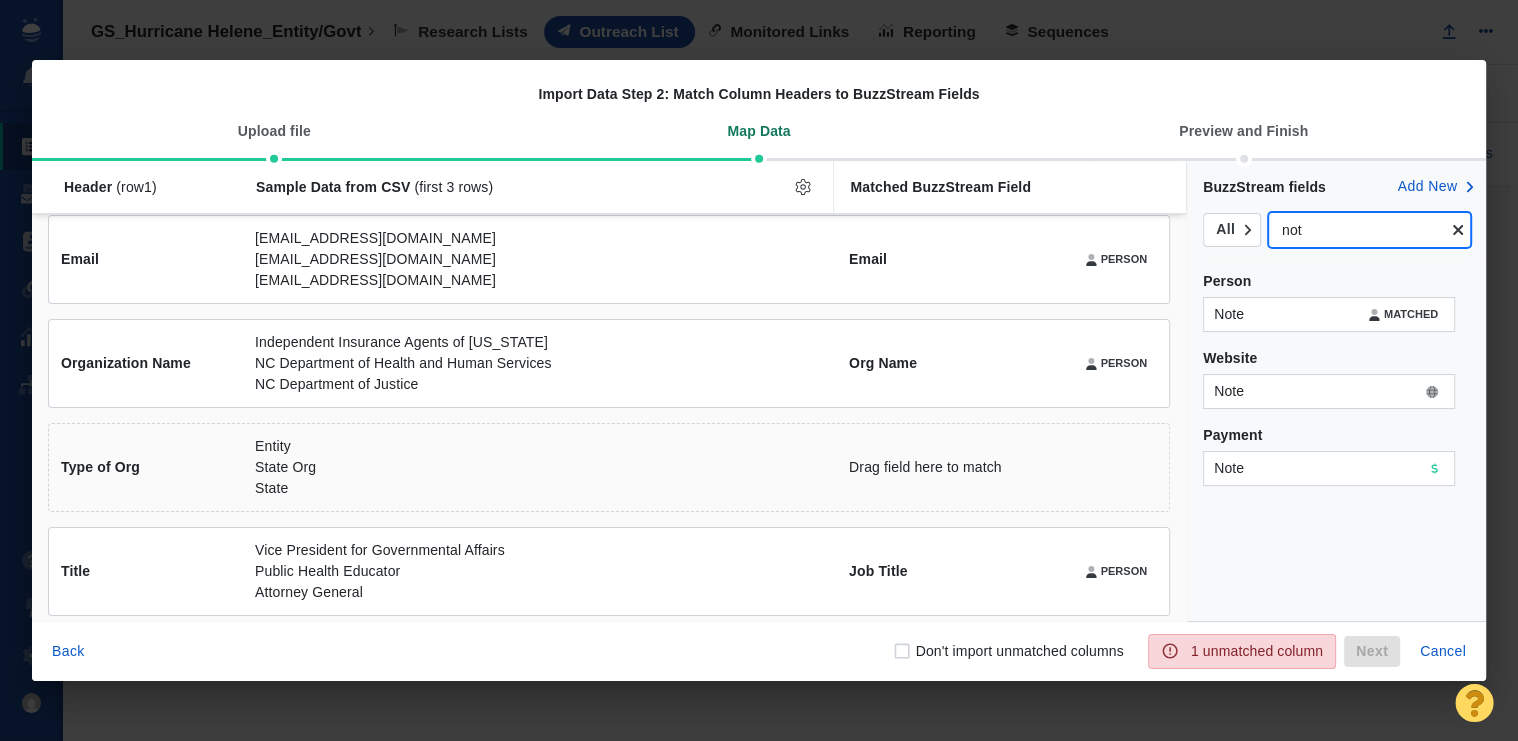 type on "not" 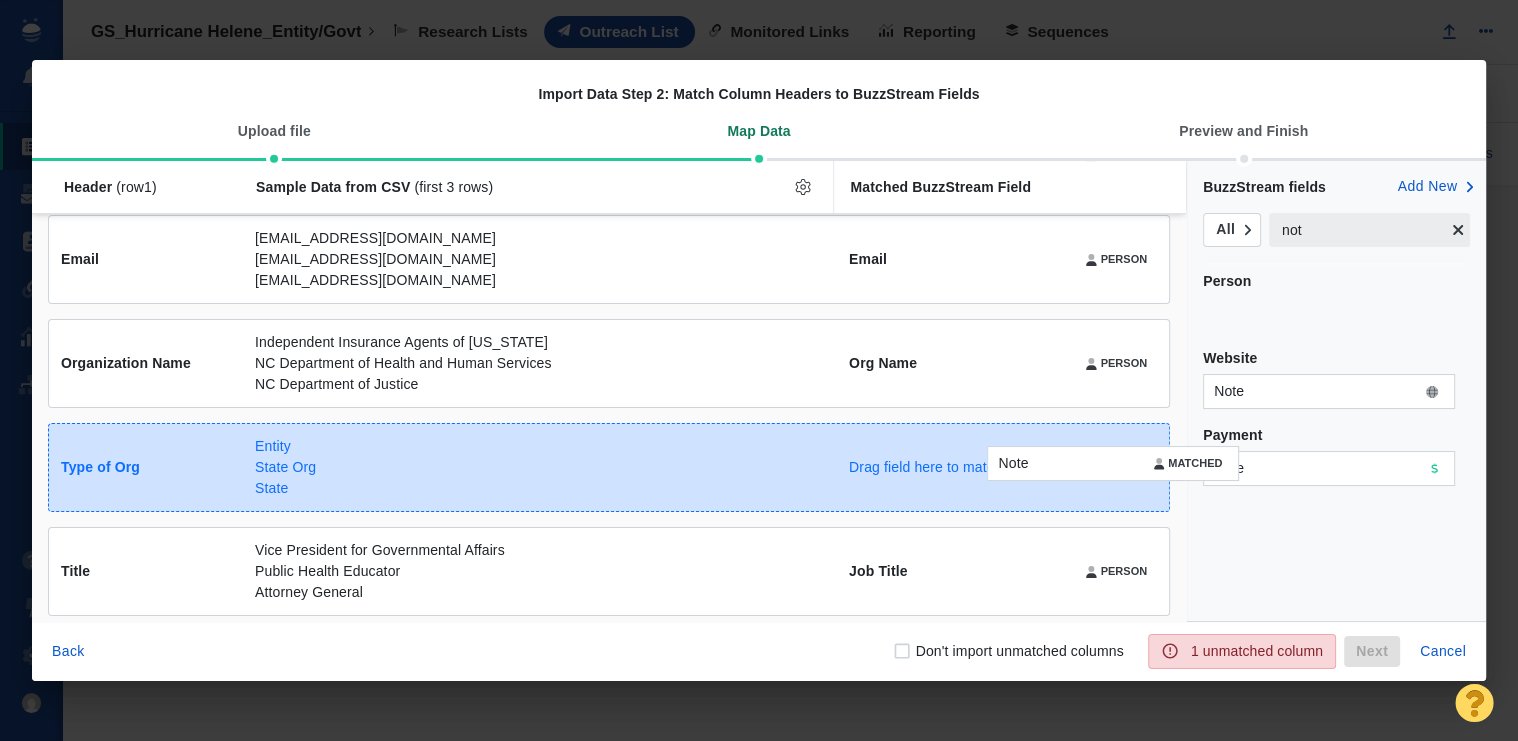 drag, startPoint x: 1263, startPoint y: 315, endPoint x: 1041, endPoint y: 465, distance: 267.92535 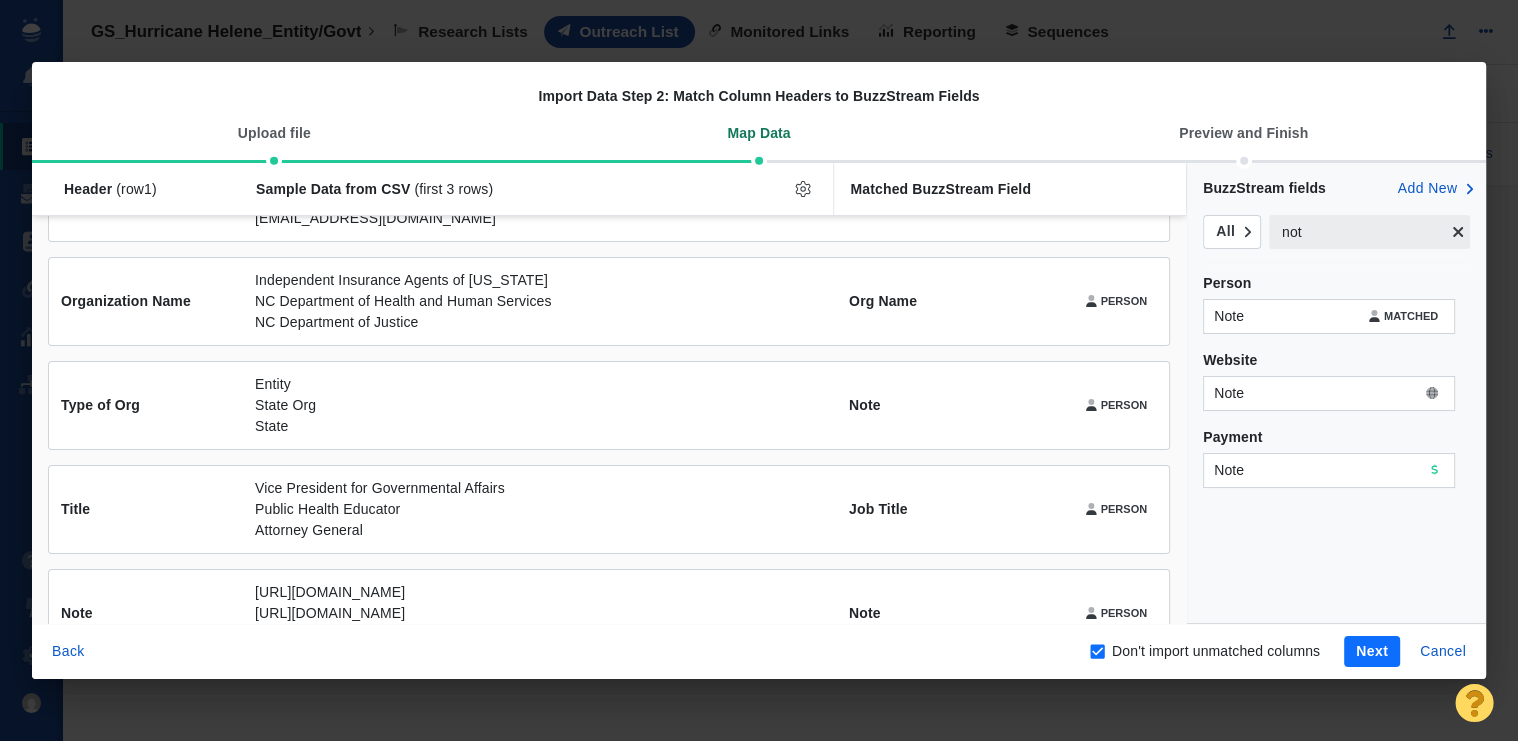 scroll, scrollTop: 433, scrollLeft: 0, axis: vertical 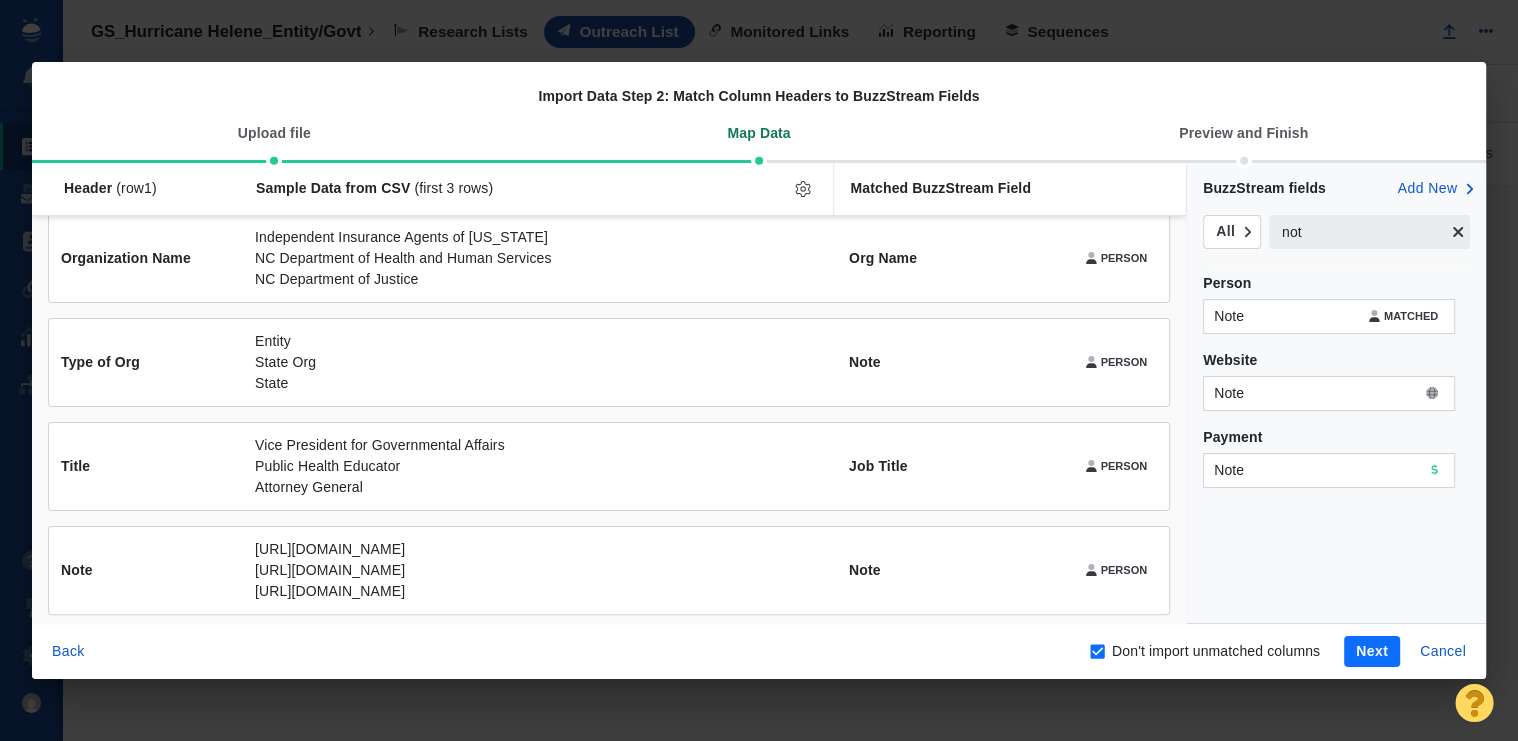 click on "Next" at bounding box center [1372, 652] 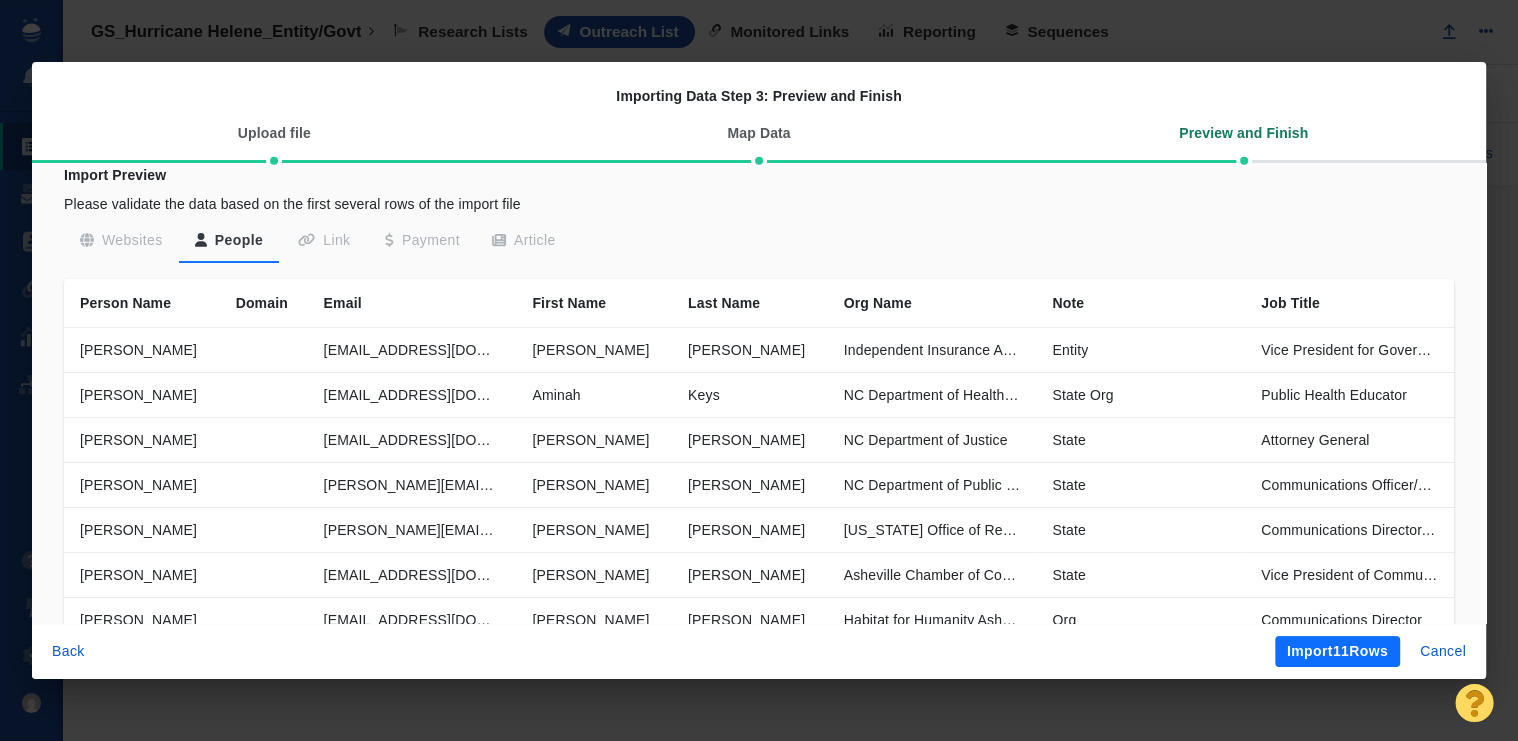 scroll, scrollTop: 426, scrollLeft: 0, axis: vertical 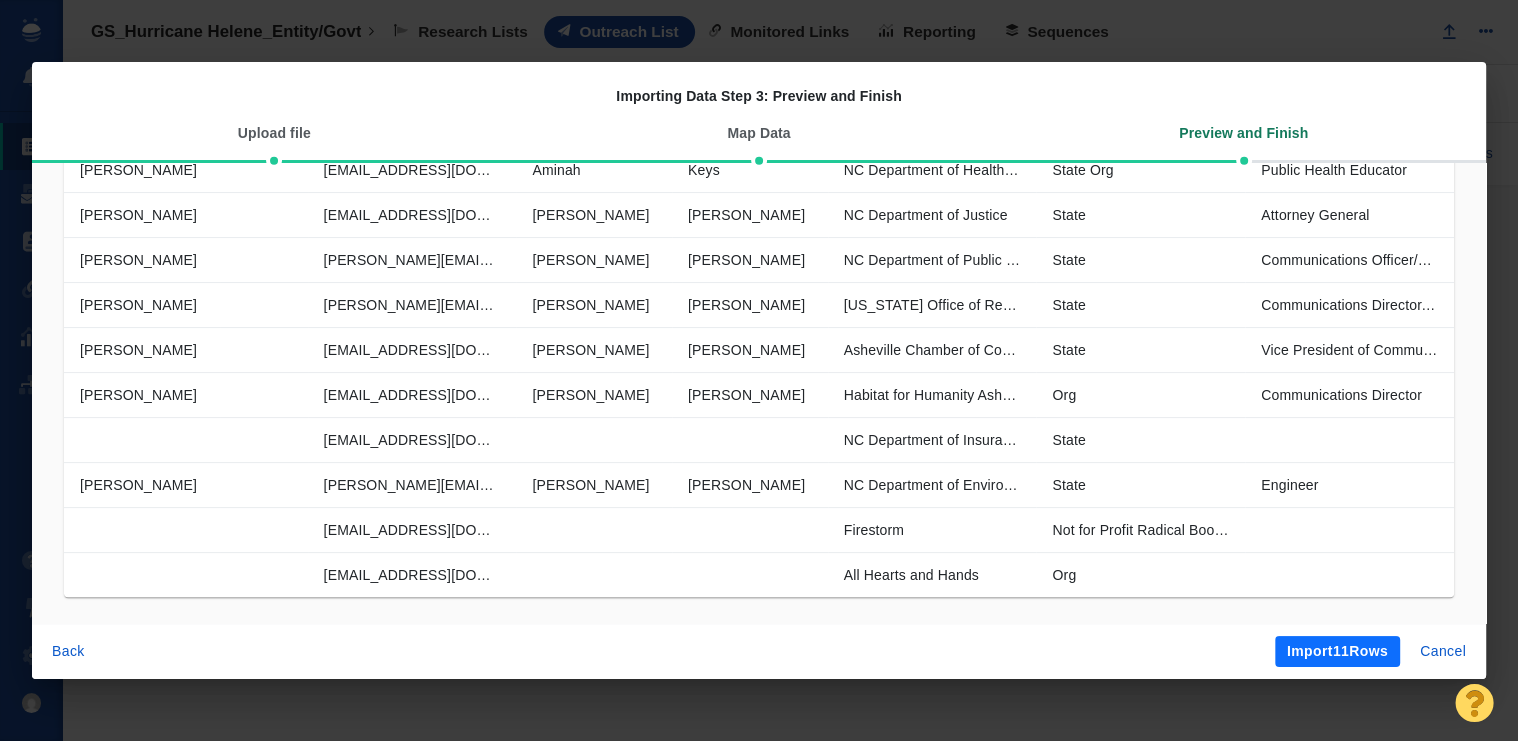 click on "Import  11  Rows" at bounding box center [1337, 652] 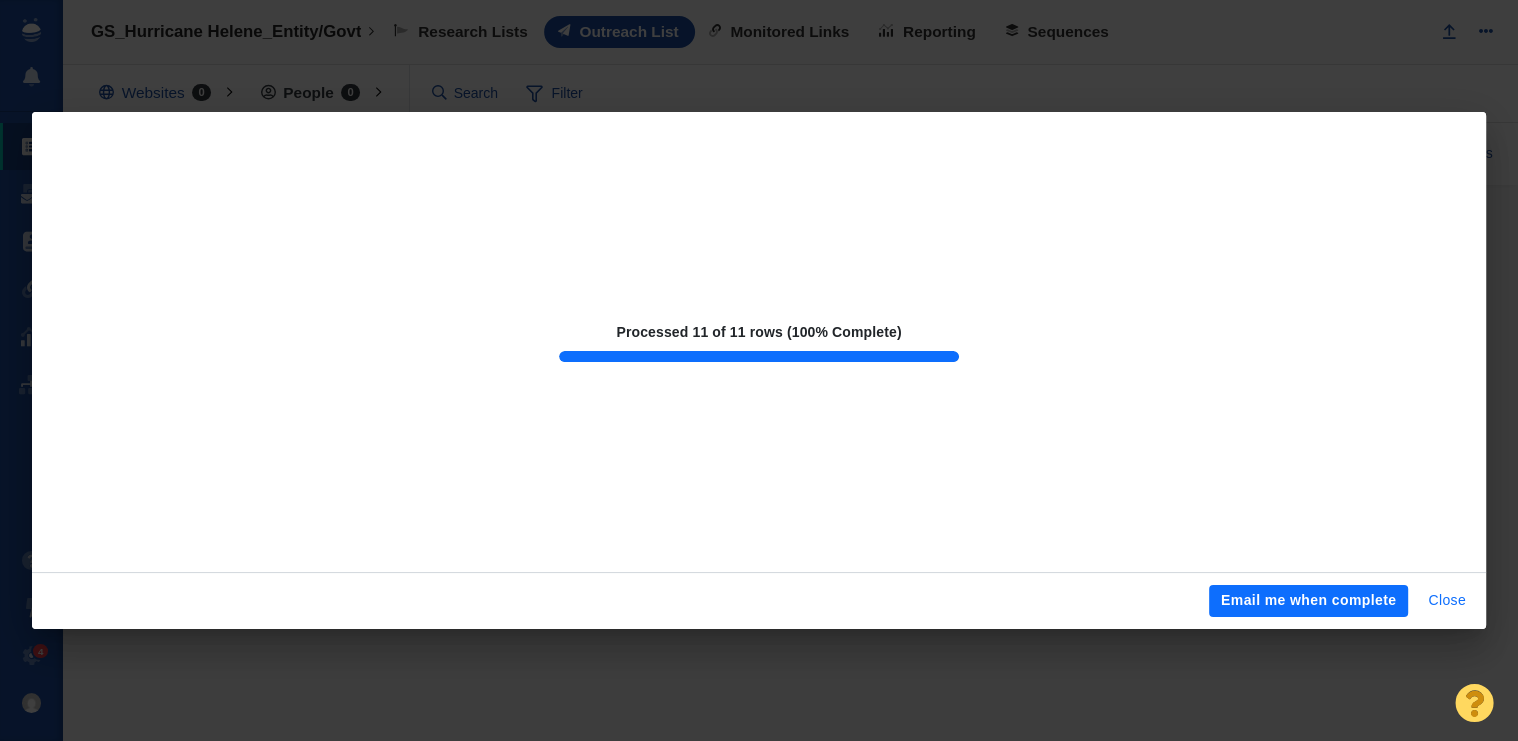 click on "Close" at bounding box center [1447, 601] 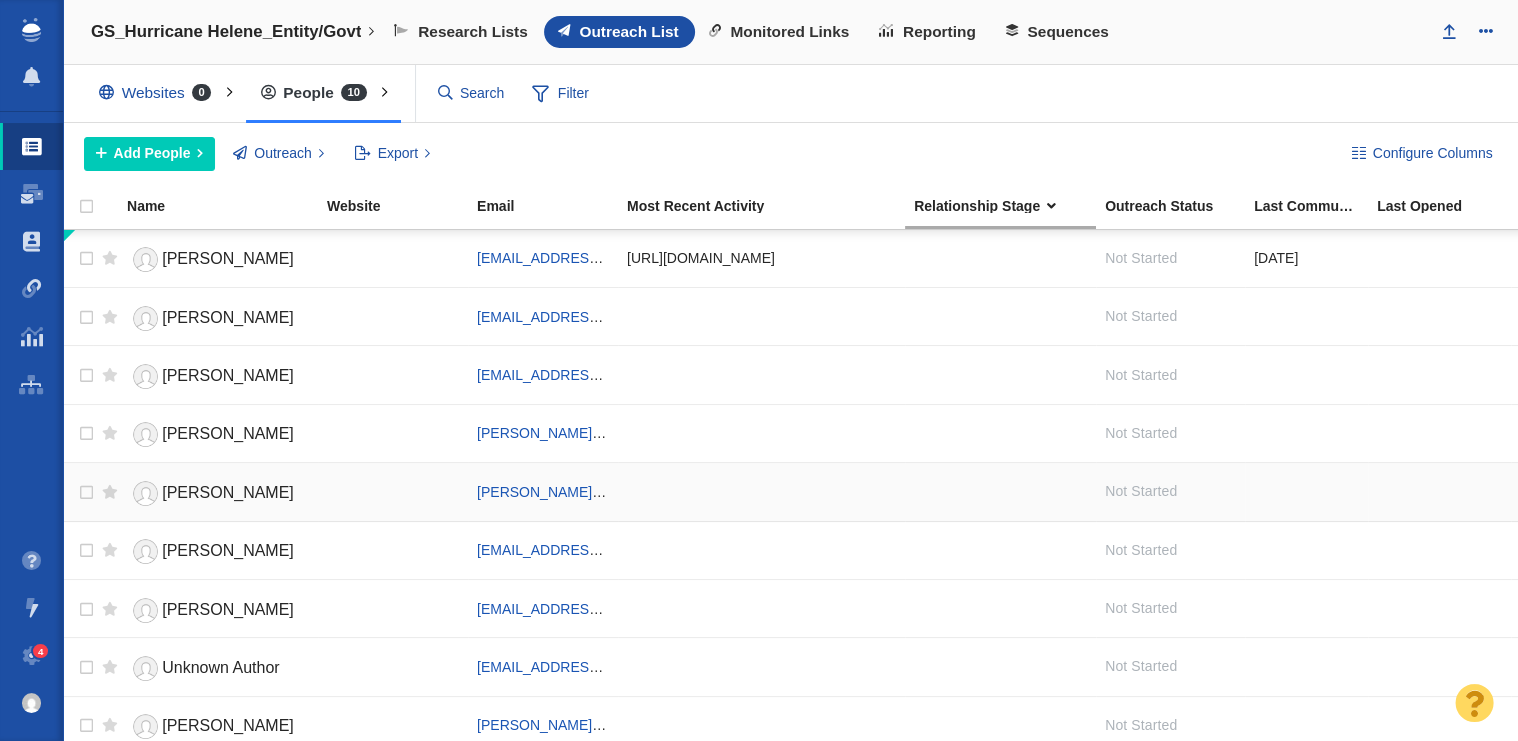 scroll, scrollTop: 0, scrollLeft: 80, axis: horizontal 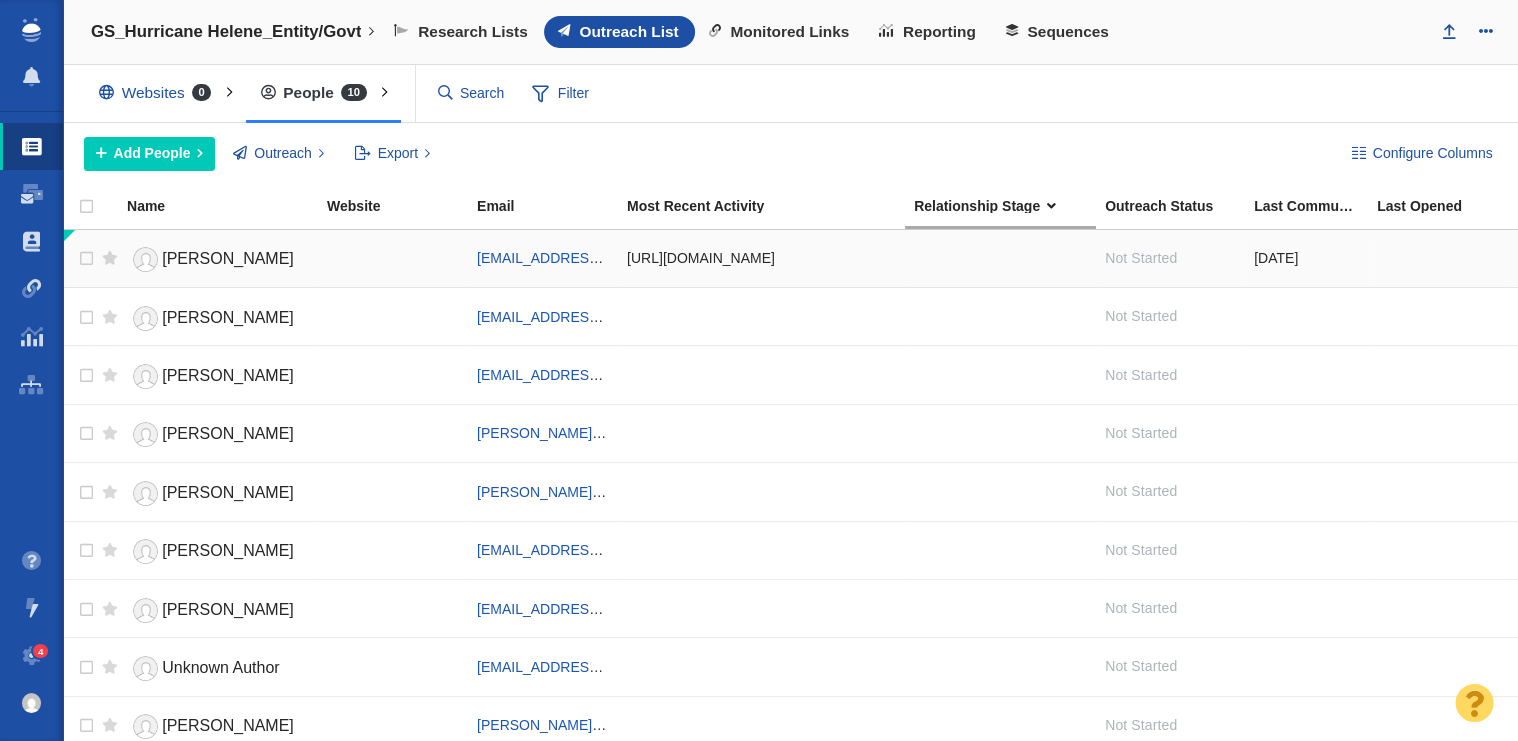 click on "[PERSON_NAME]" at bounding box center (228, 258) 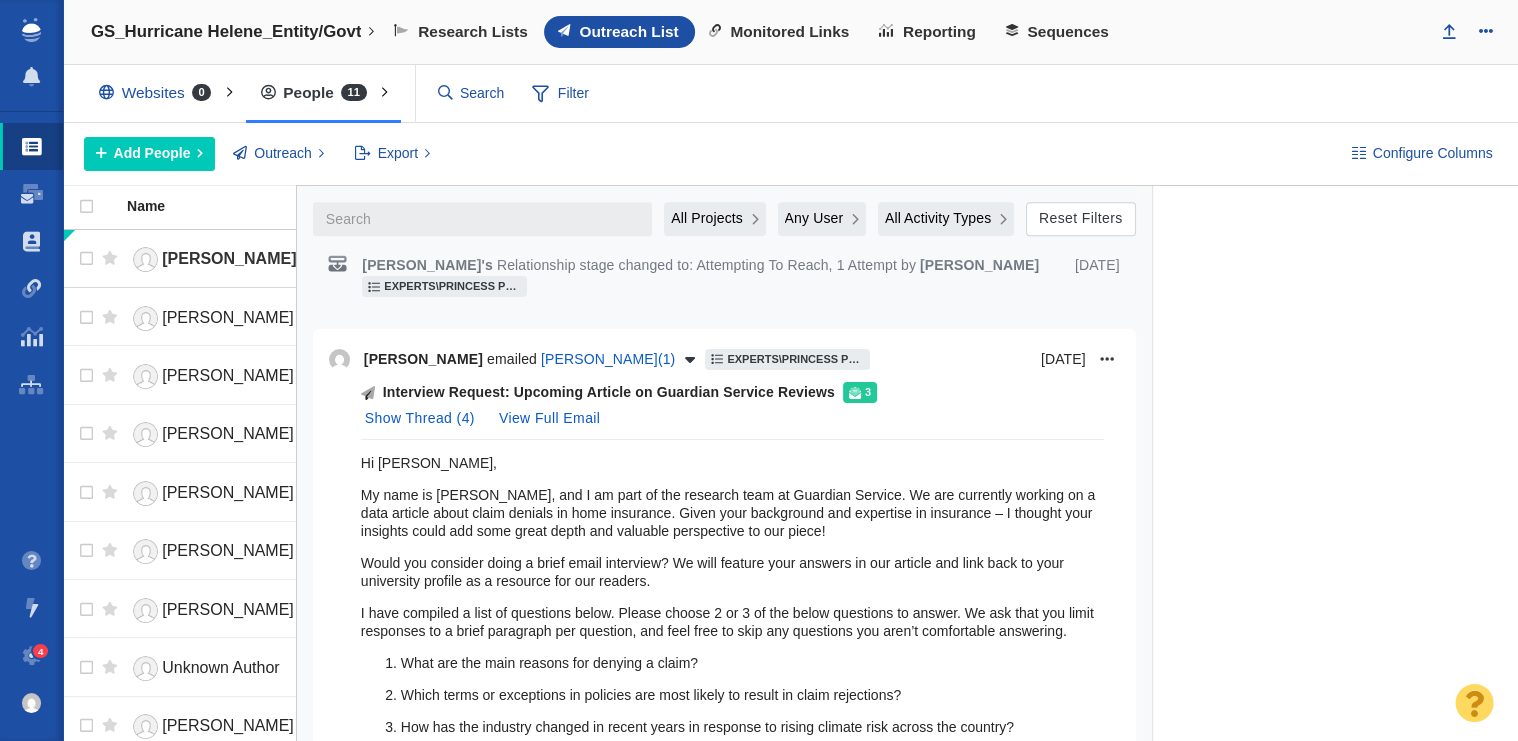scroll, scrollTop: 2420, scrollLeft: 0, axis: vertical 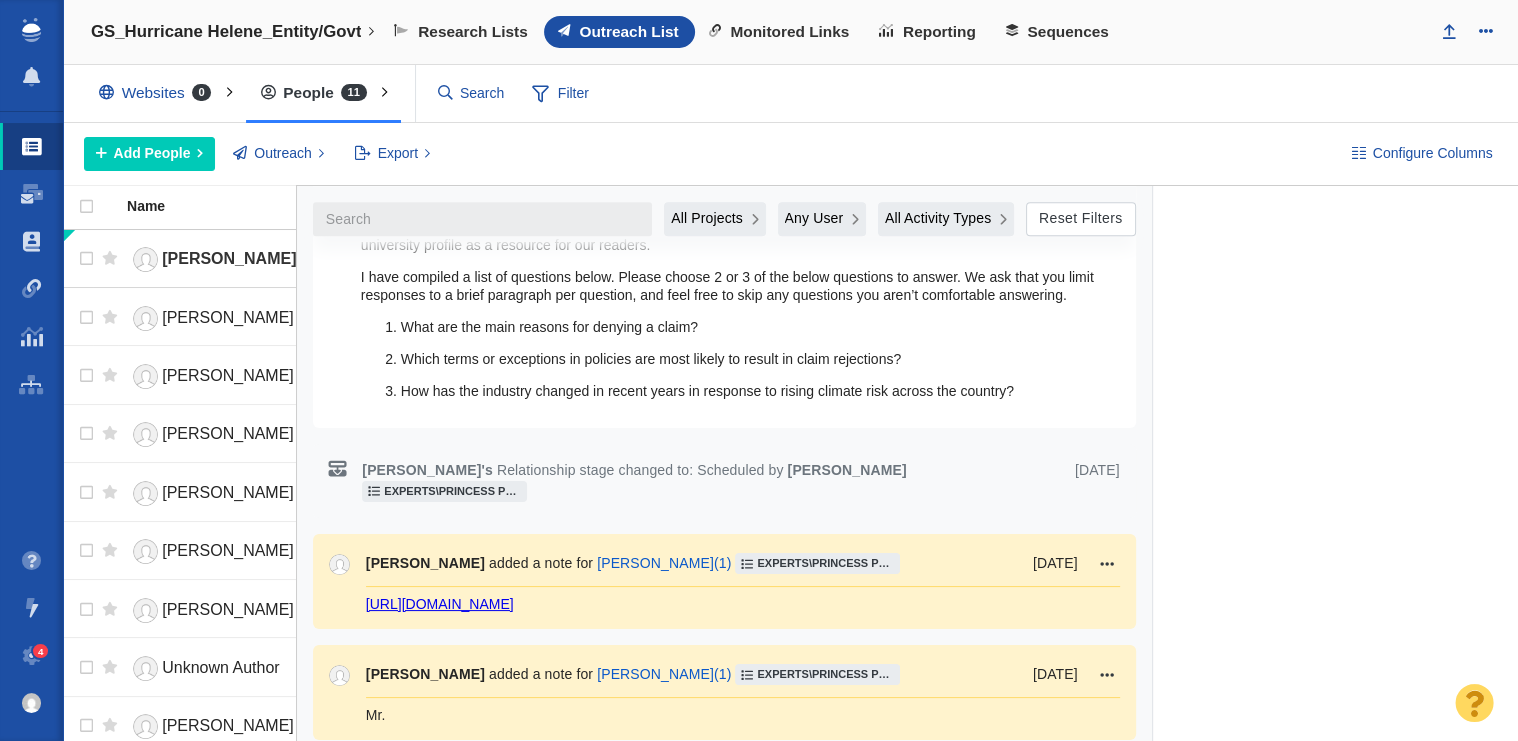 click on "https://www.iianc.com/who-we-are/person/placeholder-person-b" at bounding box center [440, 604] 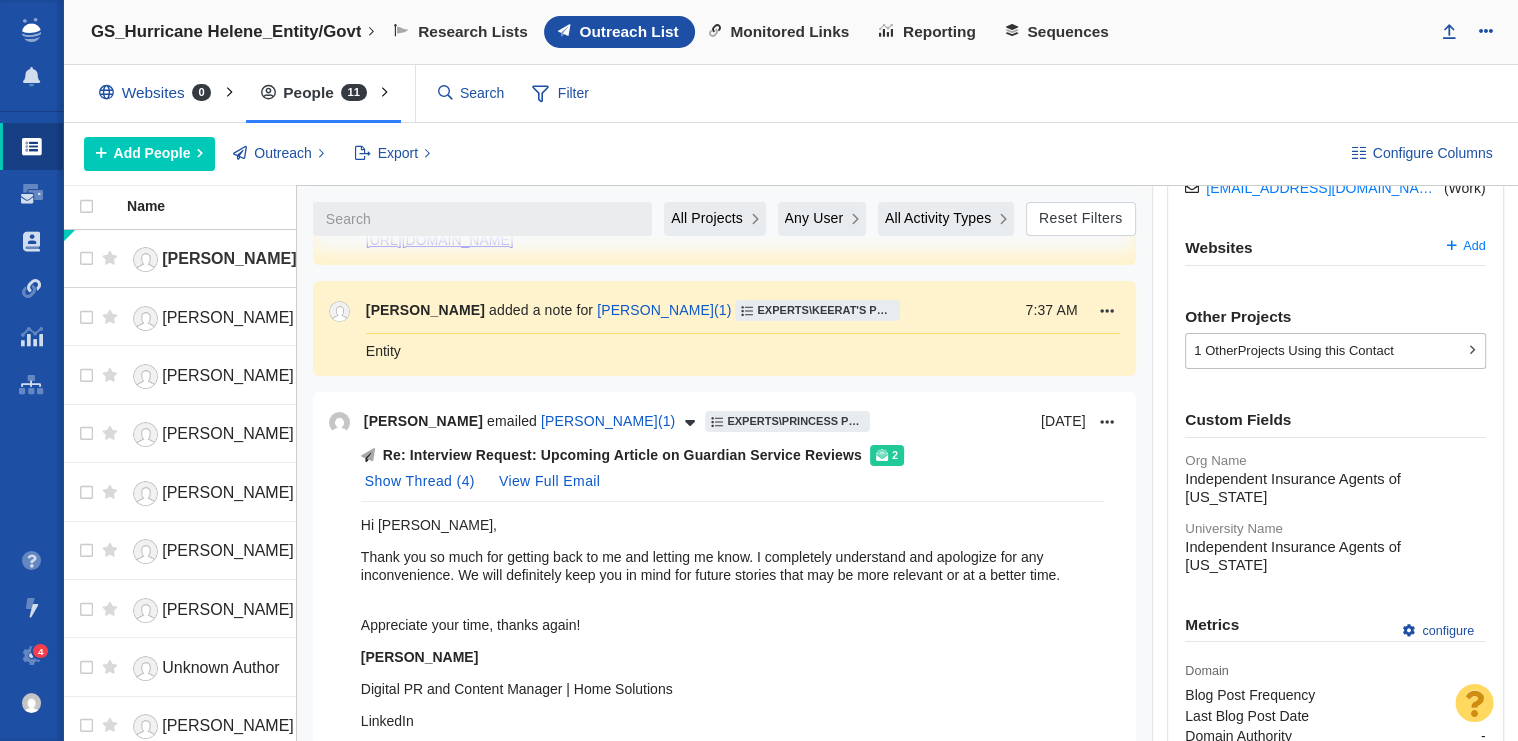 scroll, scrollTop: 0, scrollLeft: 0, axis: both 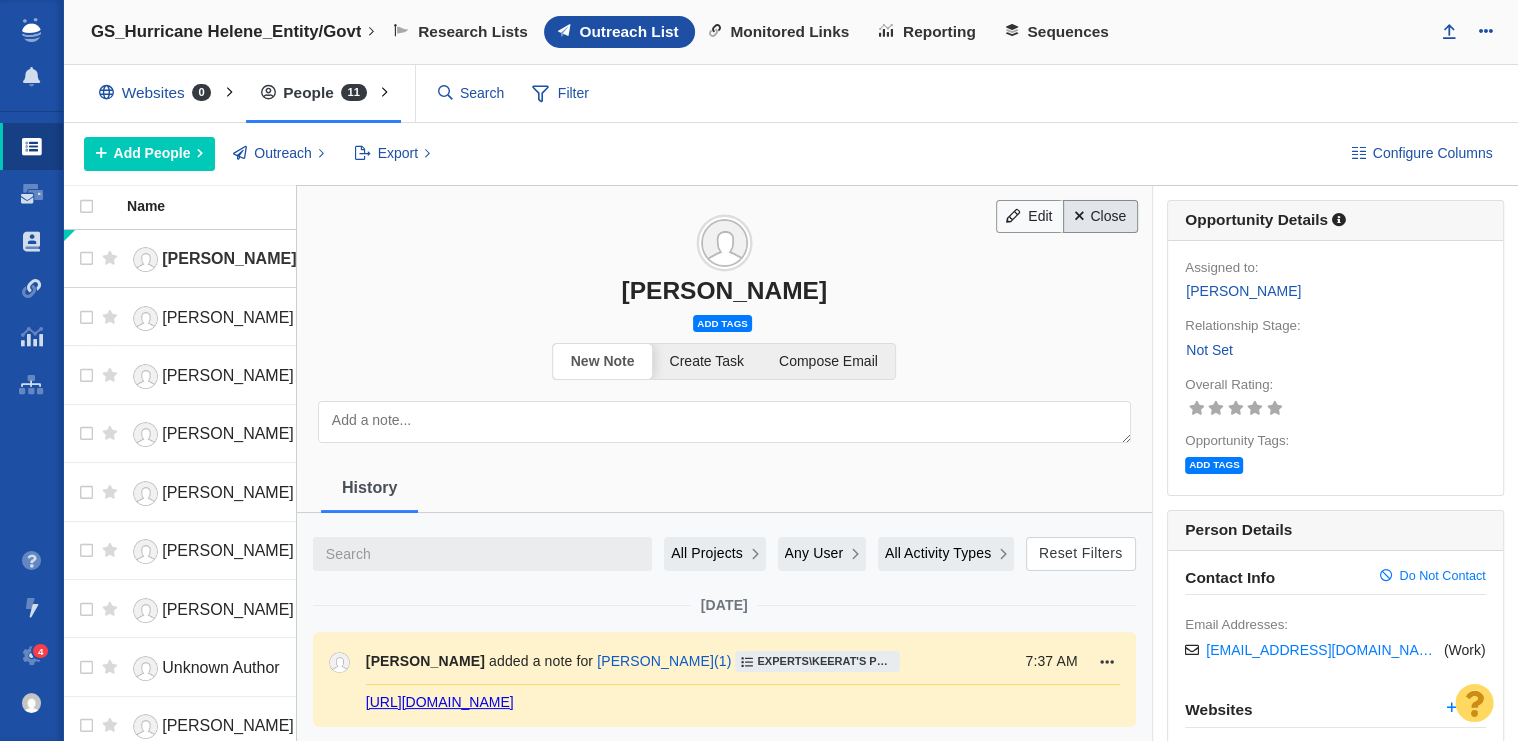 click on "Close" at bounding box center (1100, 217) 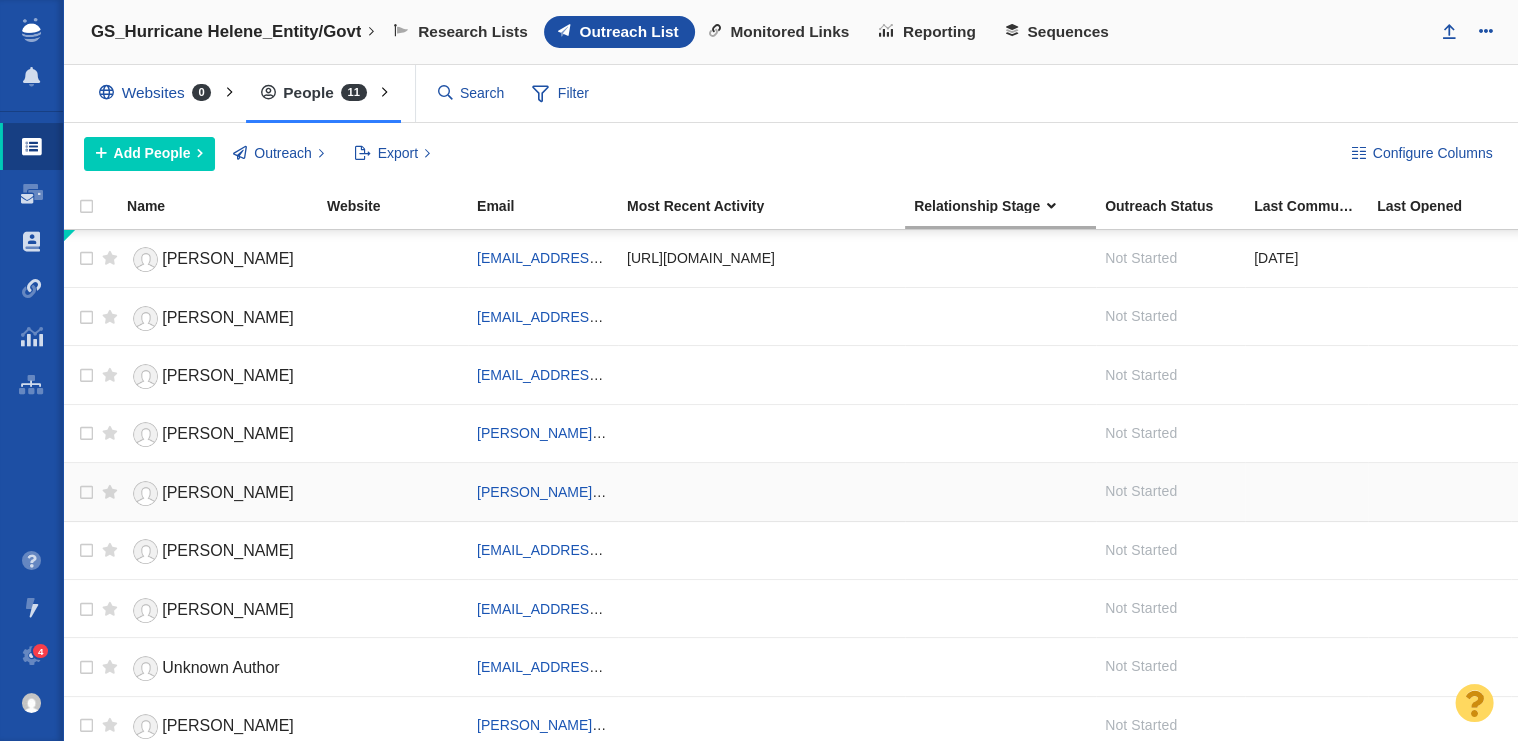 scroll, scrollTop: 0, scrollLeft: 360, axis: horizontal 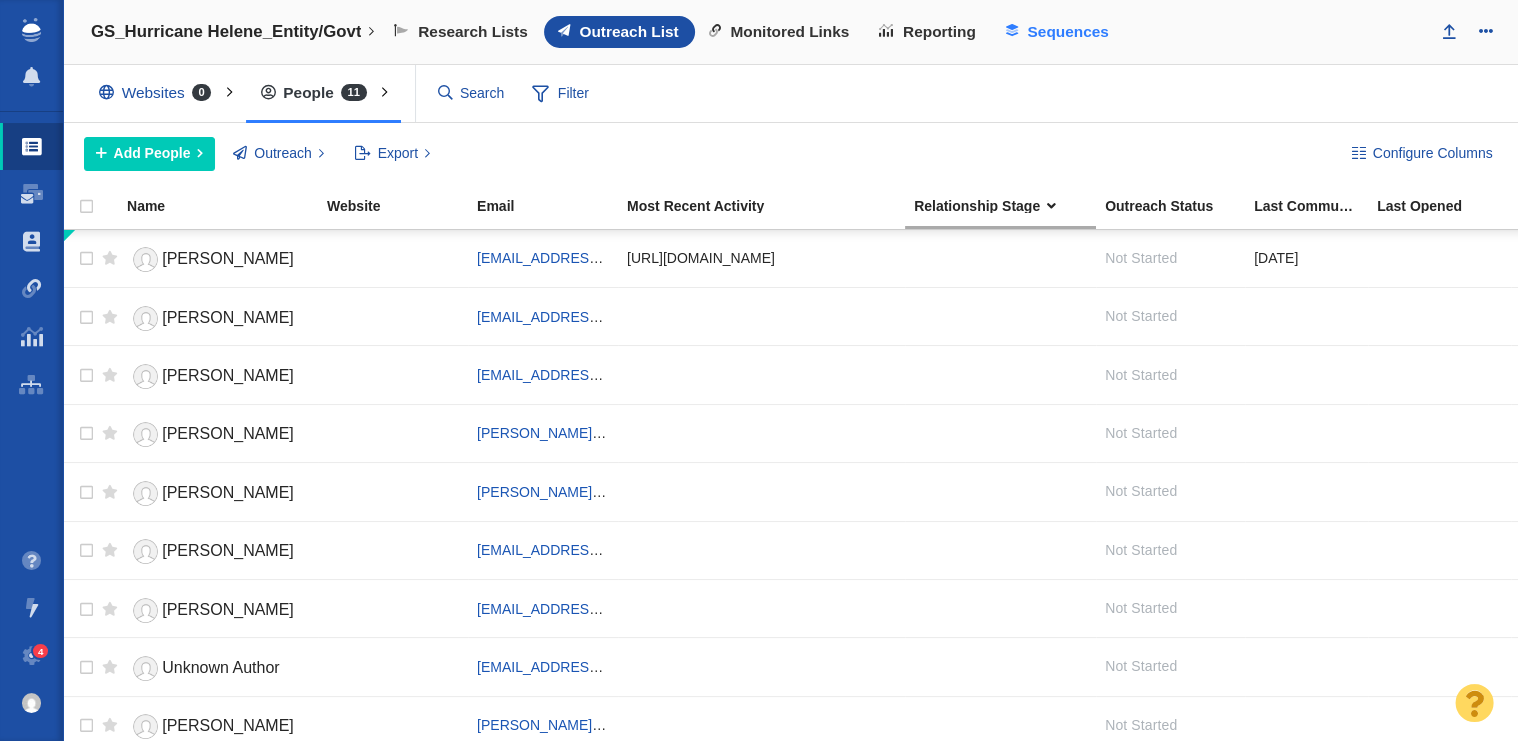 click on "Sequences" at bounding box center (1058, 32) 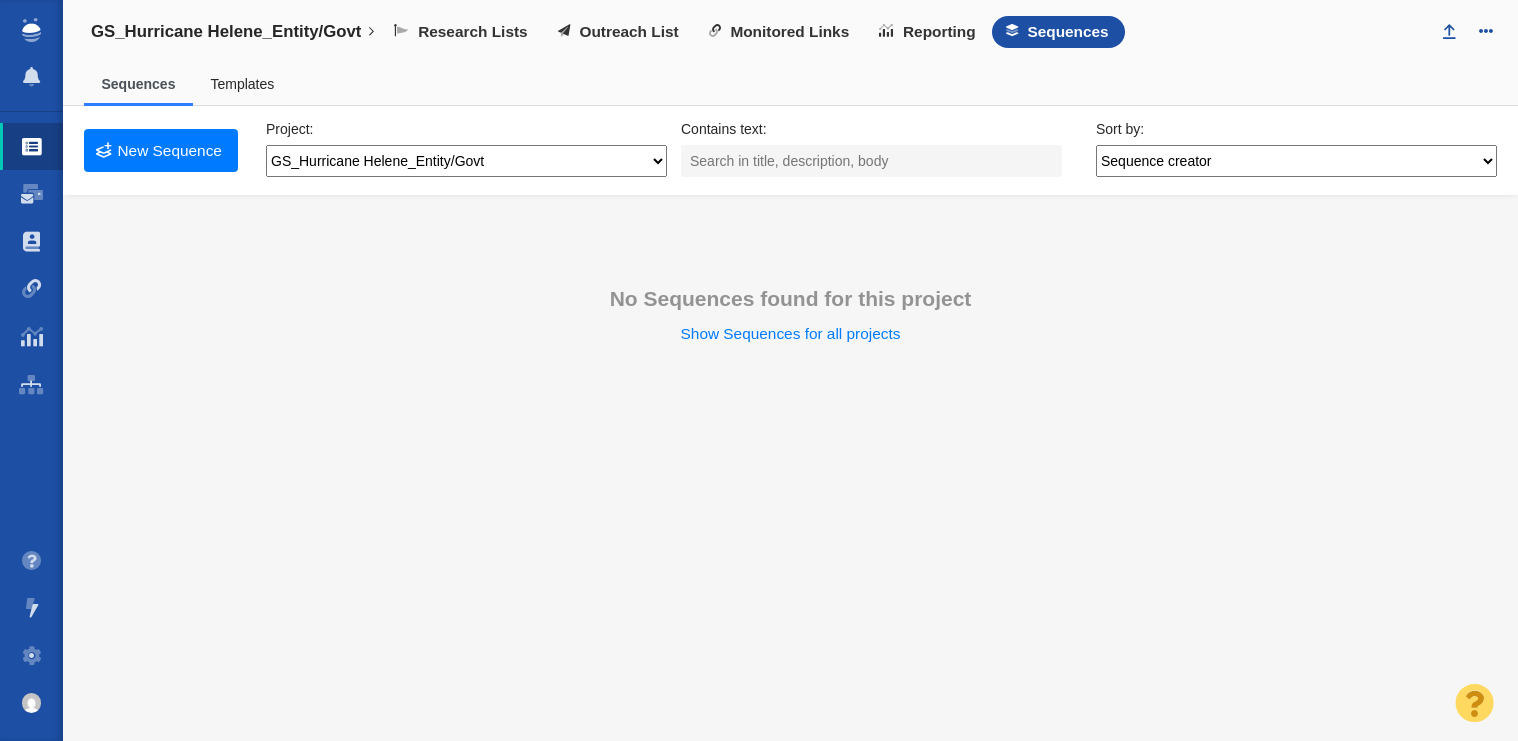 scroll, scrollTop: 0, scrollLeft: 0, axis: both 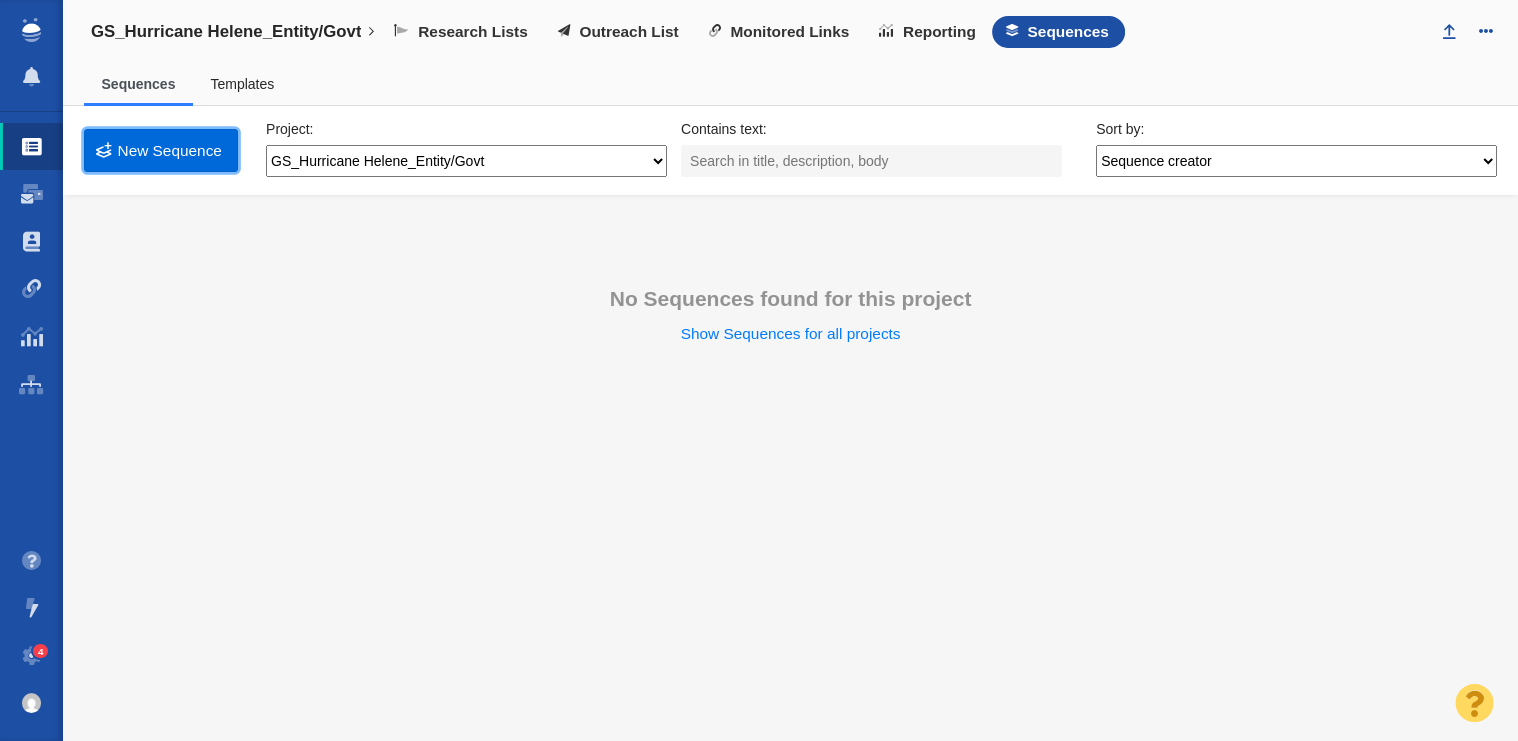 click on "New Sequence" at bounding box center (161, 150) 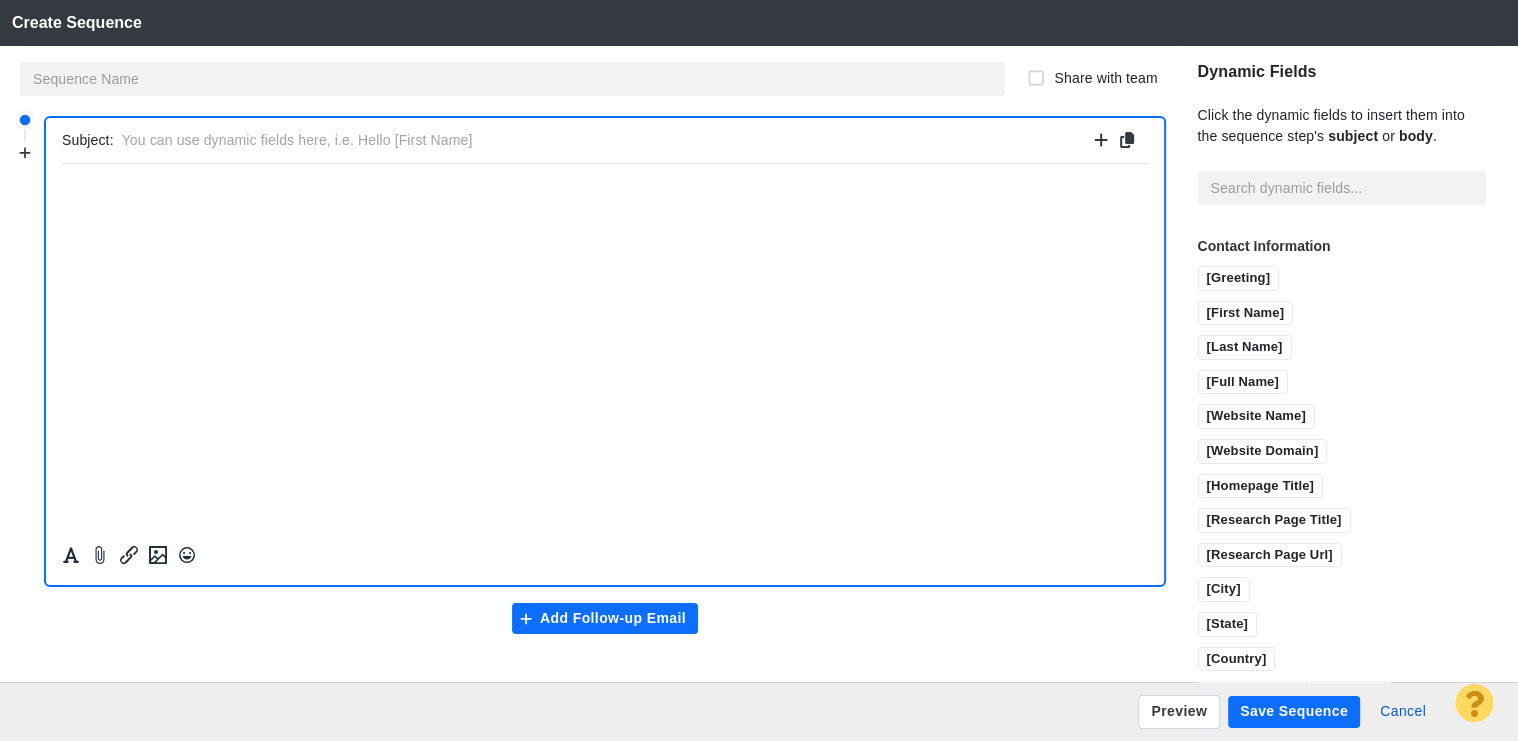 scroll, scrollTop: 0, scrollLeft: 0, axis: both 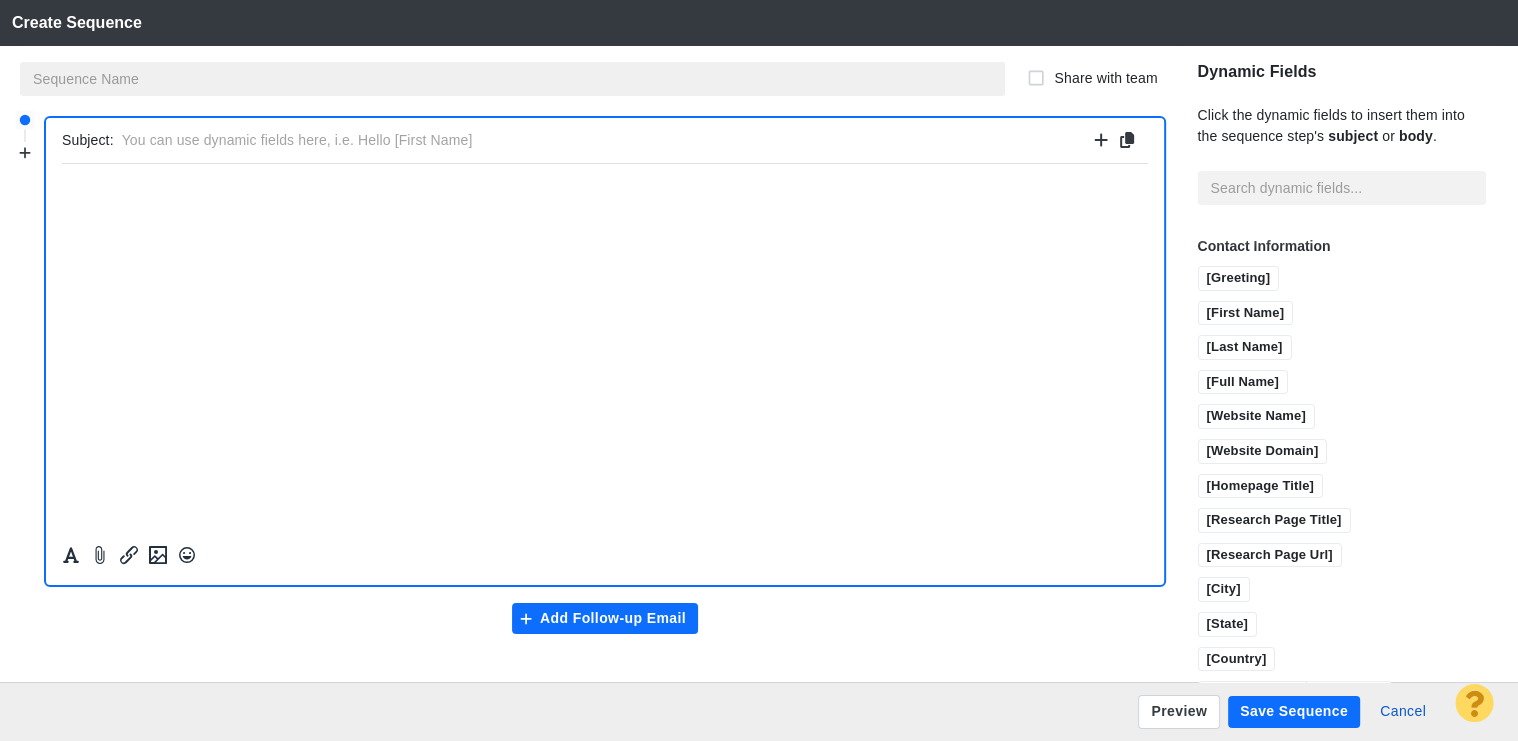 click at bounding box center (512, 79) 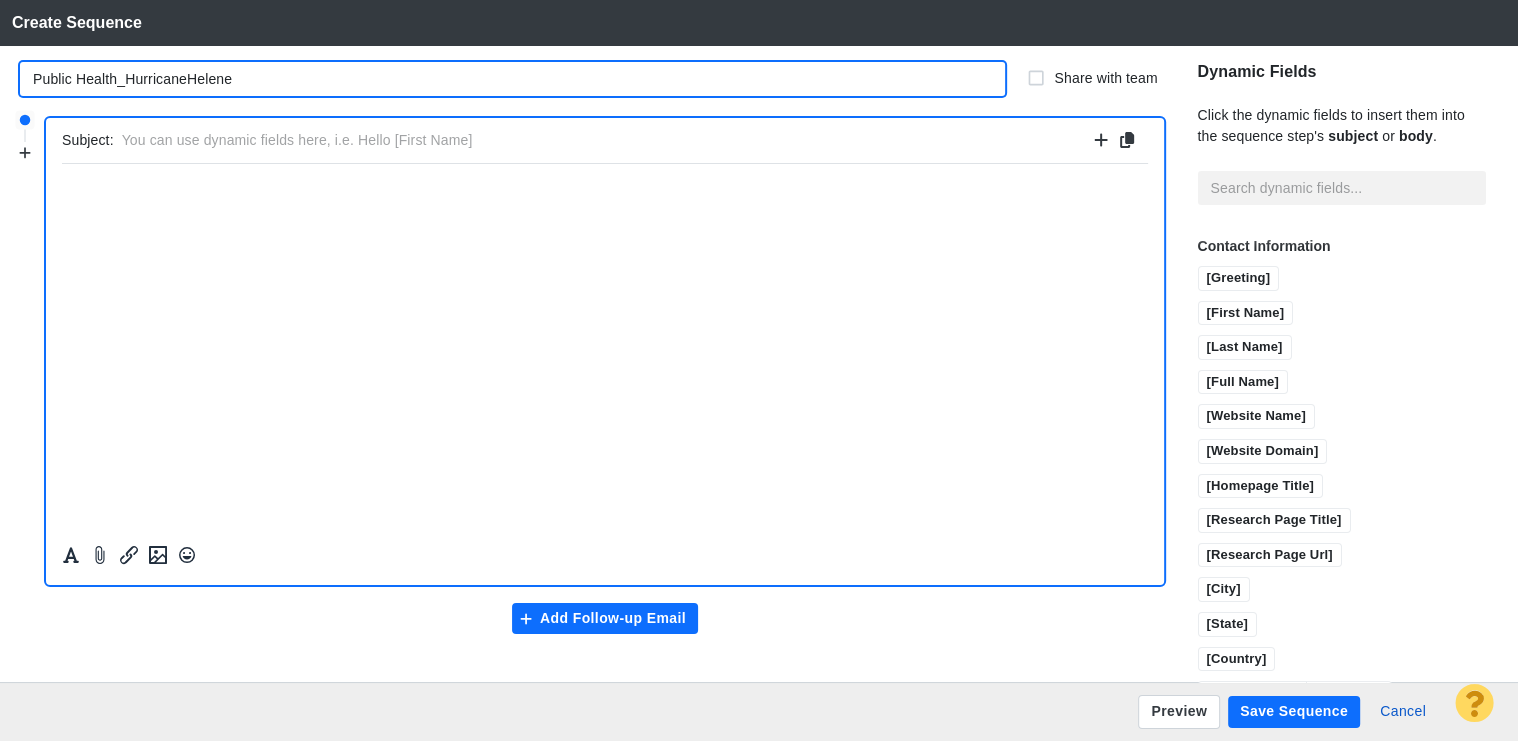 click on "Public Health_HurricaneHelene" at bounding box center [512, 79] 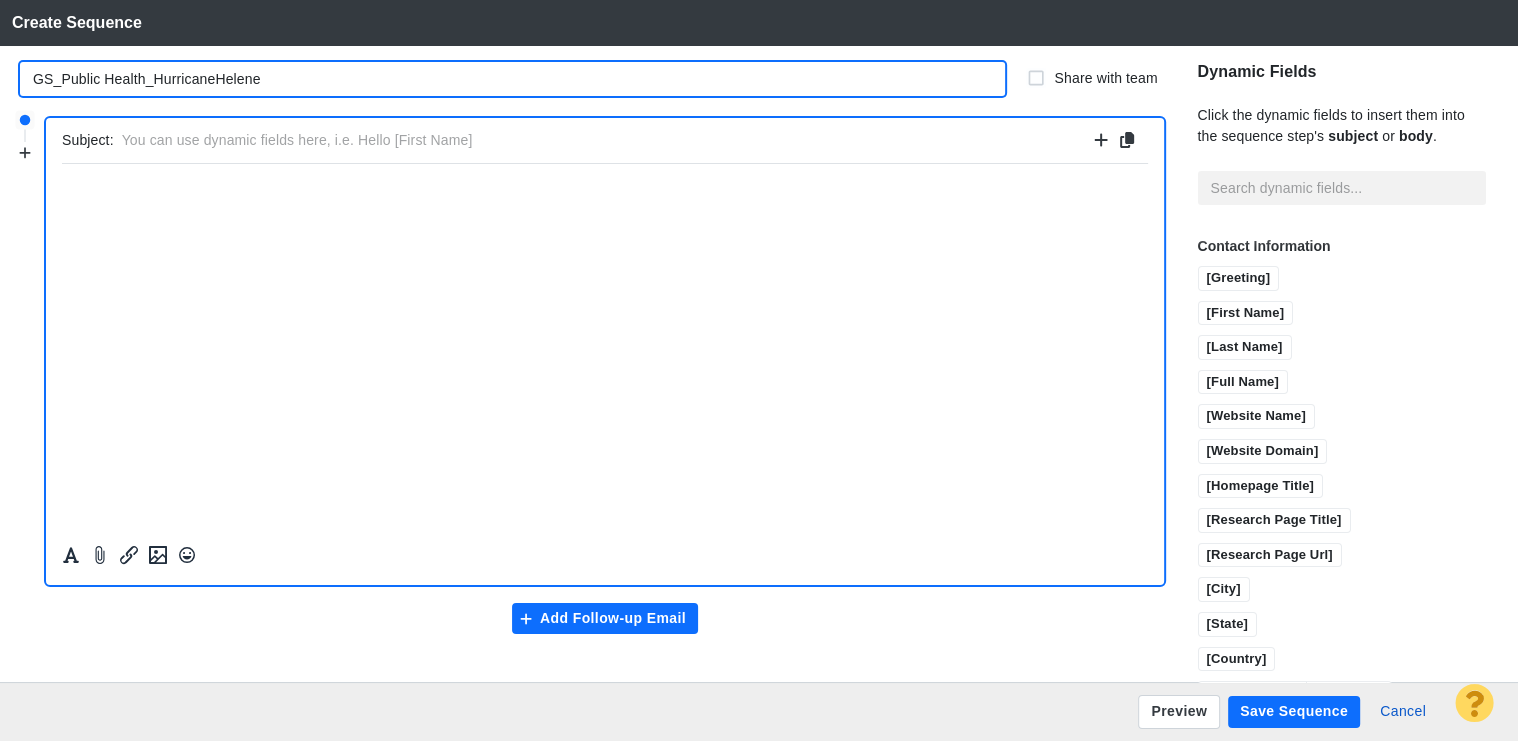 type on "GS_Public Health_HurricaneHelene" 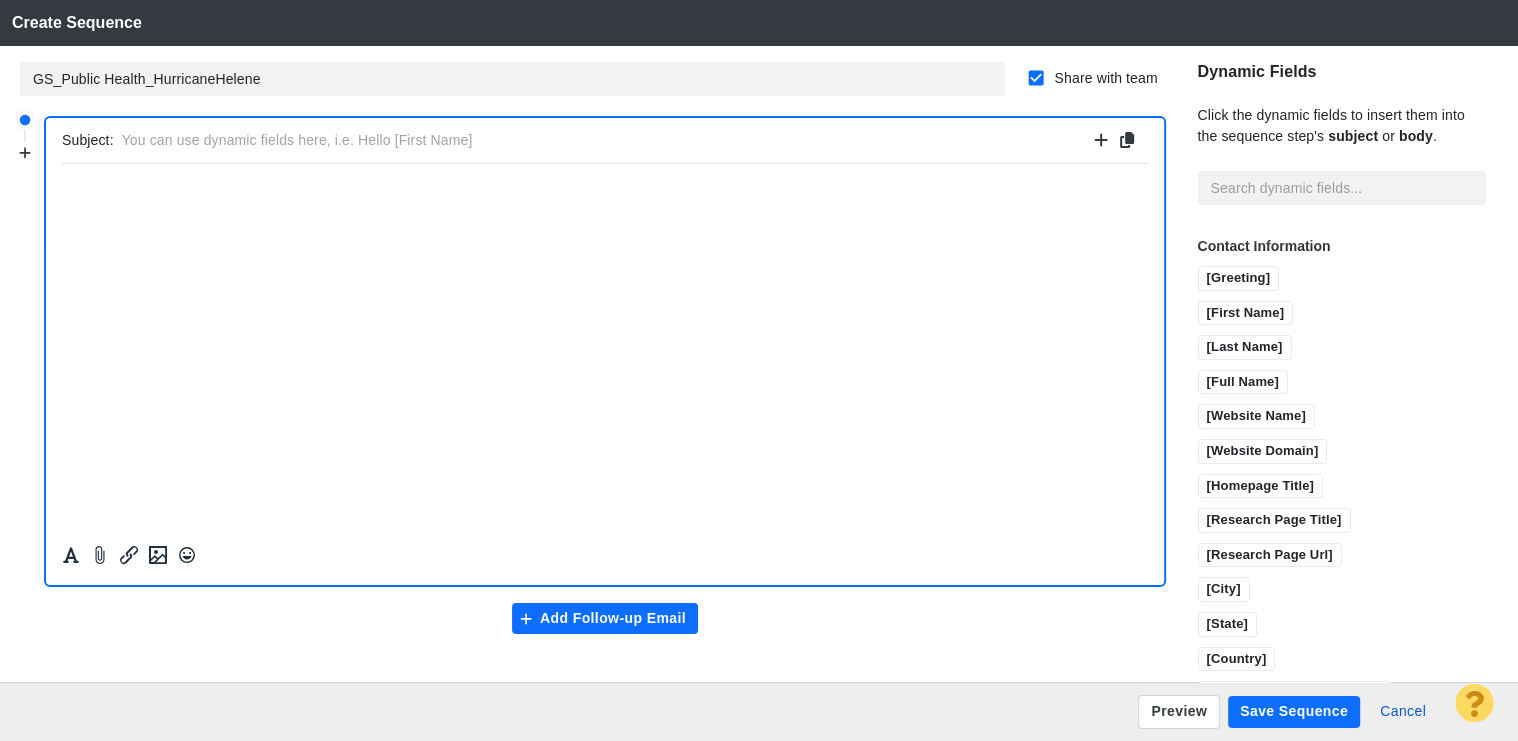 click at bounding box center [605, 140] 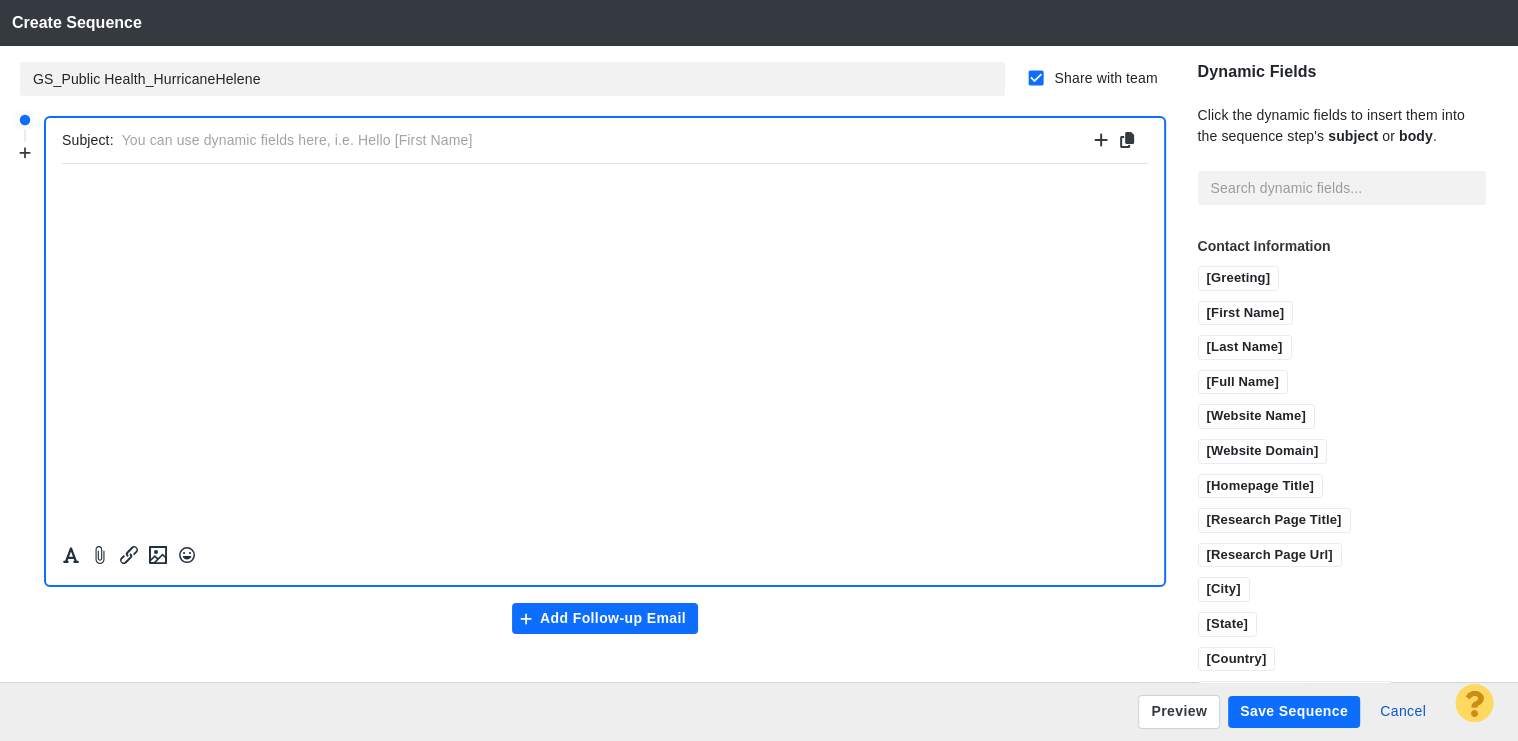 paste on "Expert Interview Request for Hurricane Helene Anniversary Article" 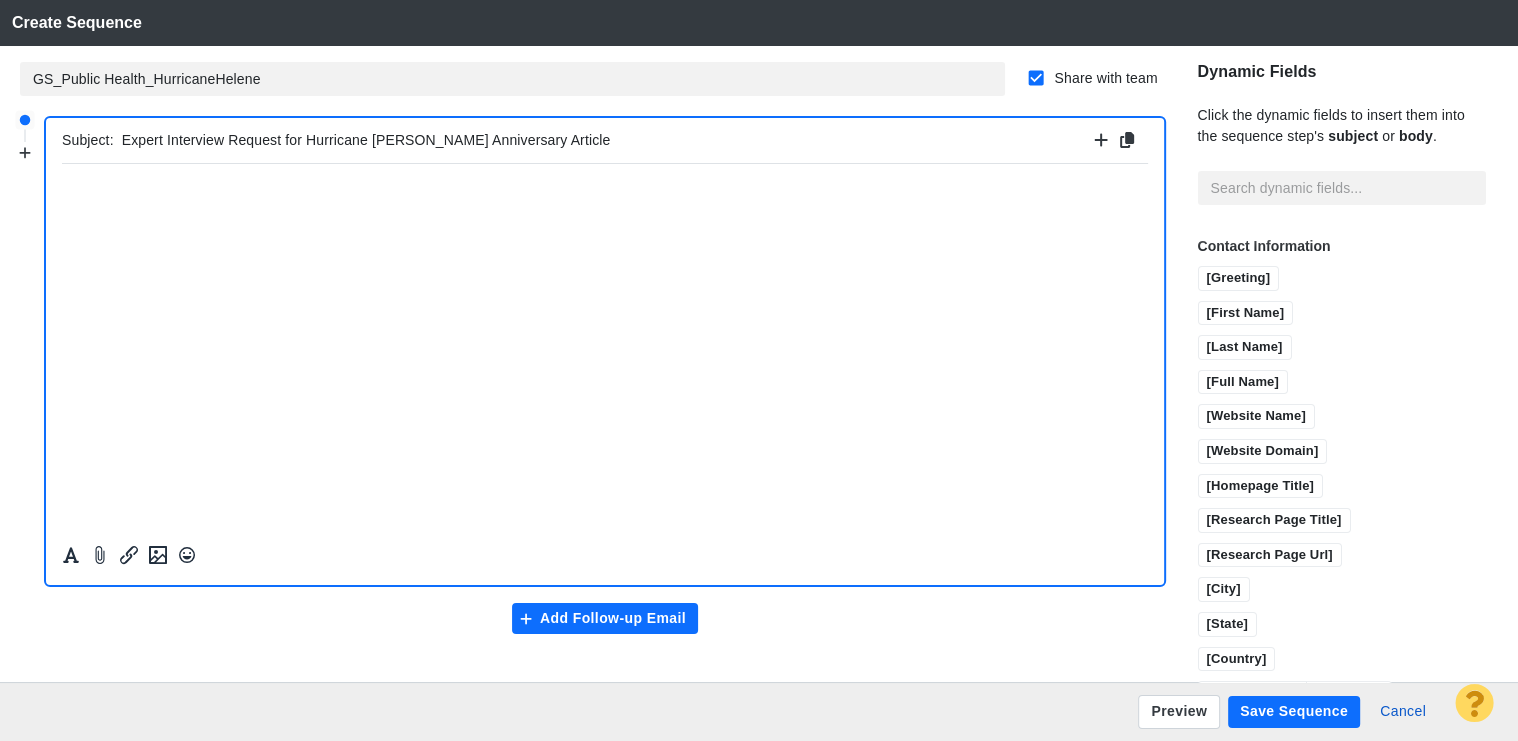 type on "Expert Interview Request for Hurricane Helene Anniversary Article" 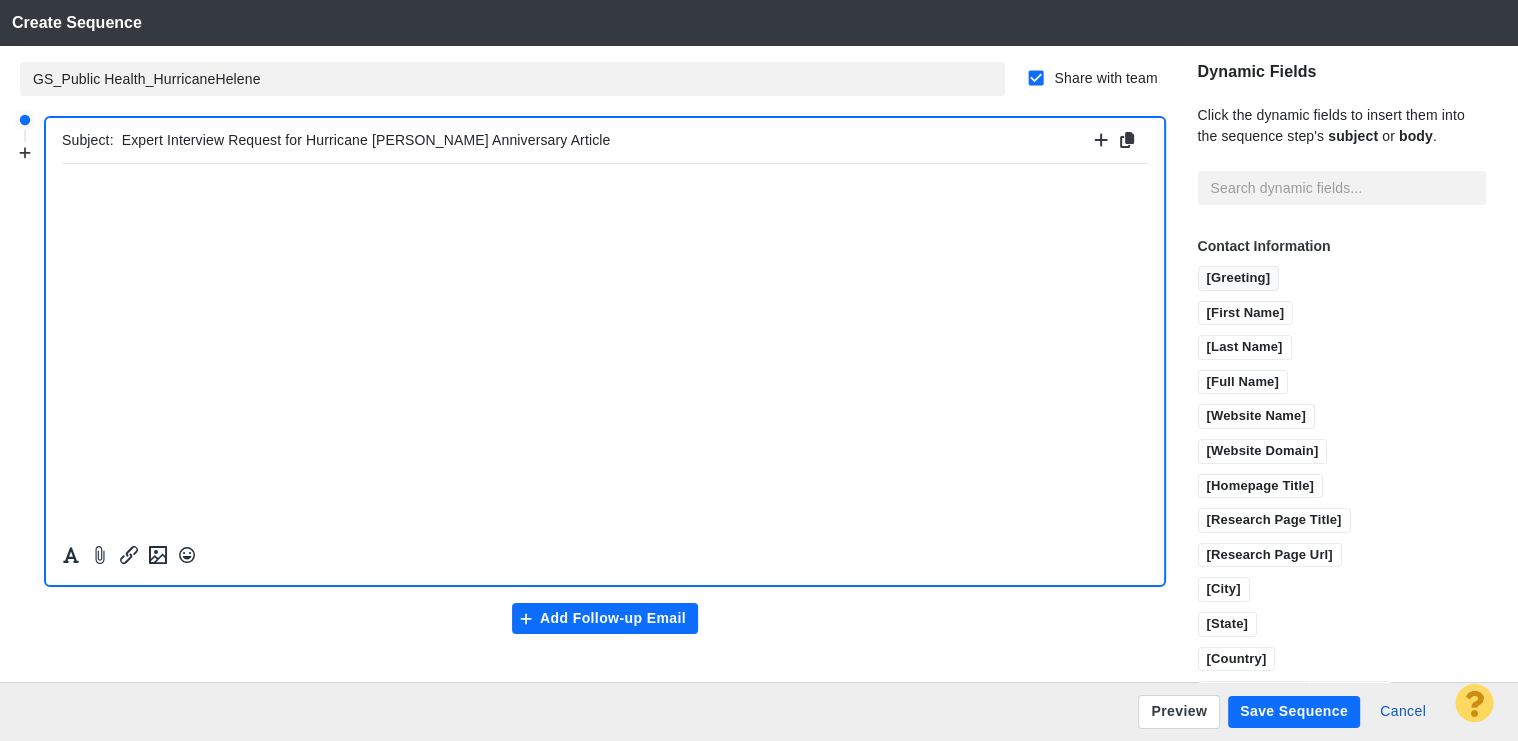 click on "[Greeting]" at bounding box center (1239, 279) 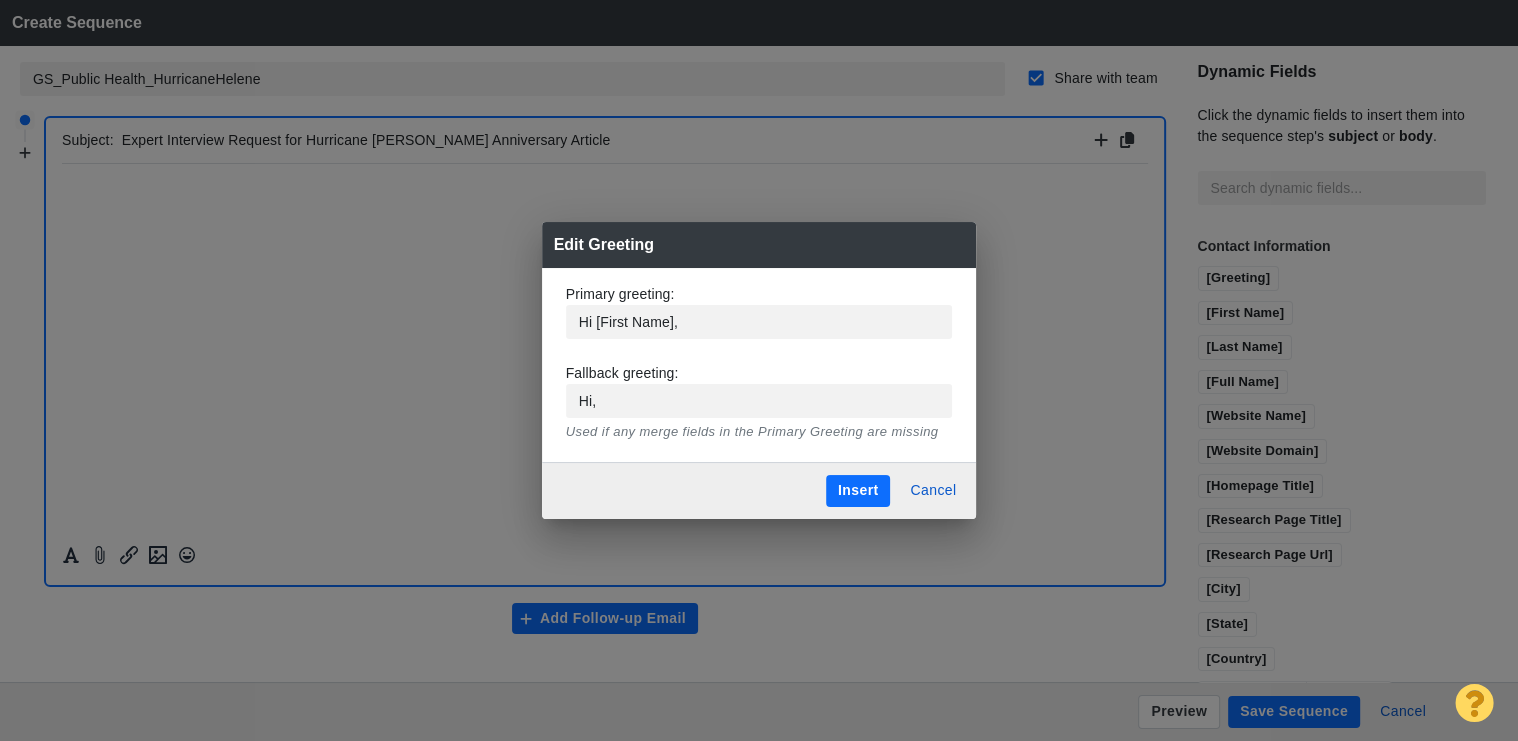 click on "Insert" at bounding box center (858, 491) 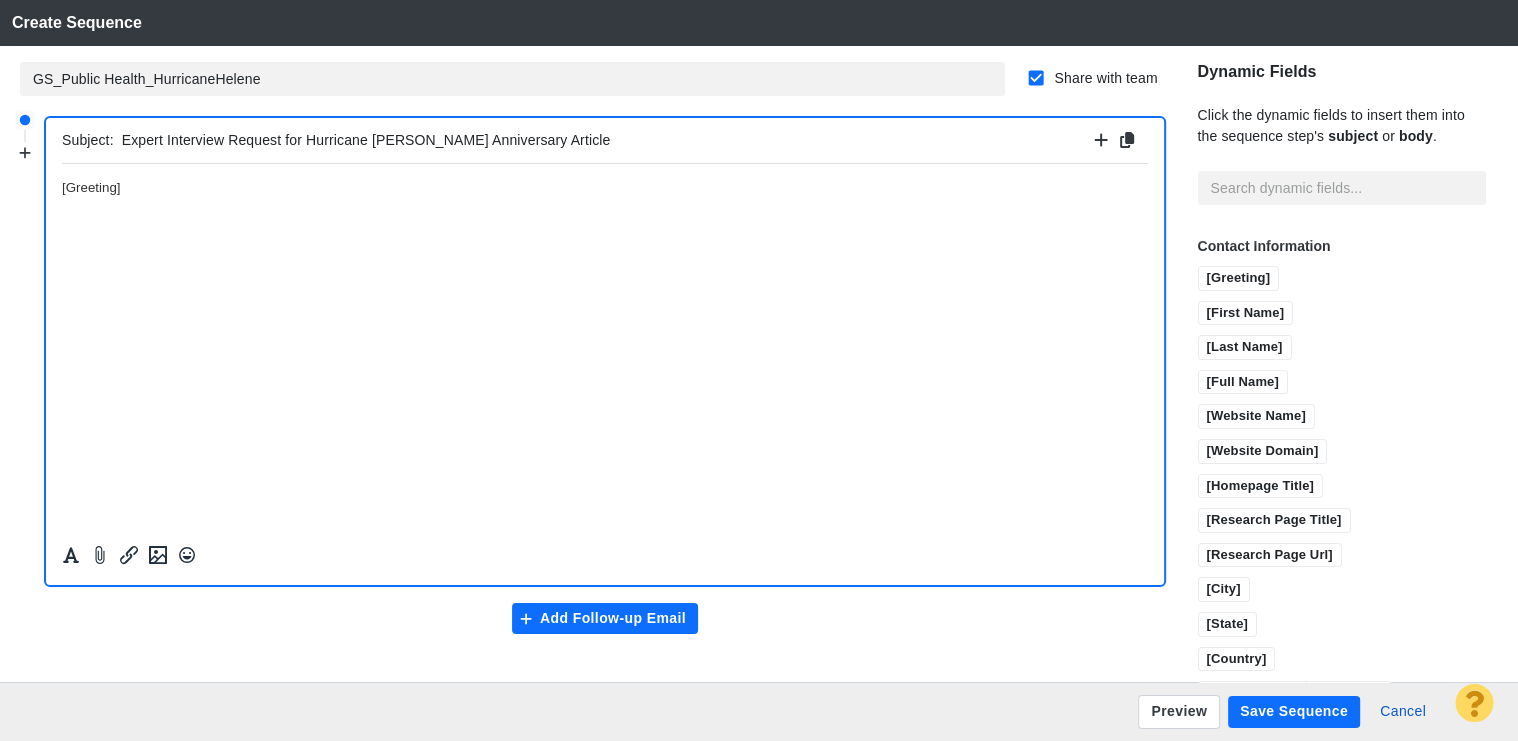 click on "﻿[Greeting]" at bounding box center (605, 186) 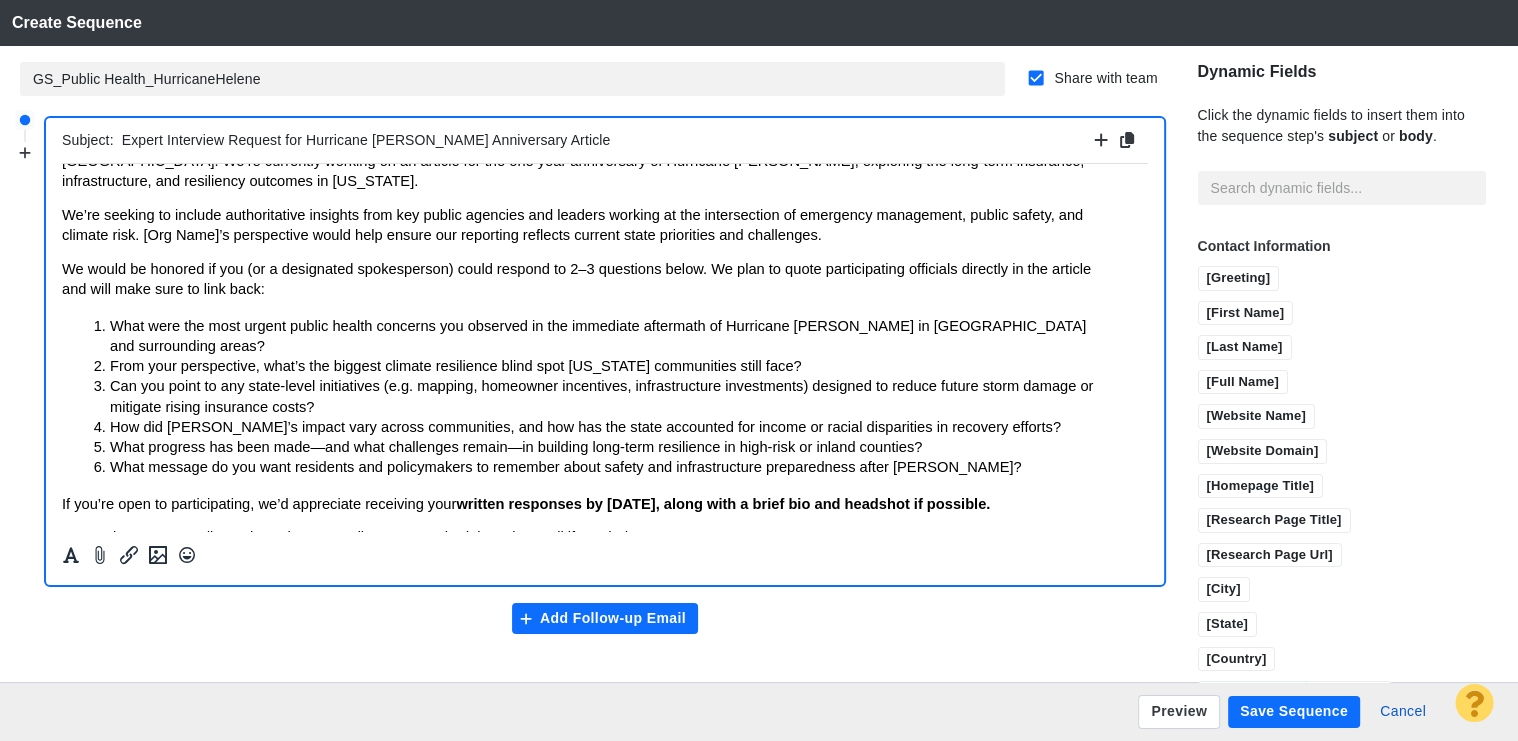 scroll, scrollTop: 201, scrollLeft: 0, axis: vertical 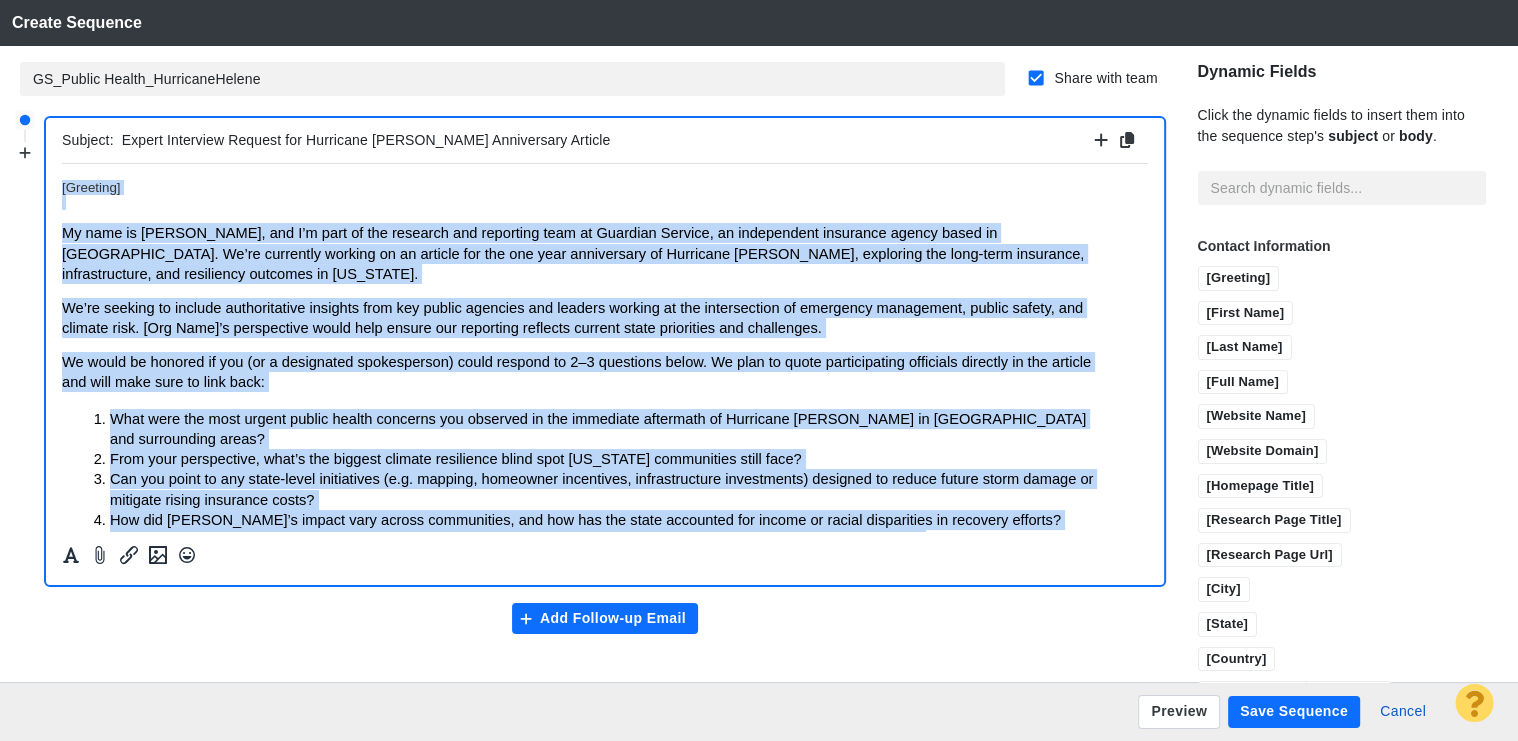 drag, startPoint x: 161, startPoint y: 509, endPoint x: 55, endPoint y: 191, distance: 335.20145 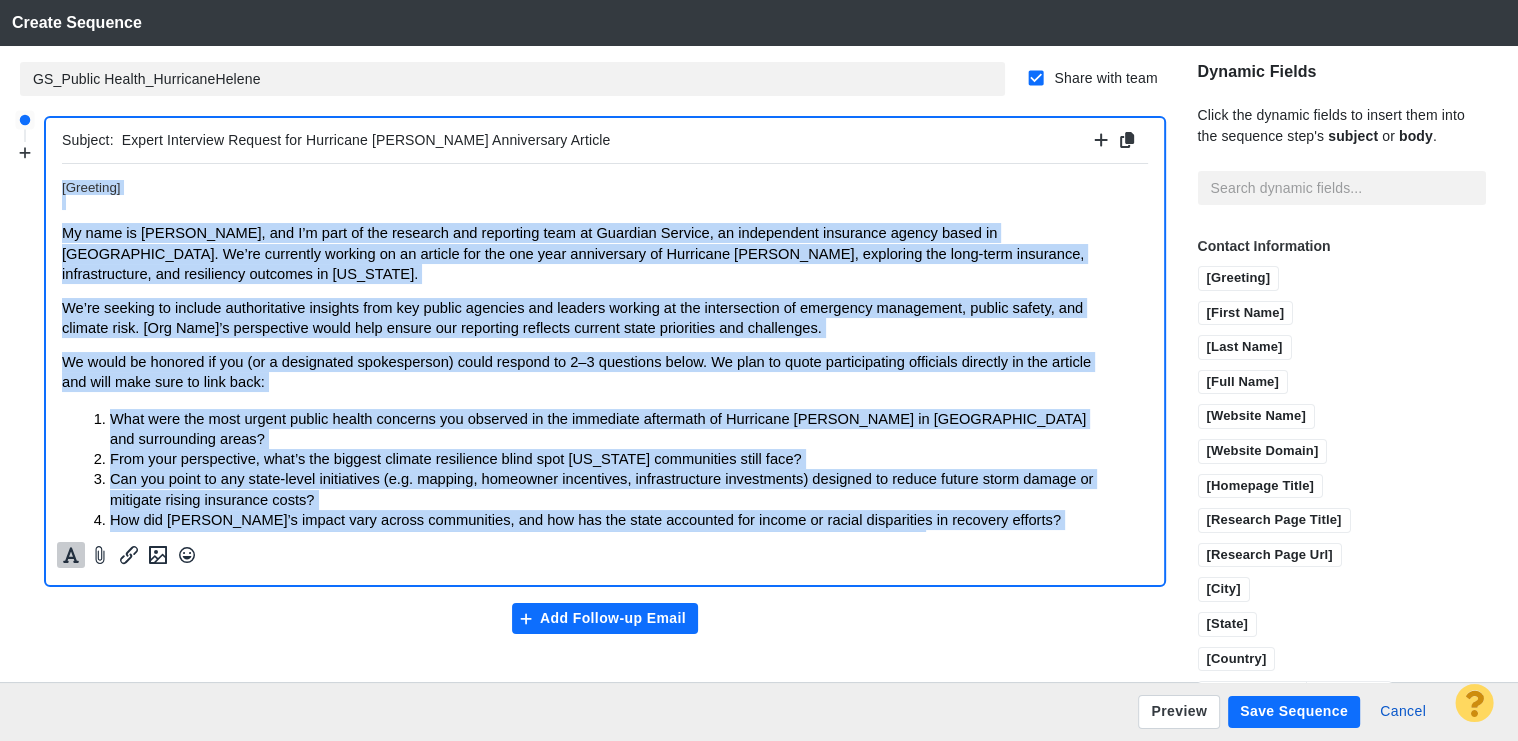 click 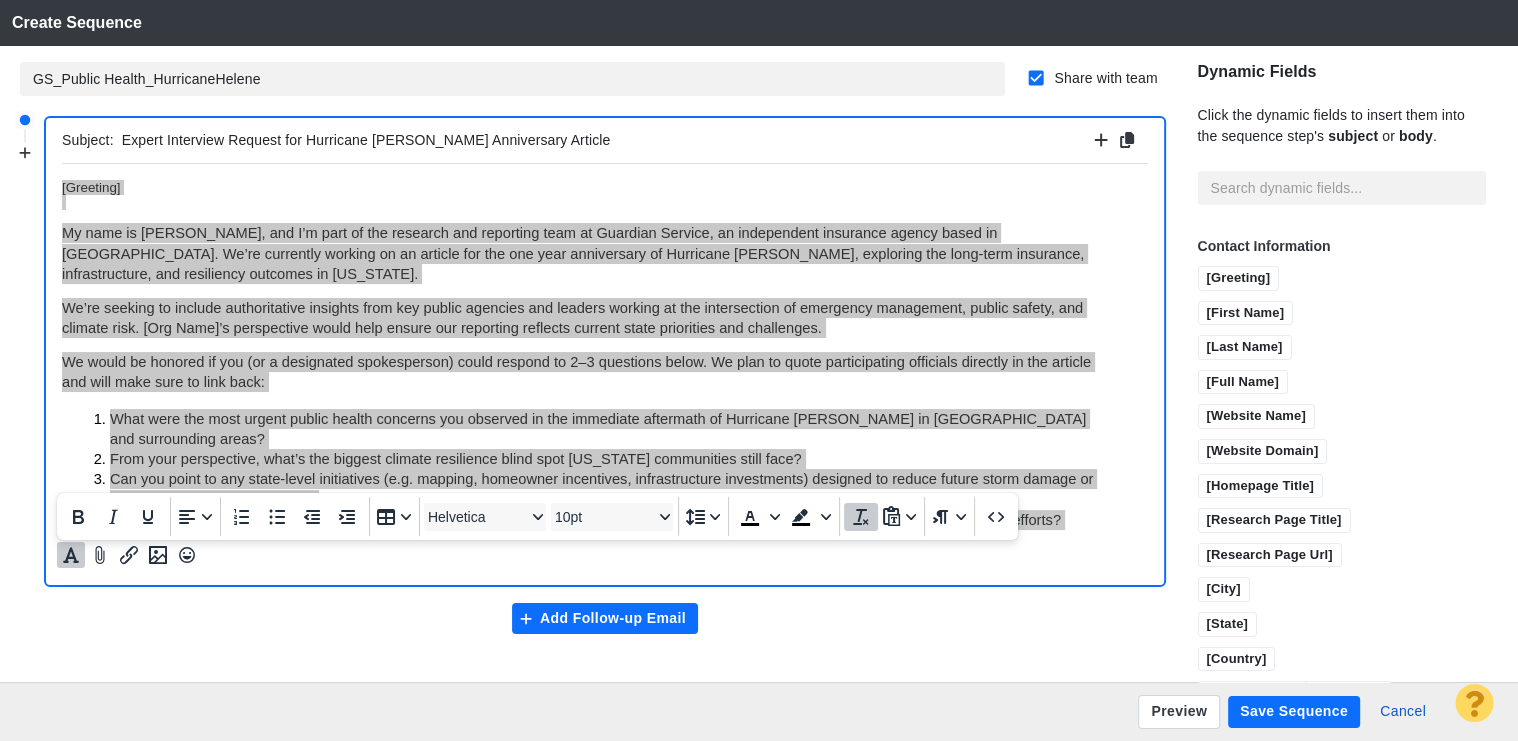 click 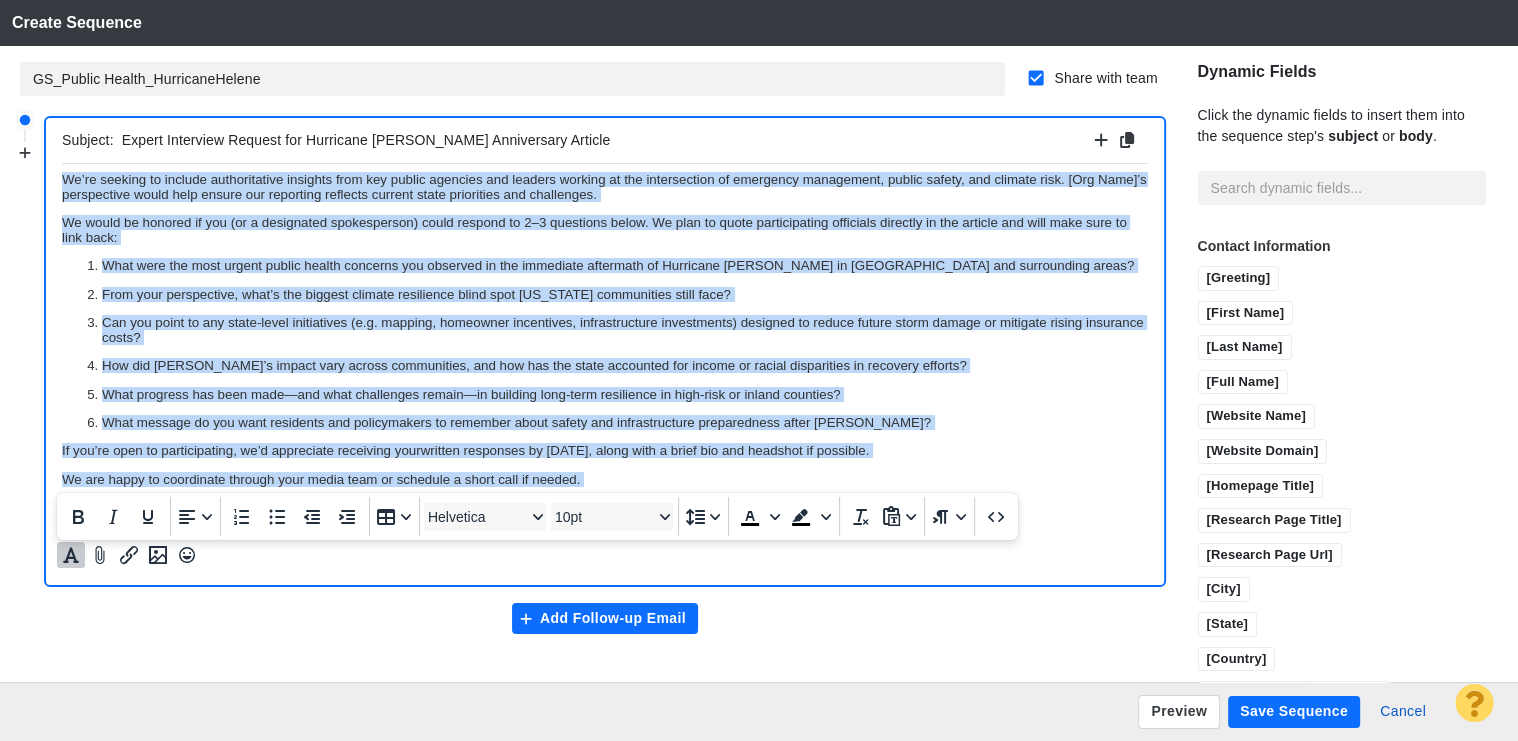 scroll, scrollTop: 157, scrollLeft: 0, axis: vertical 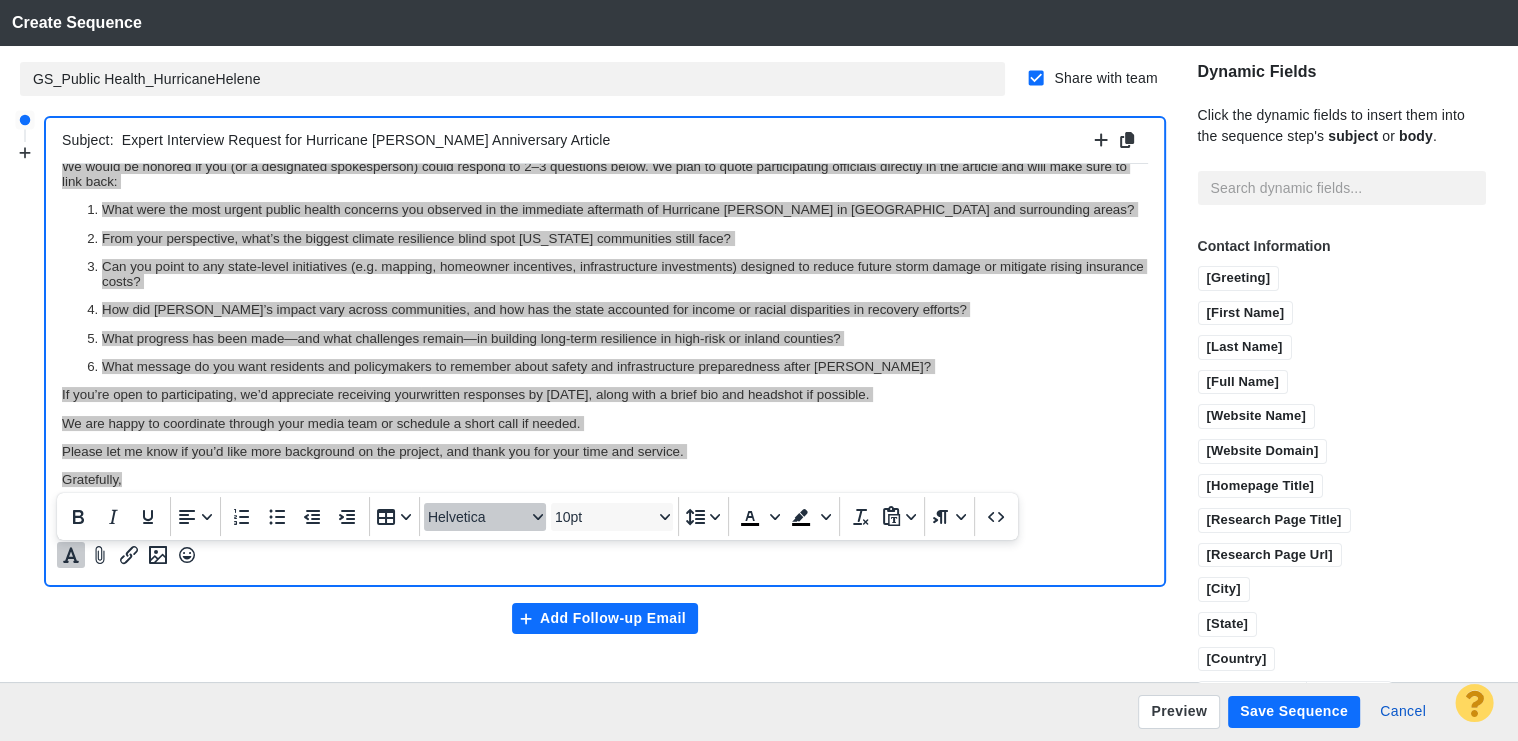 click on "Helvetica" at bounding box center [485, 517] 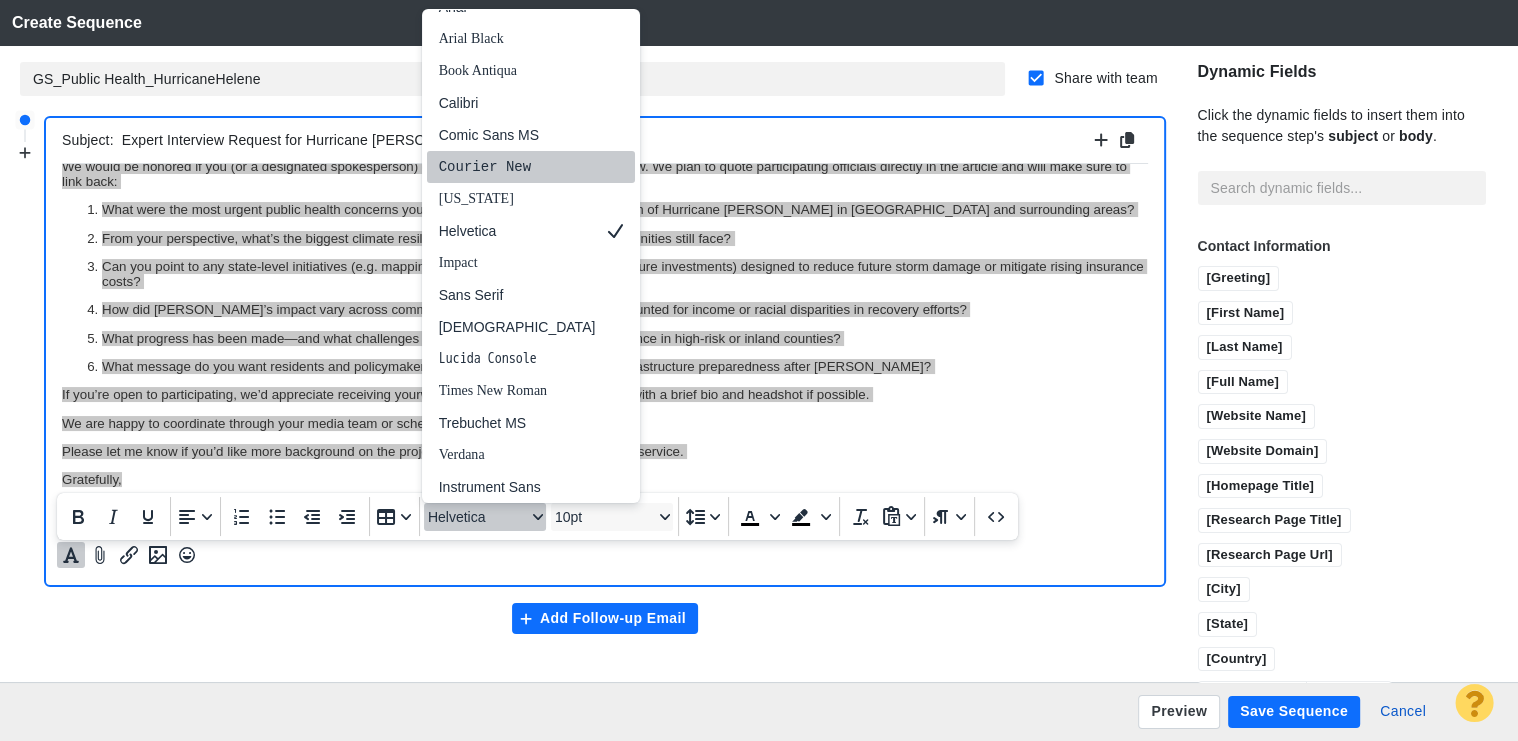 scroll, scrollTop: 0, scrollLeft: 0, axis: both 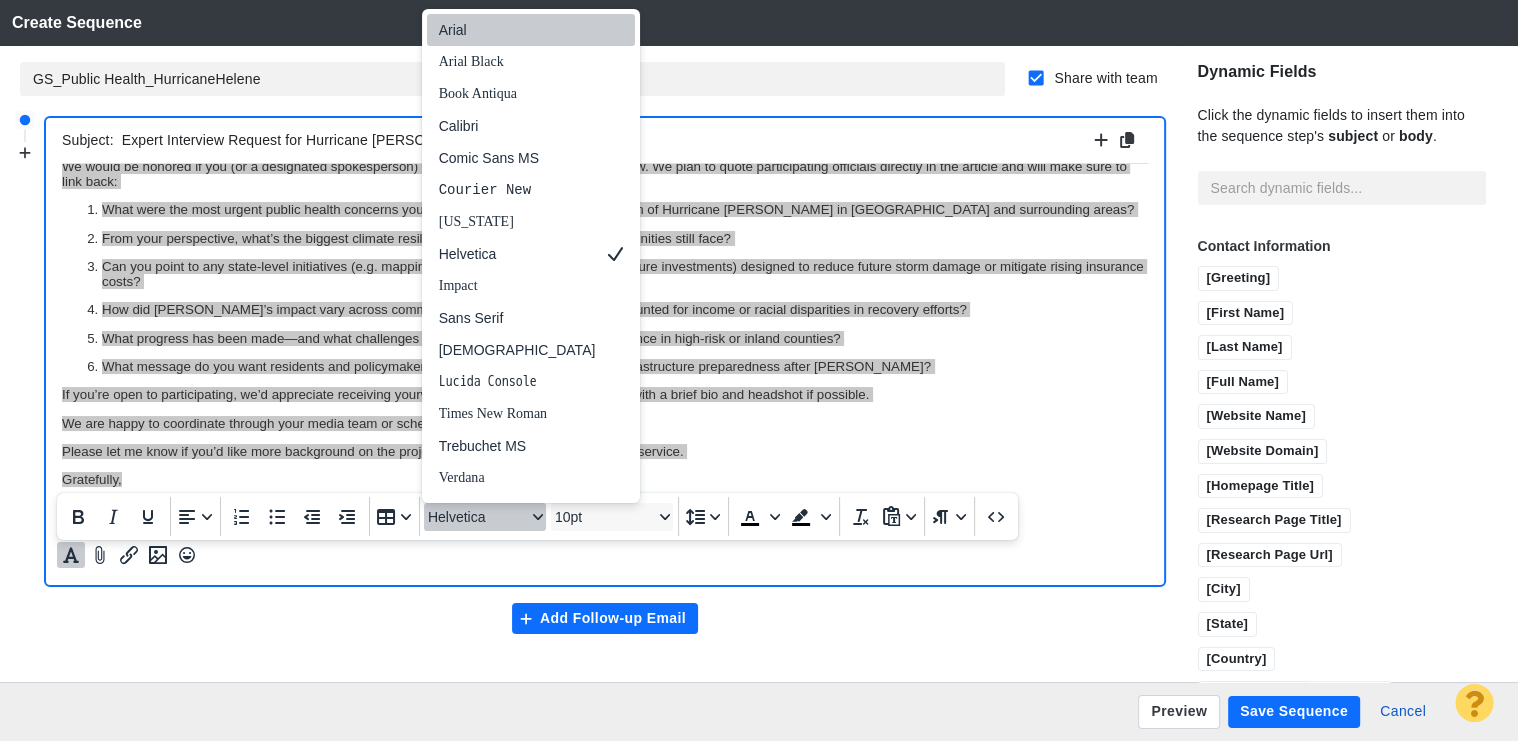 click on "Arial" at bounding box center [517, 30] 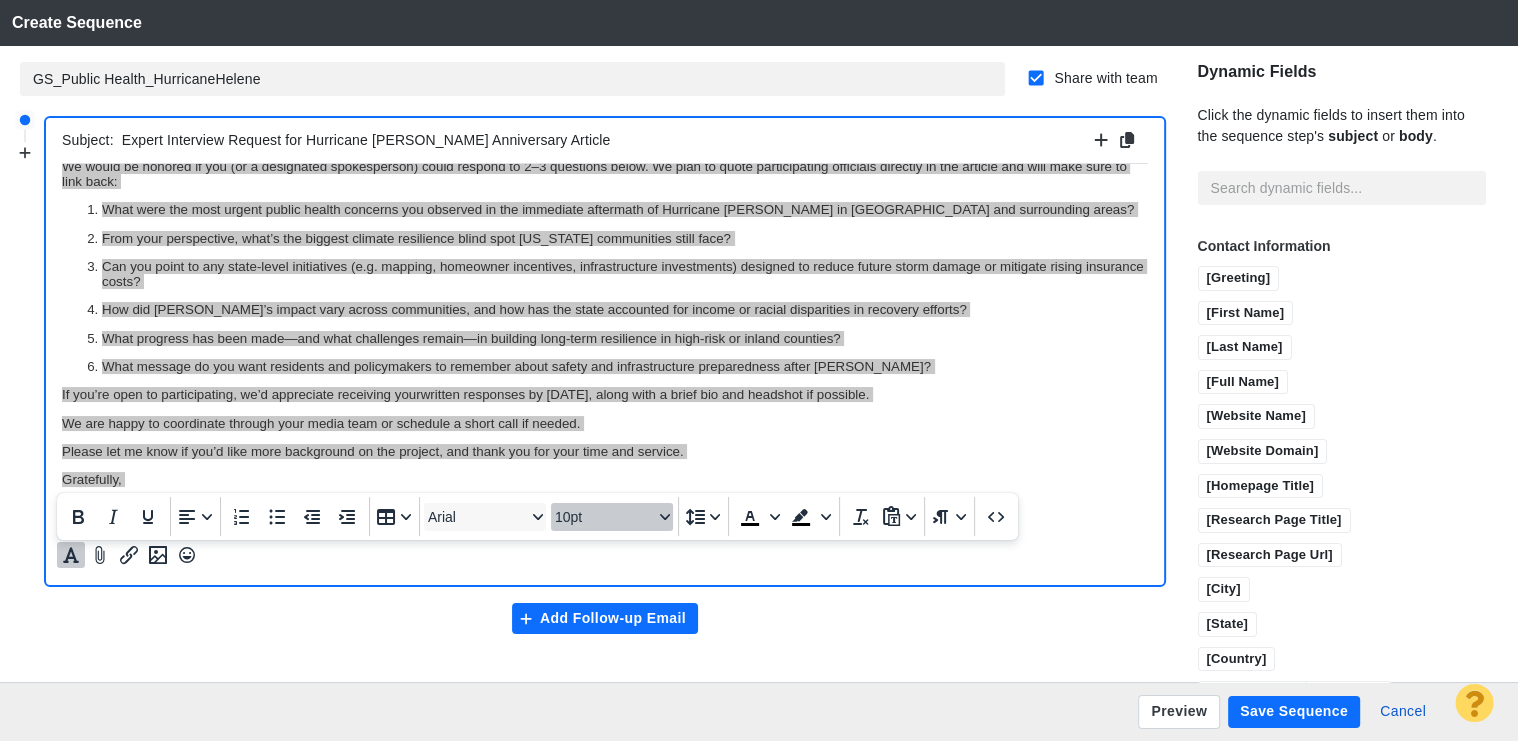 click on "10pt" at bounding box center (604, 517) 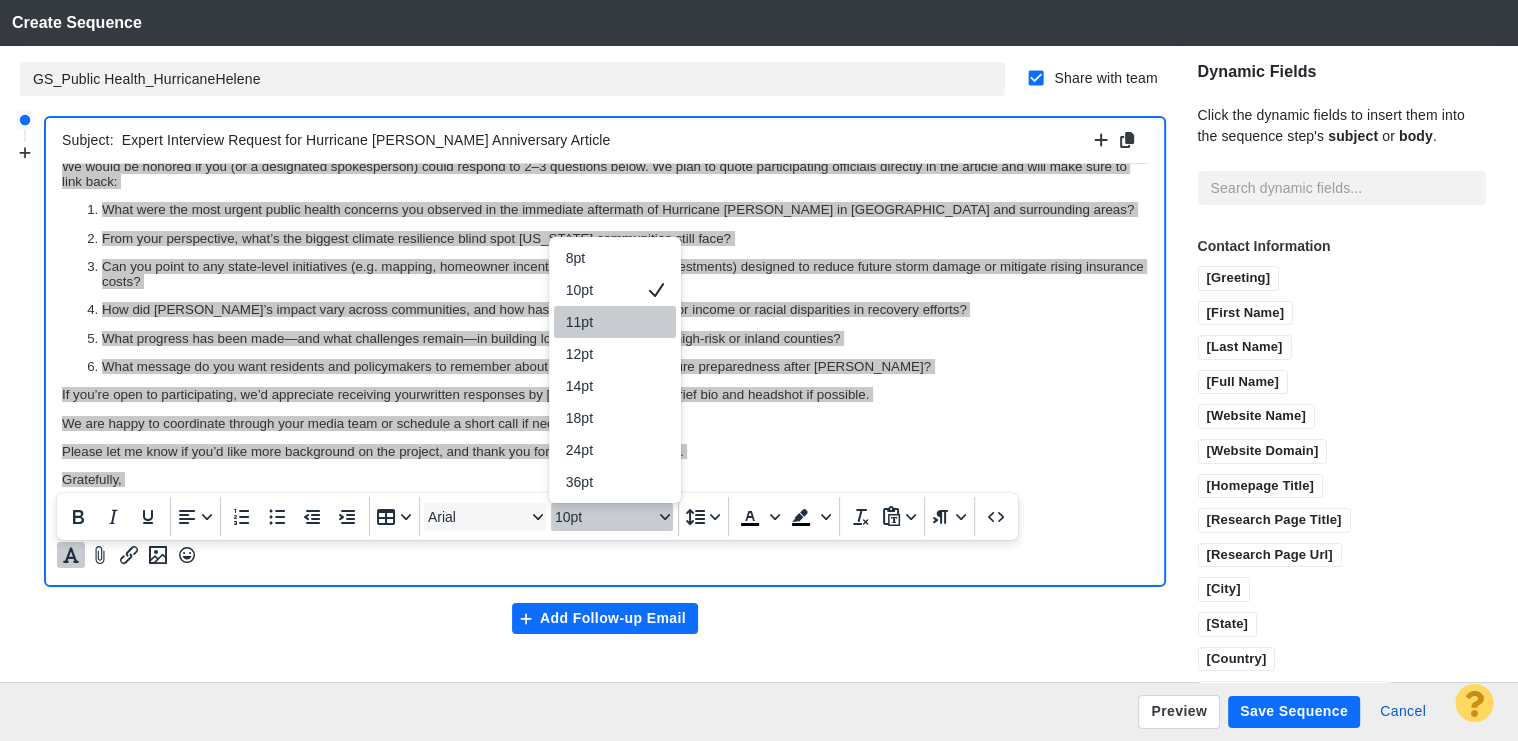click on "11pt" at bounding box center (601, 322) 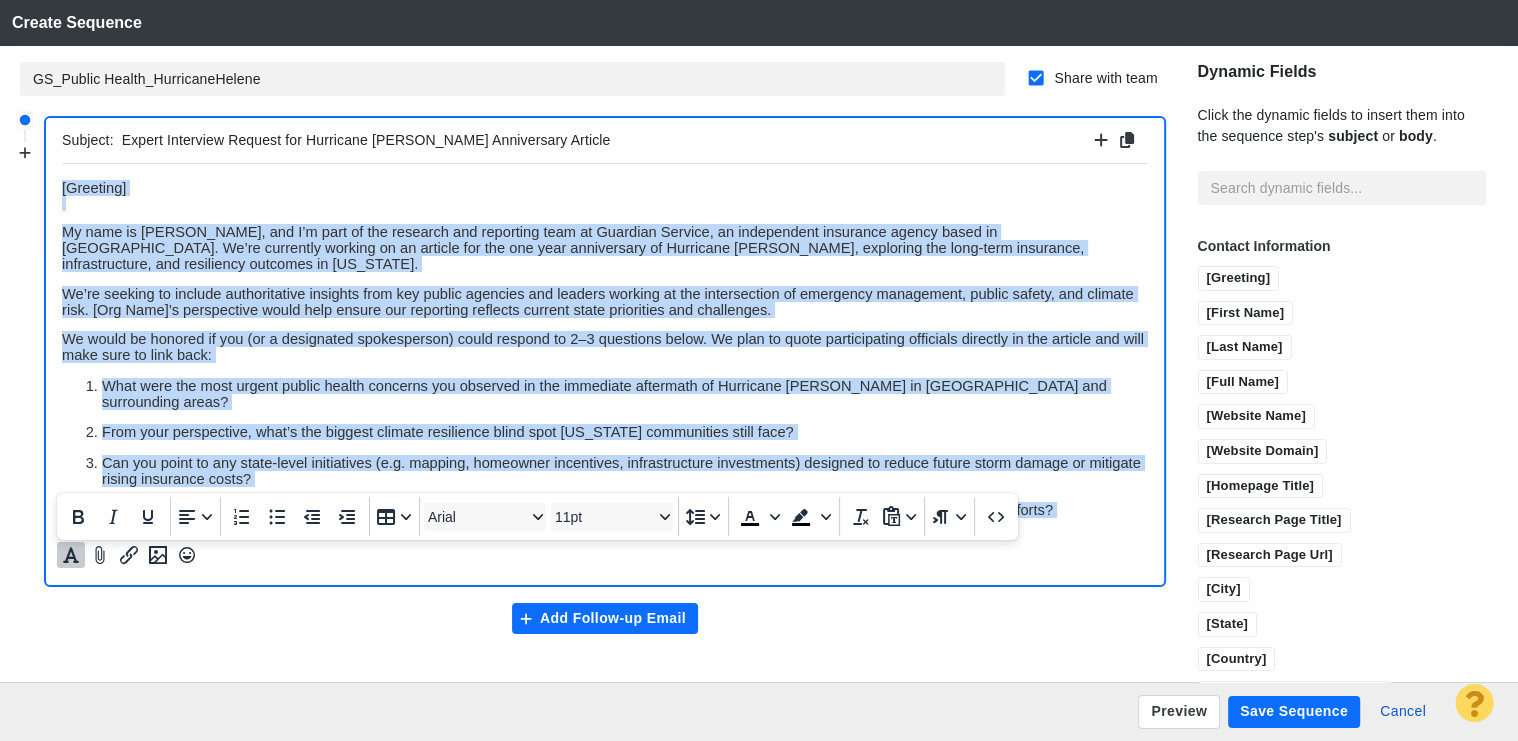 scroll, scrollTop: 198, scrollLeft: 0, axis: vertical 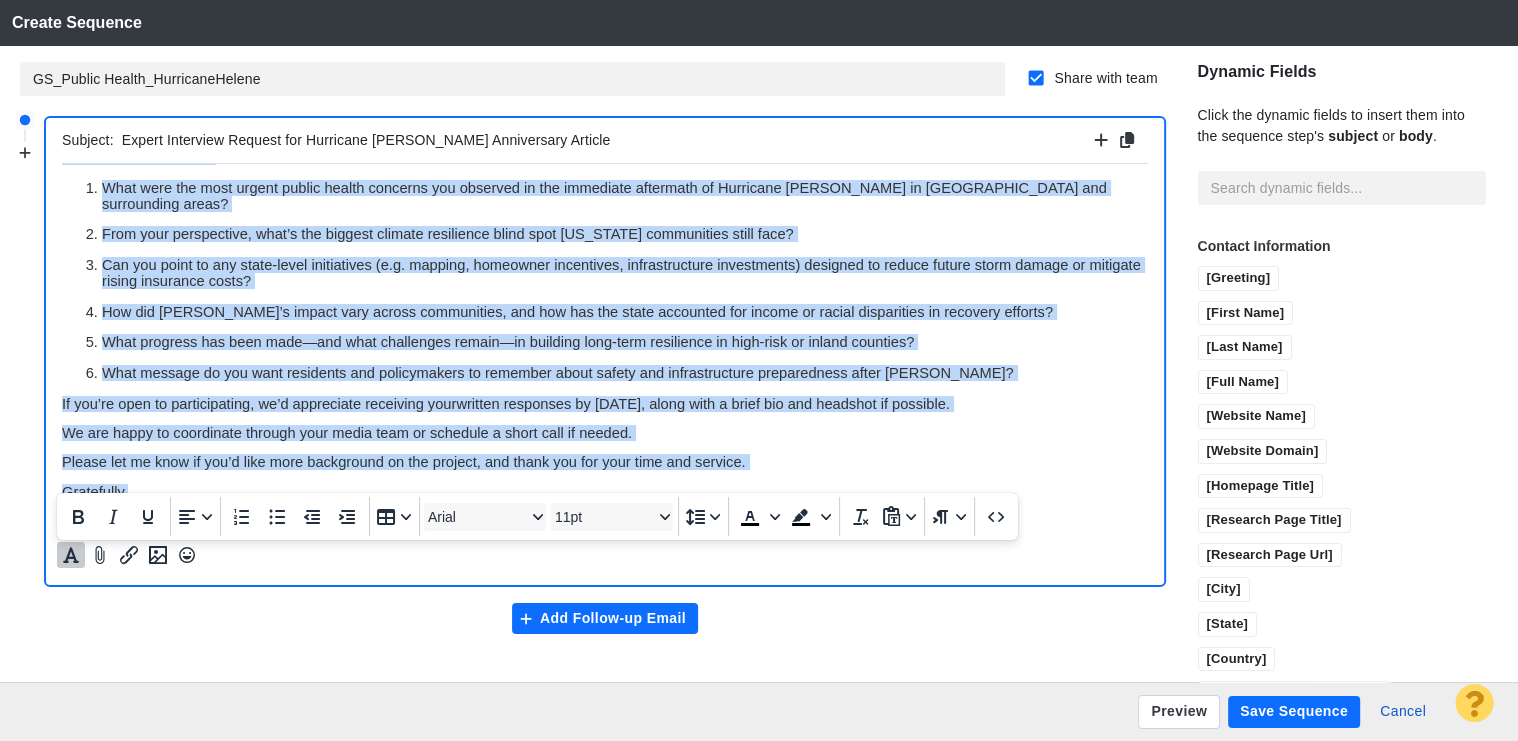 click on "Please let me know if you’d like more background on the project, and thank you for your time and service." at bounding box center [404, 461] 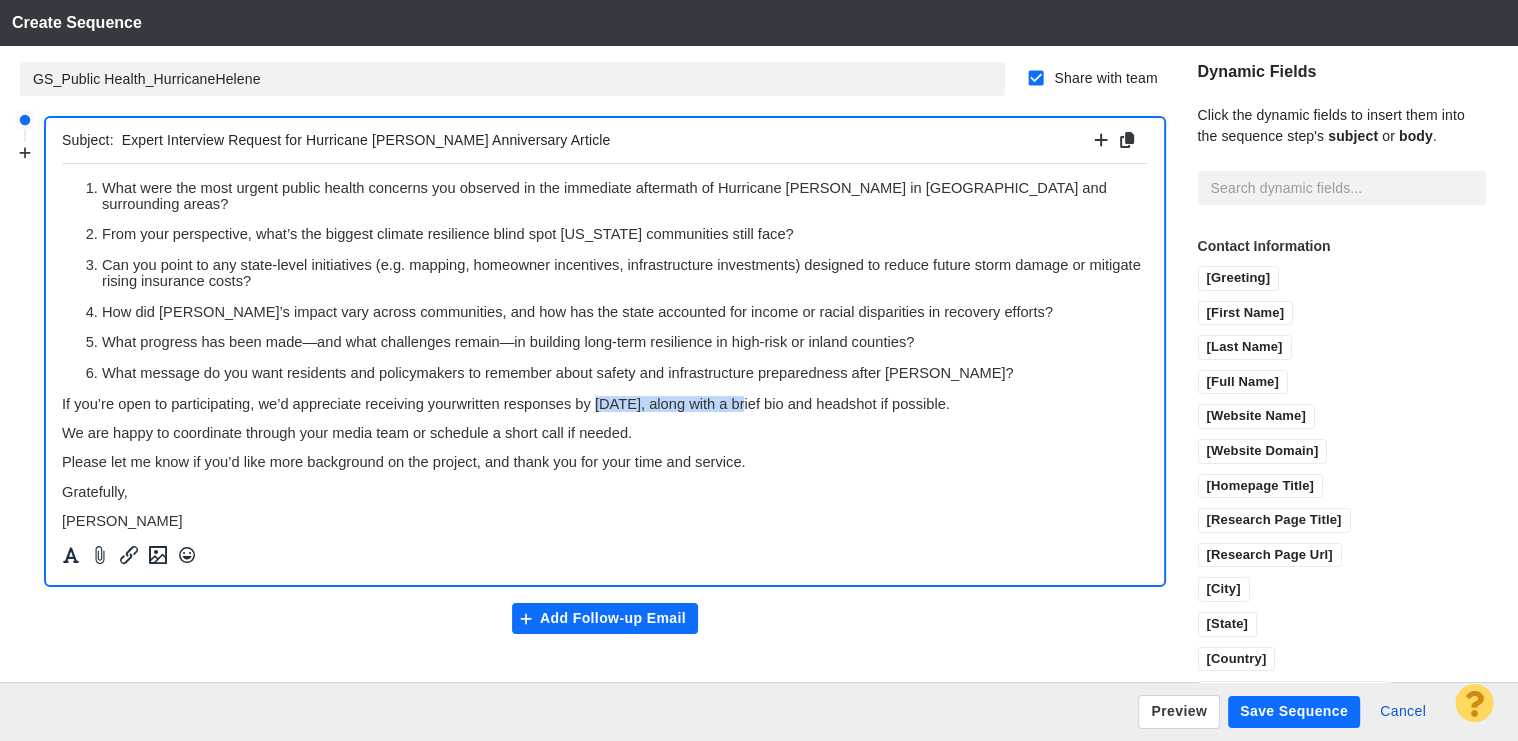 drag, startPoint x: 597, startPoint y: 387, endPoint x: 746, endPoint y: 386, distance: 149.00336 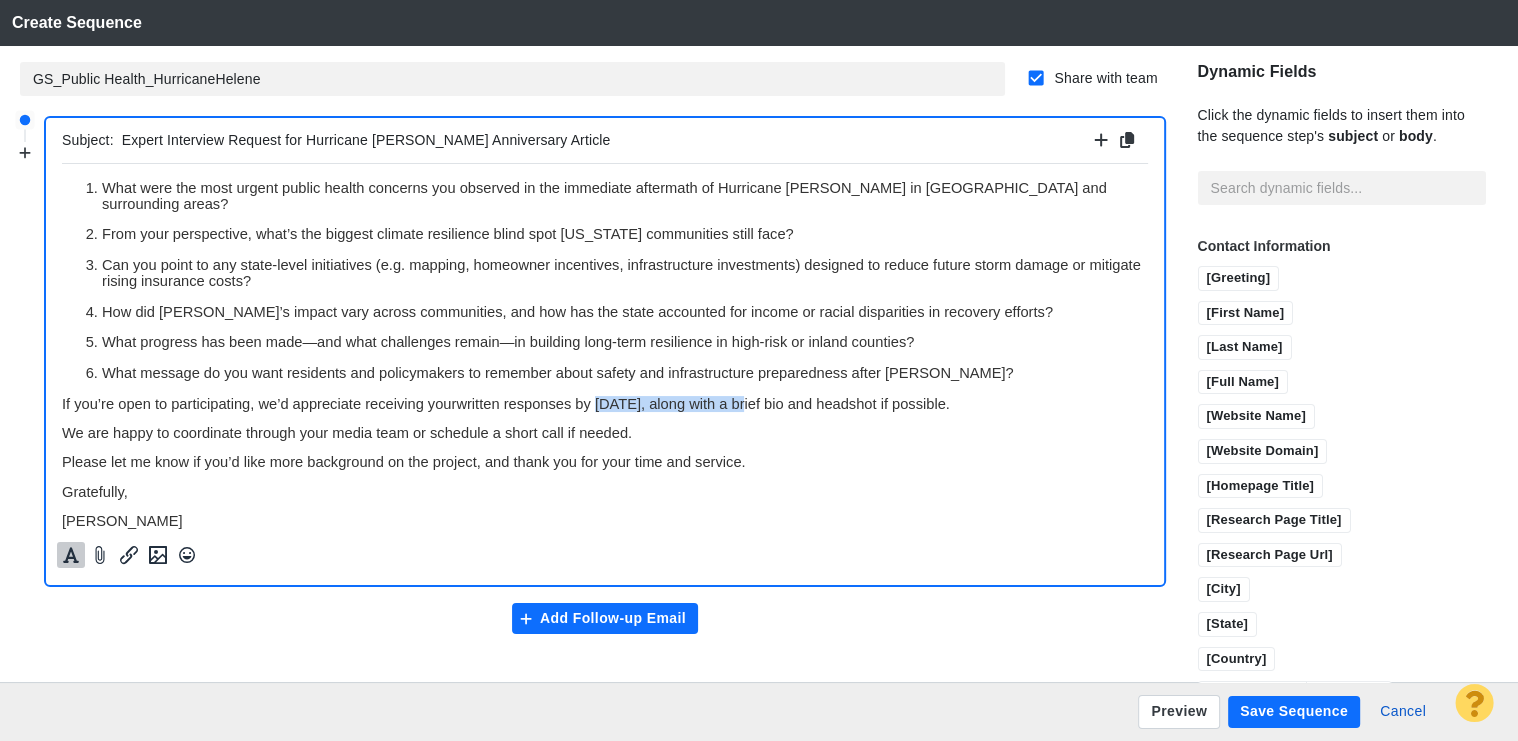 click 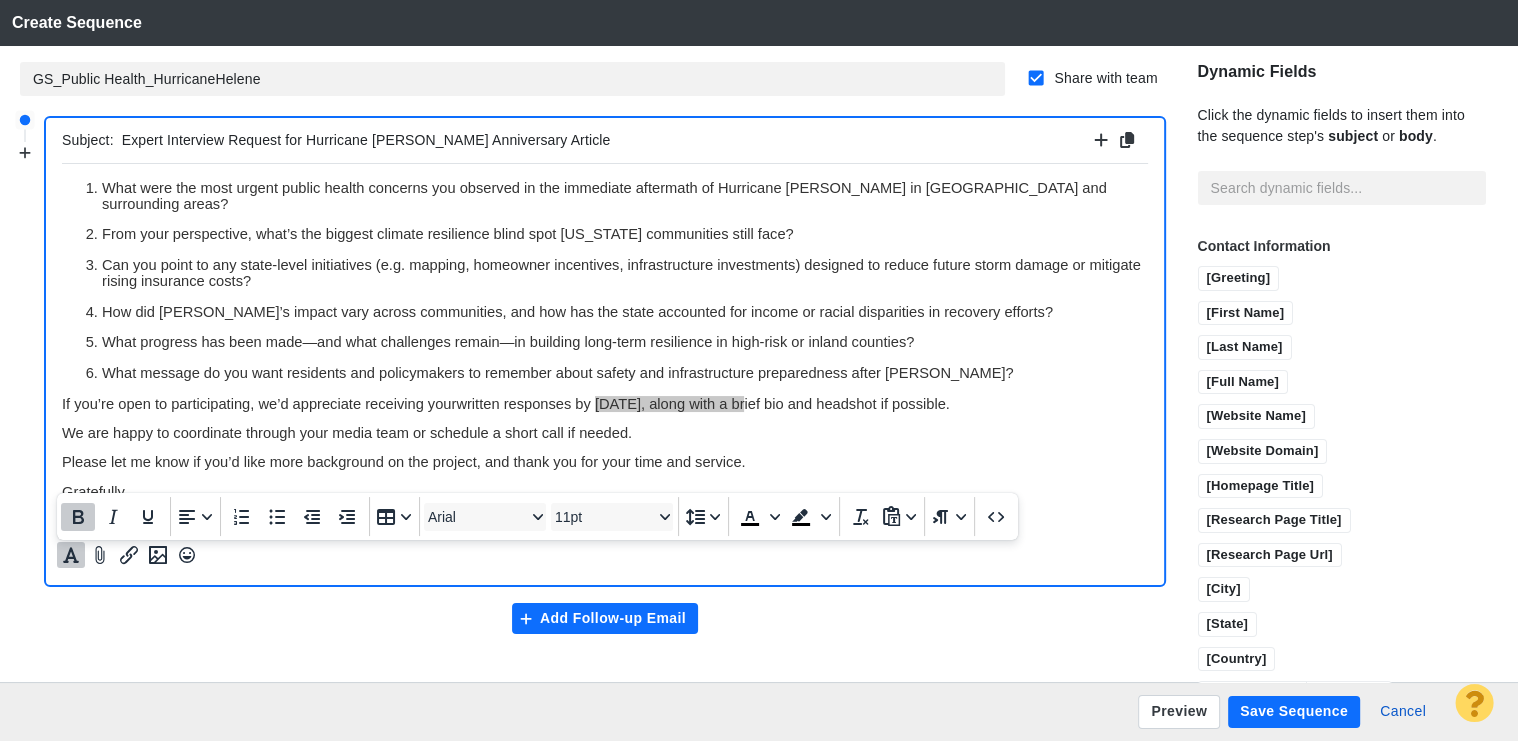 click 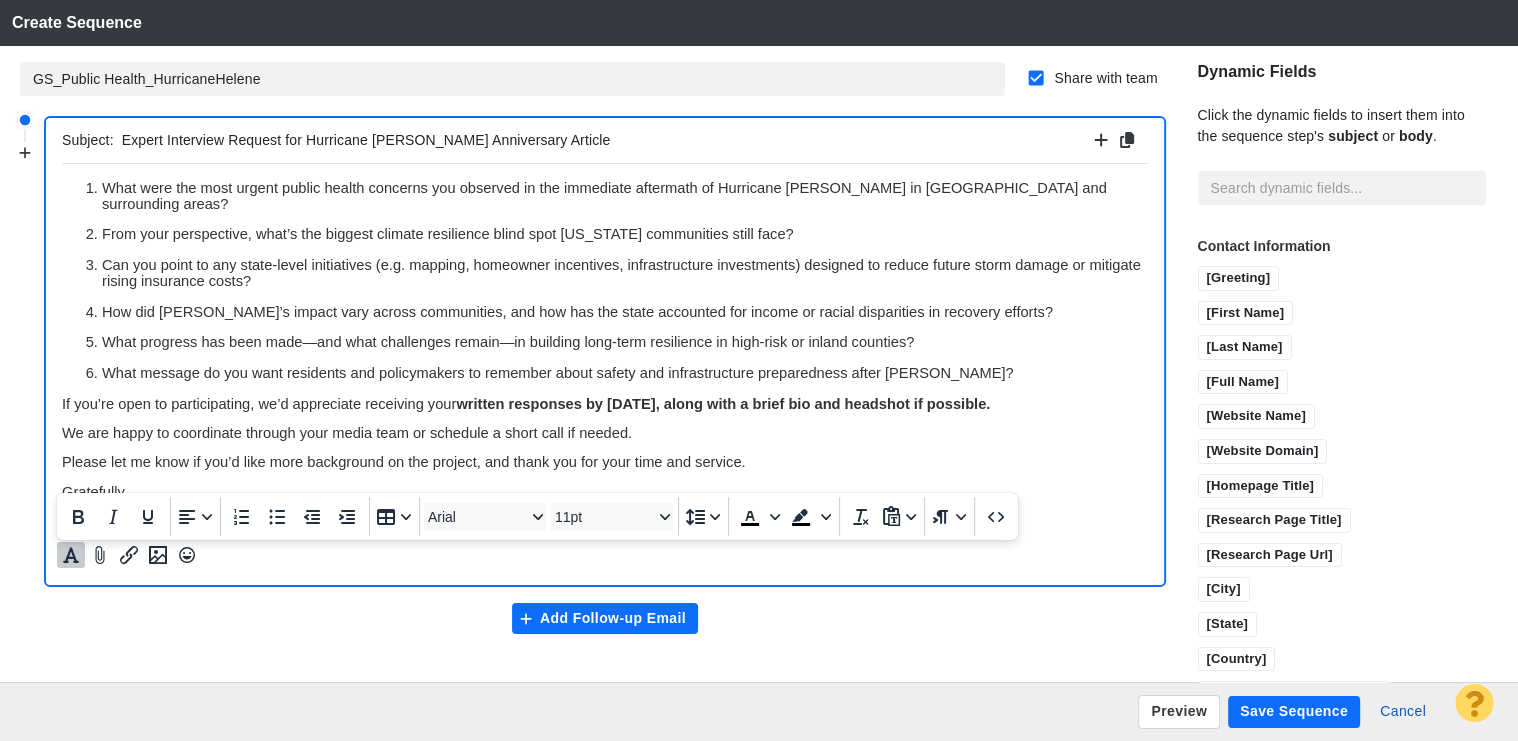 click on "We are happy to coordinate through your media team or schedule a short call if needed." at bounding box center (347, 432) 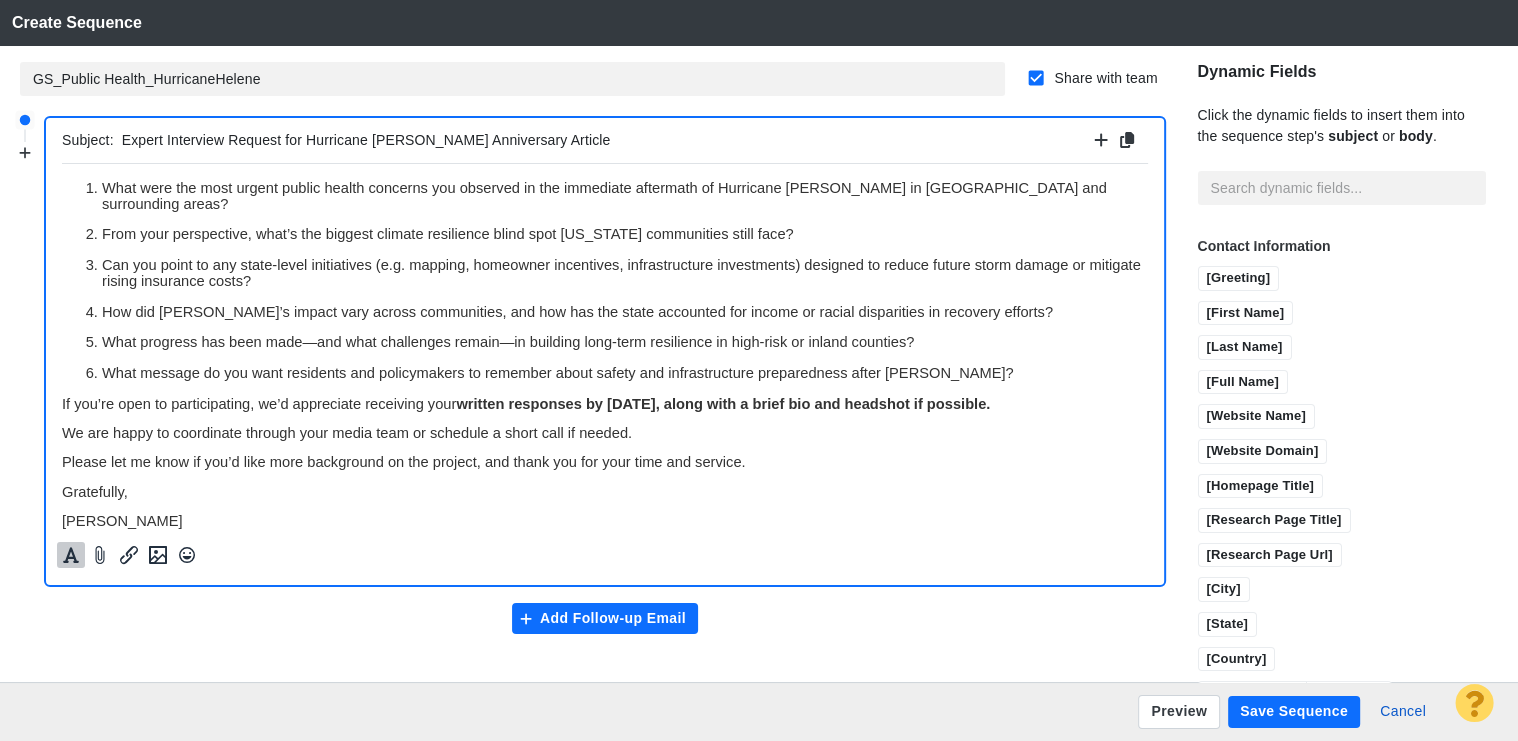 scroll, scrollTop: 0, scrollLeft: 0, axis: both 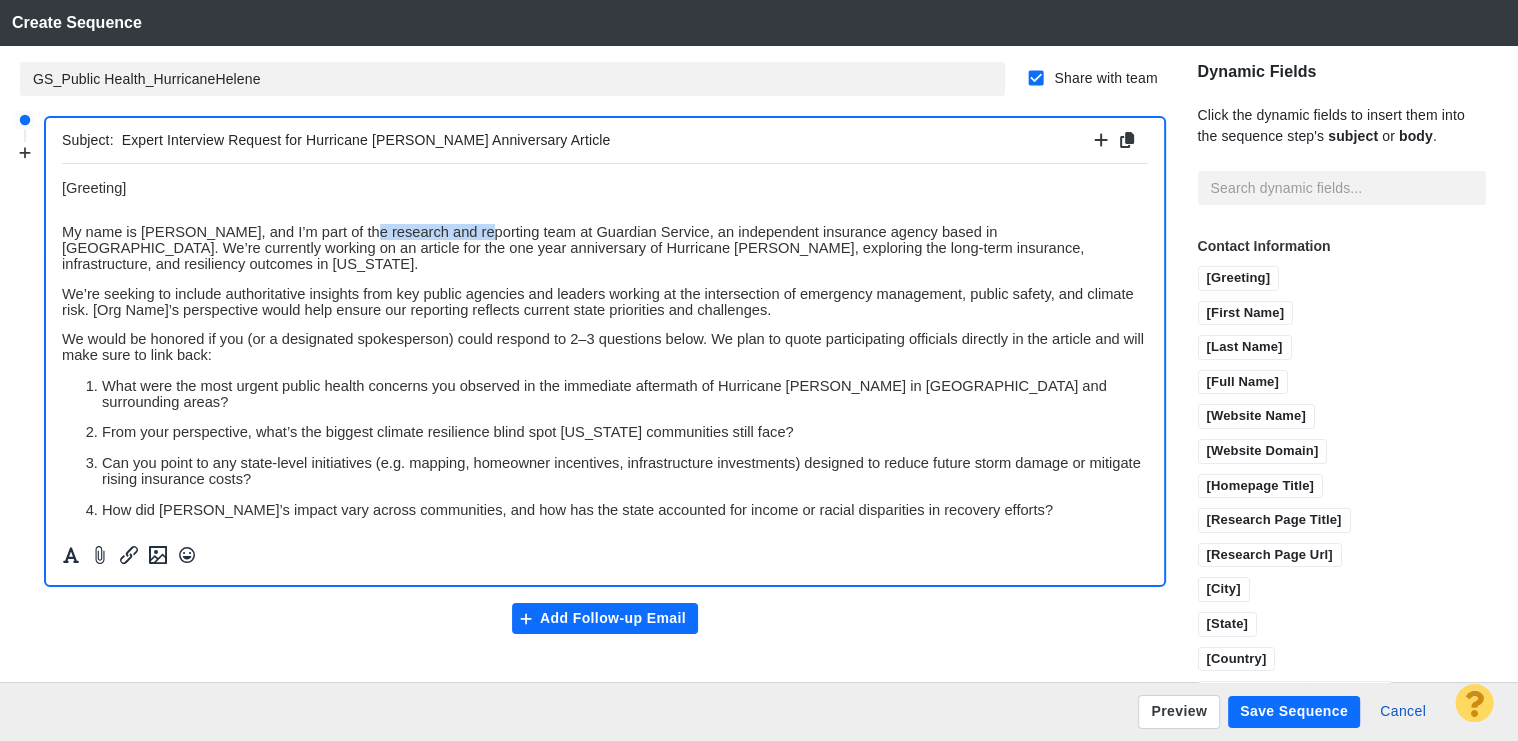 drag, startPoint x: 461, startPoint y: 235, endPoint x: 350, endPoint y: 233, distance: 111.01801 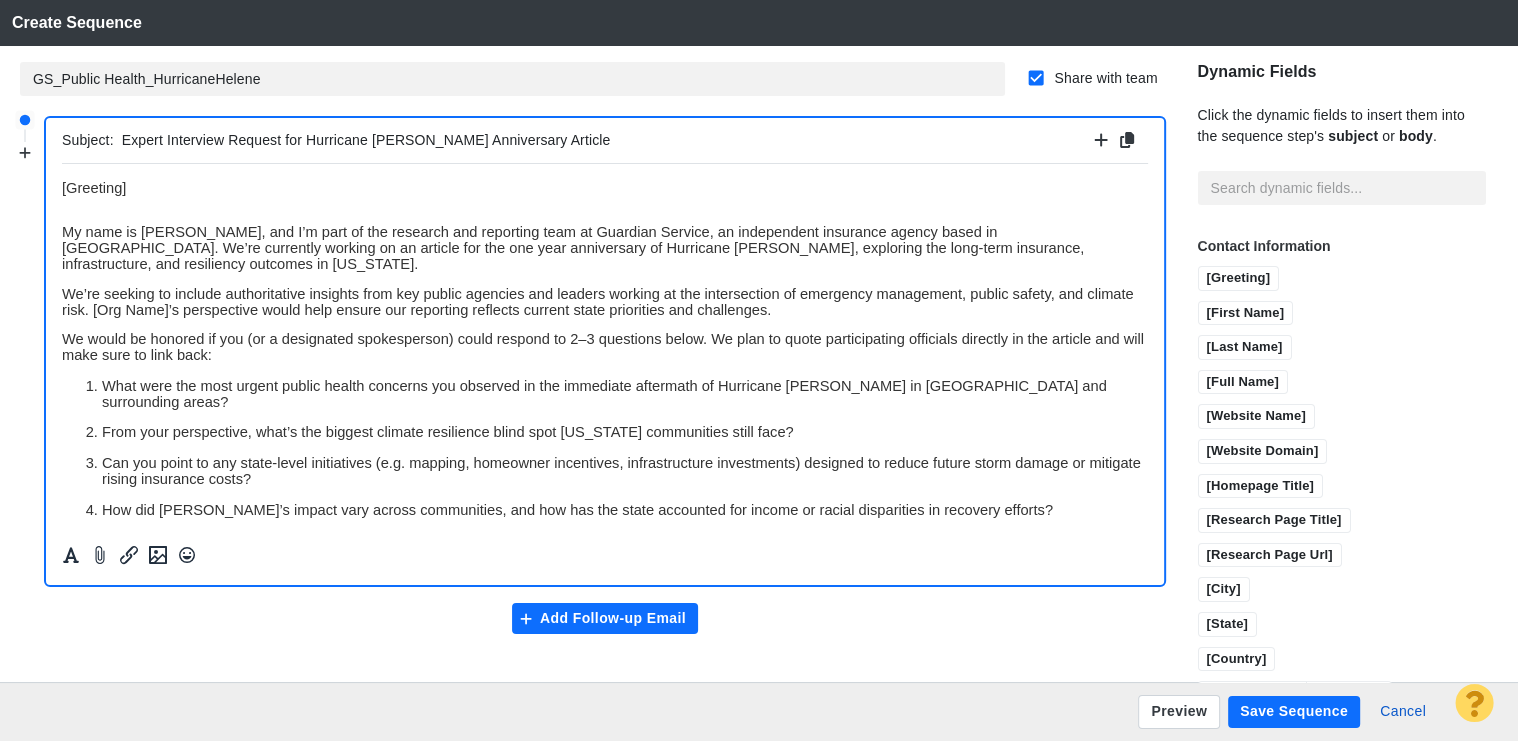 click on "My name is Keerat, and I’m part of the research and reporting team at Guardian Service, an independent insurance agency based in Raleigh. We’re currently working on an article for the one year anniversary of Hurricane Helene, exploring the long-term insurance, infrastructure, and resiliency outcomes in North Carolina." at bounding box center (573, 247) 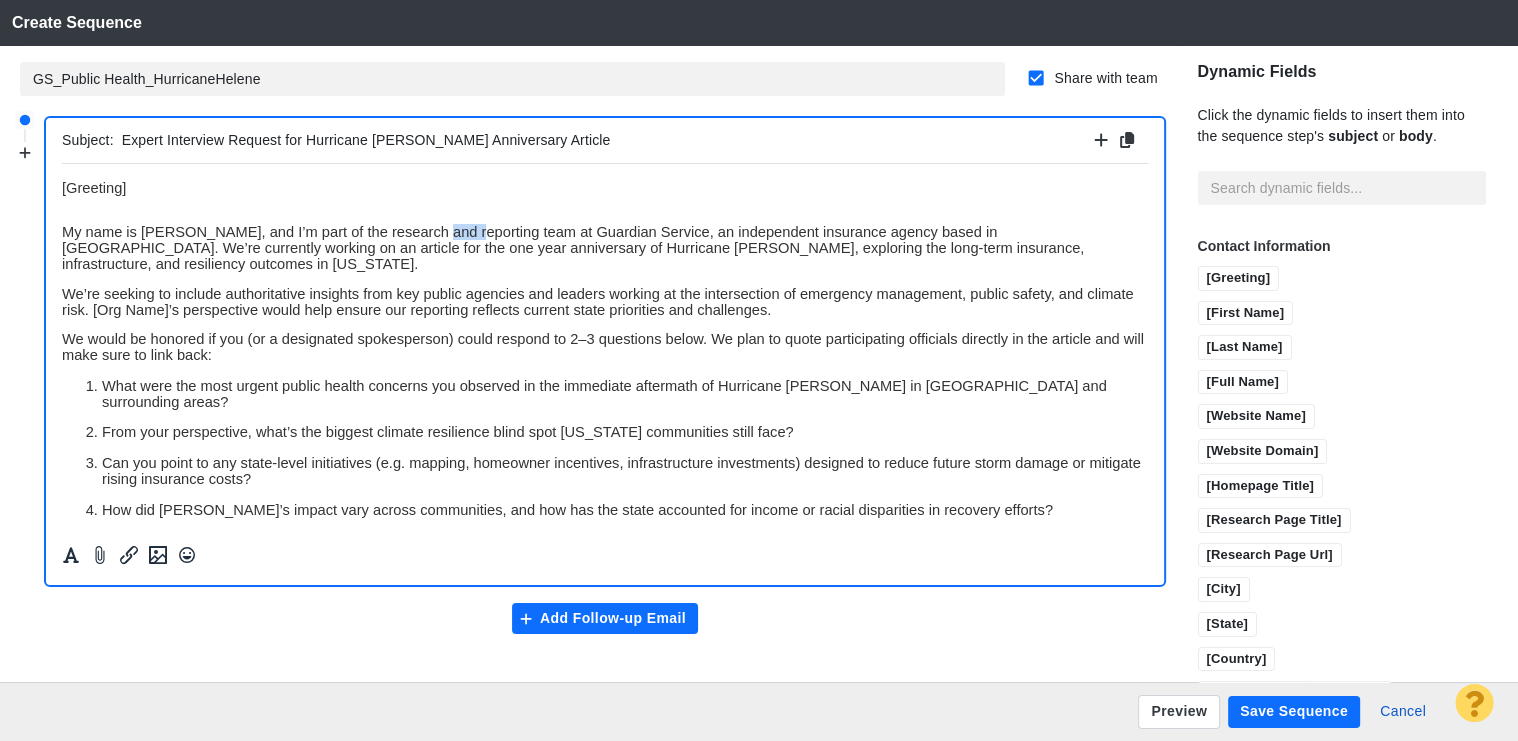 drag, startPoint x: 457, startPoint y: 238, endPoint x: 426, endPoint y: 235, distance: 31.144823 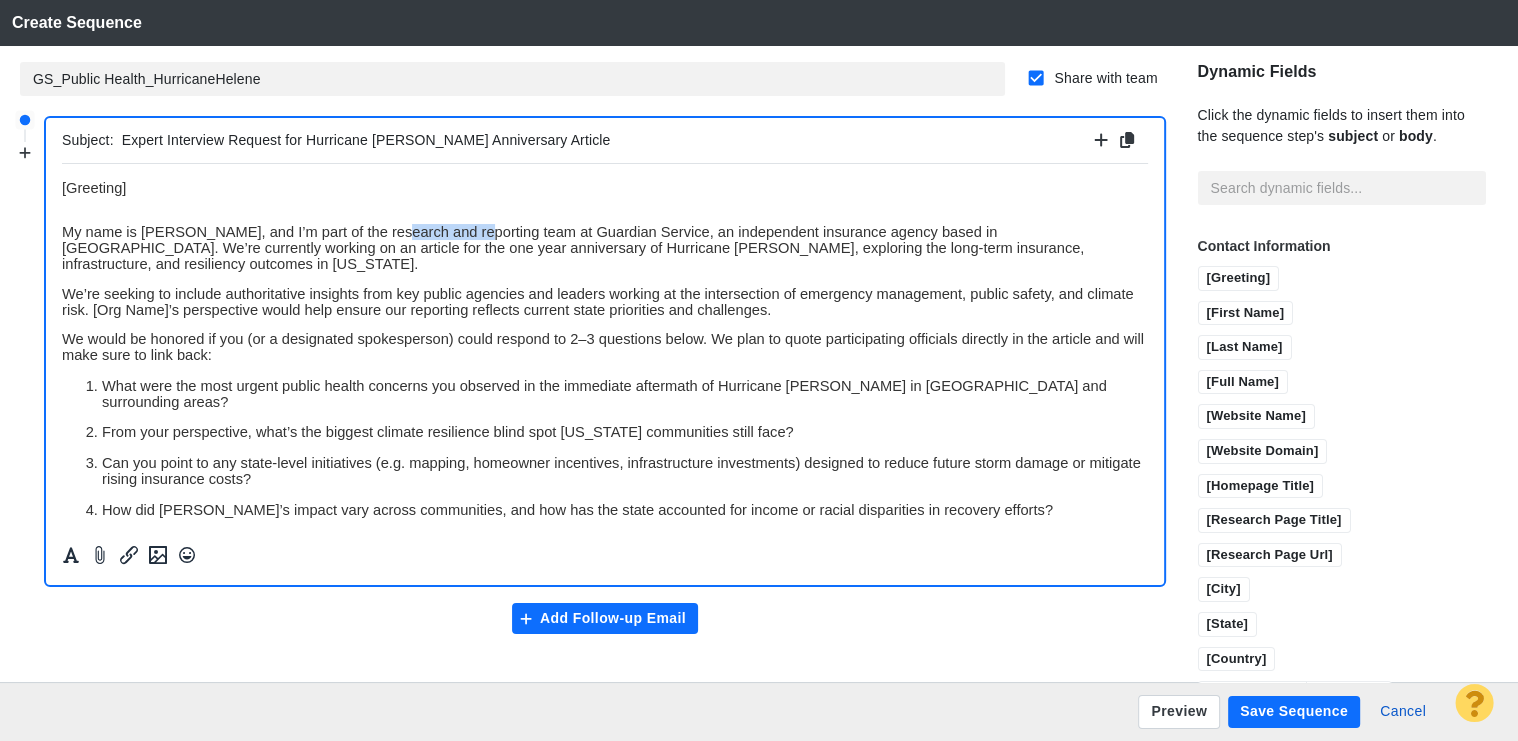 drag, startPoint x: 461, startPoint y: 236, endPoint x: 381, endPoint y: 232, distance: 80.09994 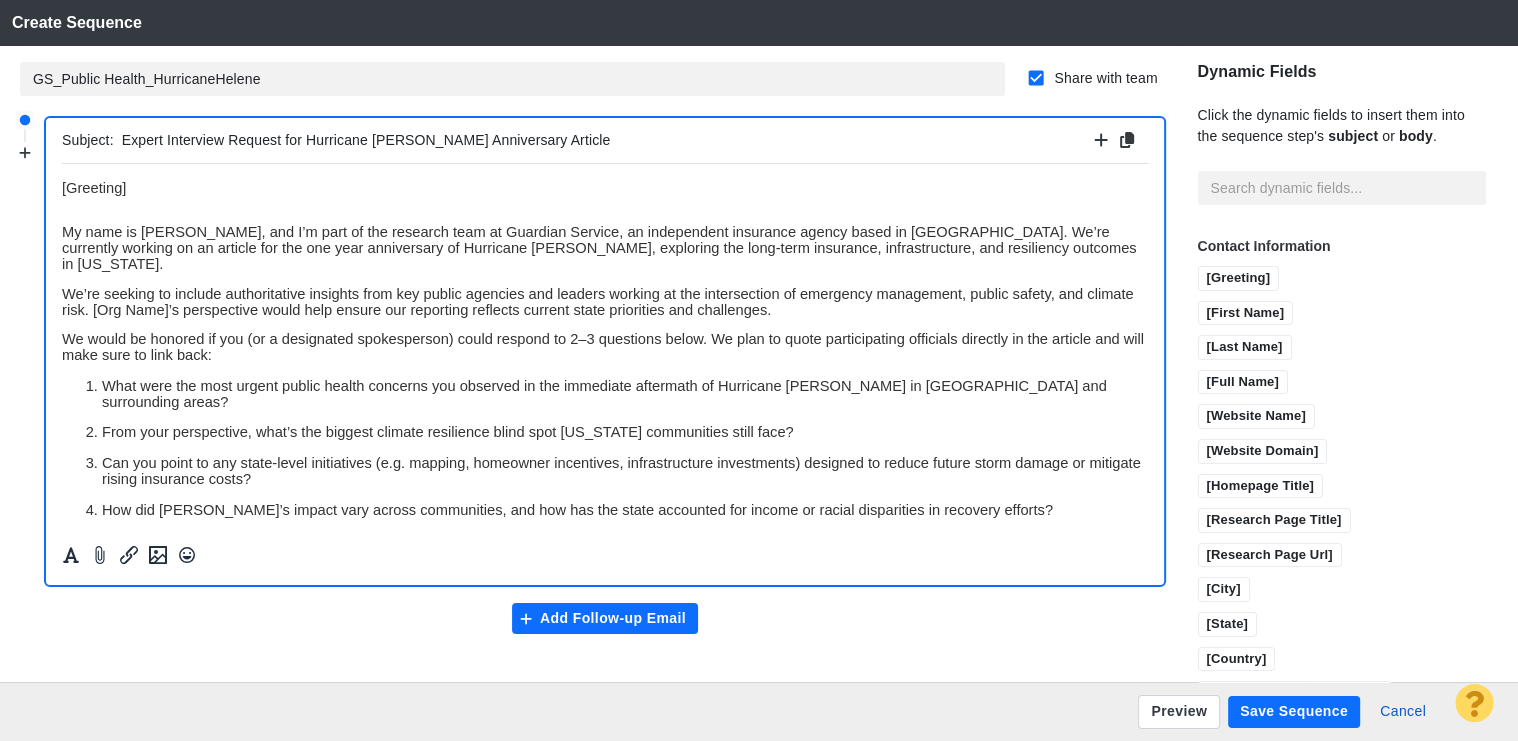 click on "We’re seeking to include authoritative insights from key public agencies and leaders working at the intersection of emergency management, public safety, and climate risk. [Org Name]’s perspective would help ensure our reporting reflects current state priorities and challenges." at bounding box center (598, 301) 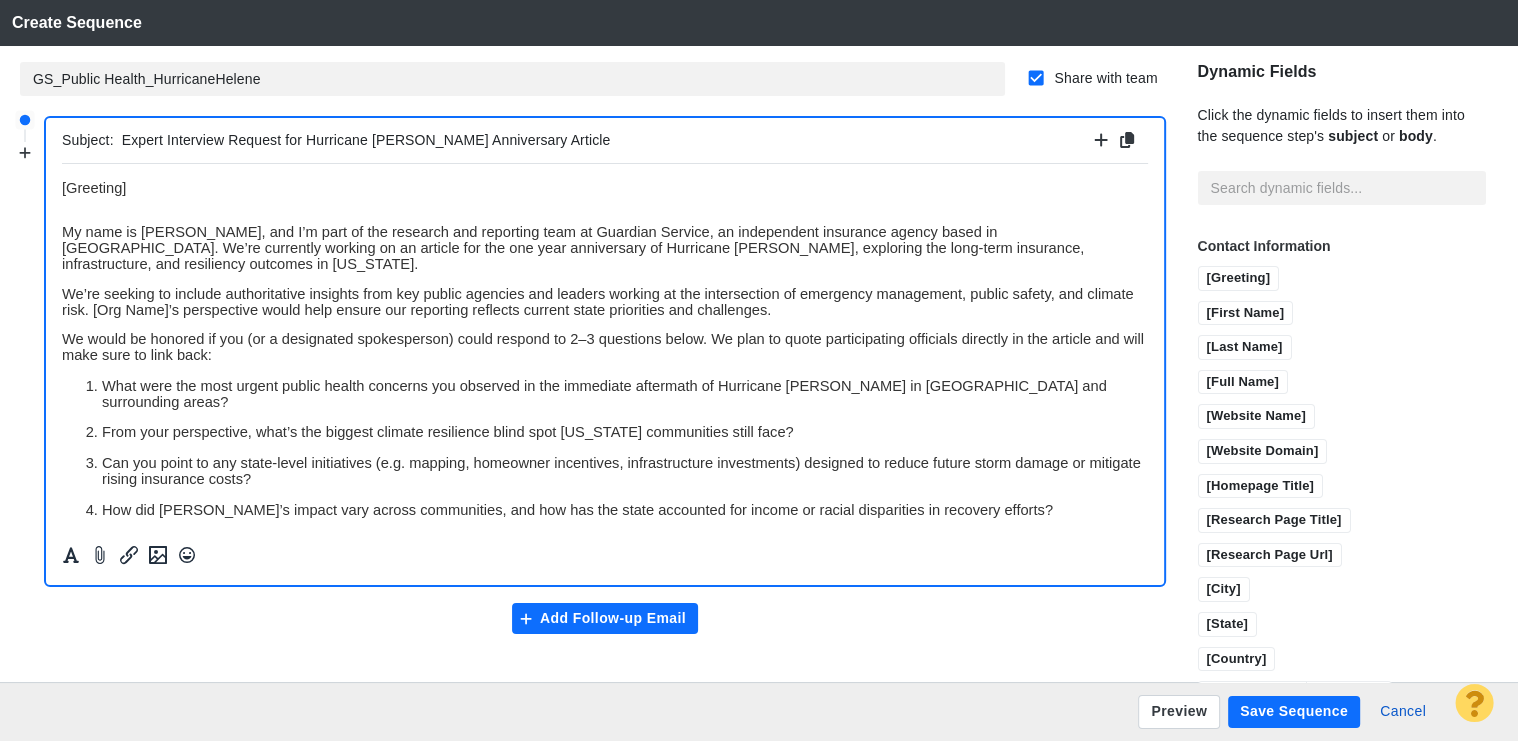 click on "We’re seeking to include authoritative insights from key public agencies and leaders working at the intersection of emergency management, public safety, and climate risk. [Org Name]’s perspective would help ensure our reporting reflects current state priorities and challenges." at bounding box center [598, 301] 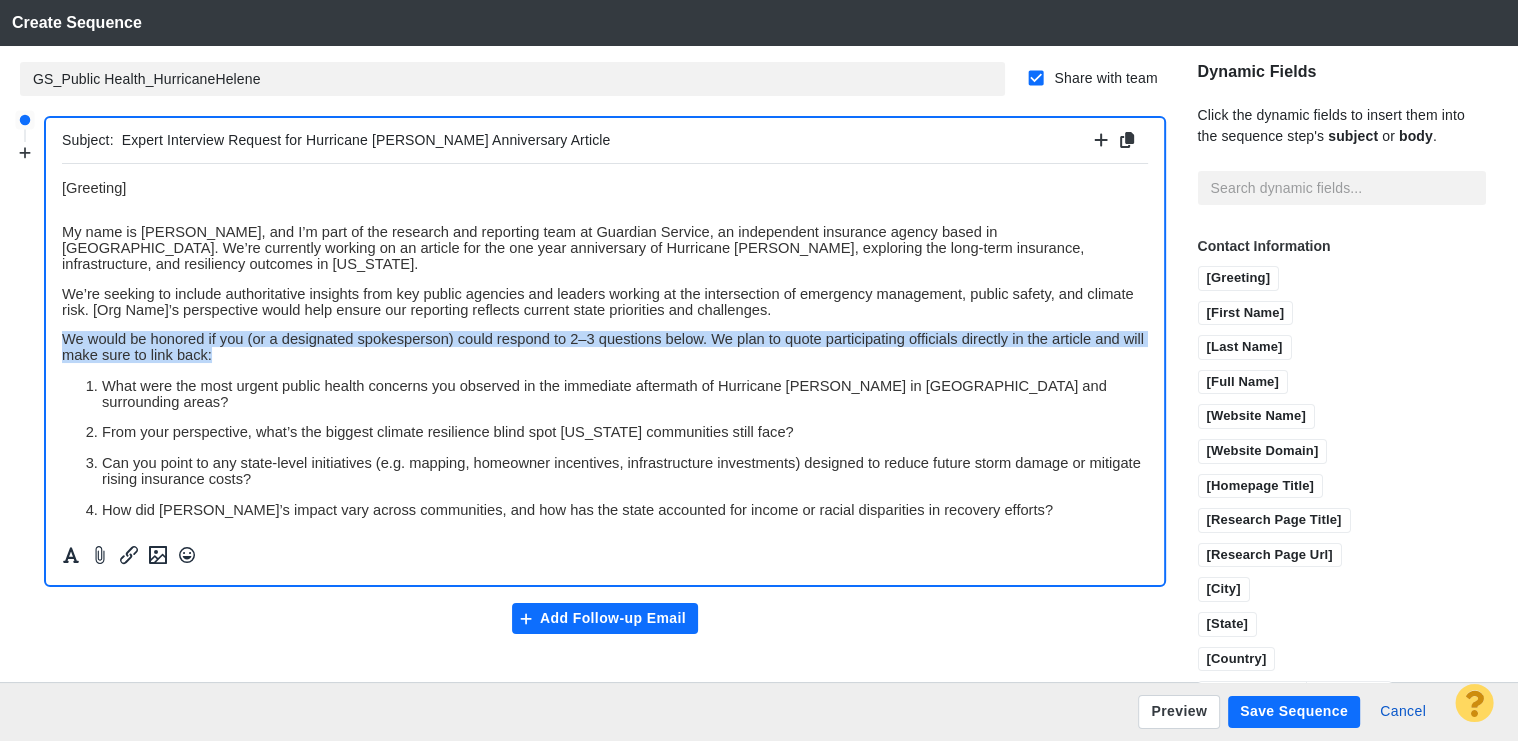 drag, startPoint x: 210, startPoint y: 345, endPoint x: 49, endPoint y: 334, distance: 161.37534 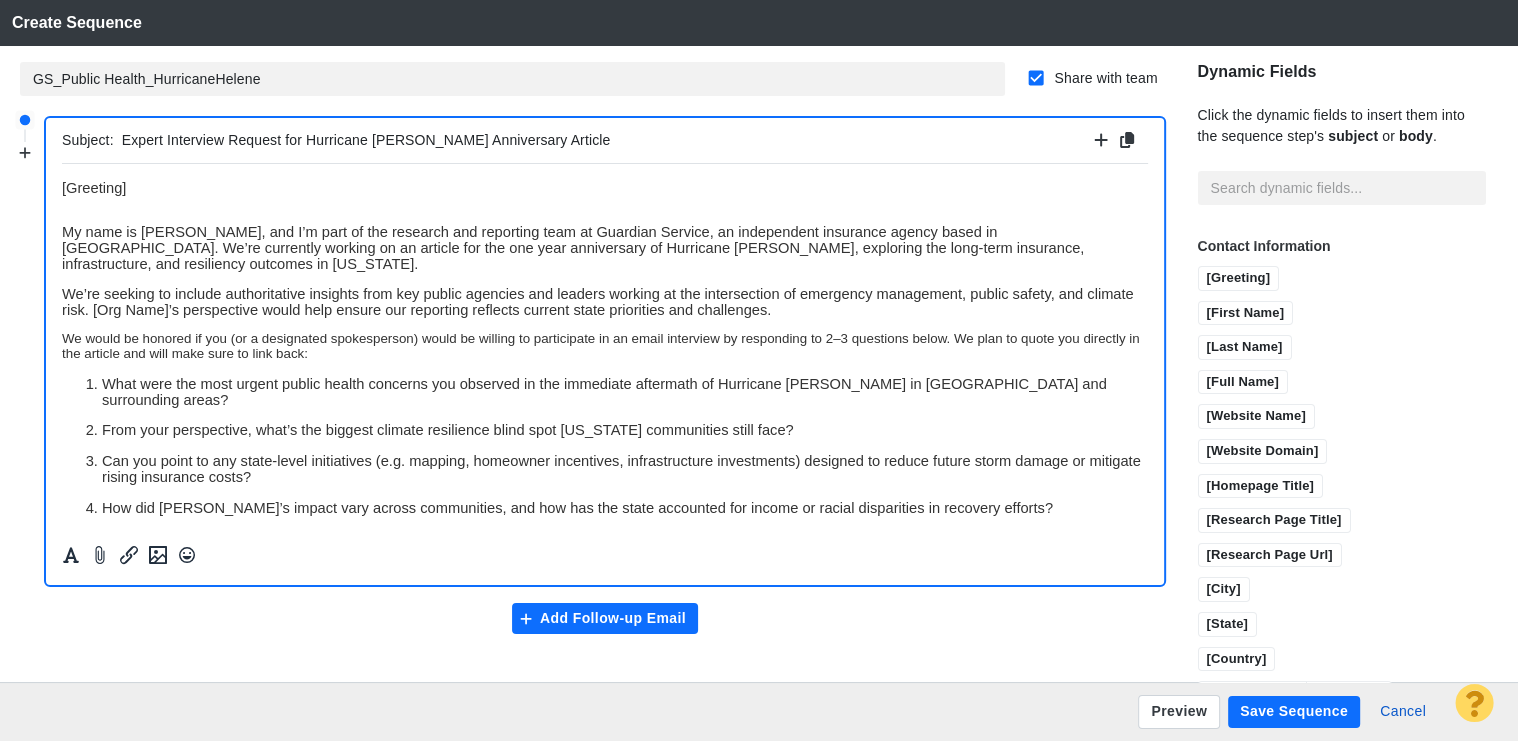 scroll, scrollTop: 195, scrollLeft: 0, axis: vertical 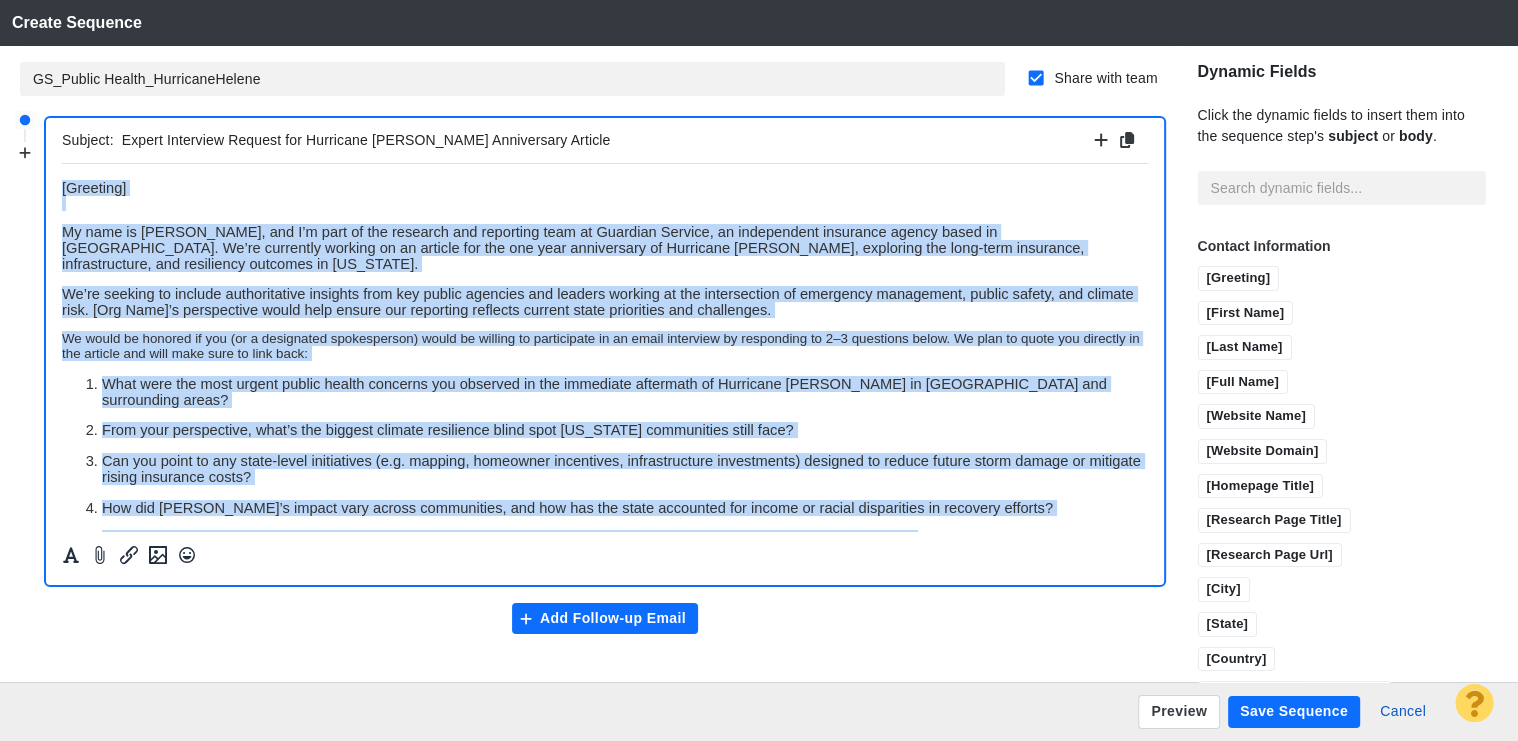 drag, startPoint x: 137, startPoint y: 507, endPoint x: 71, endPoint y: -75, distance: 585.7303 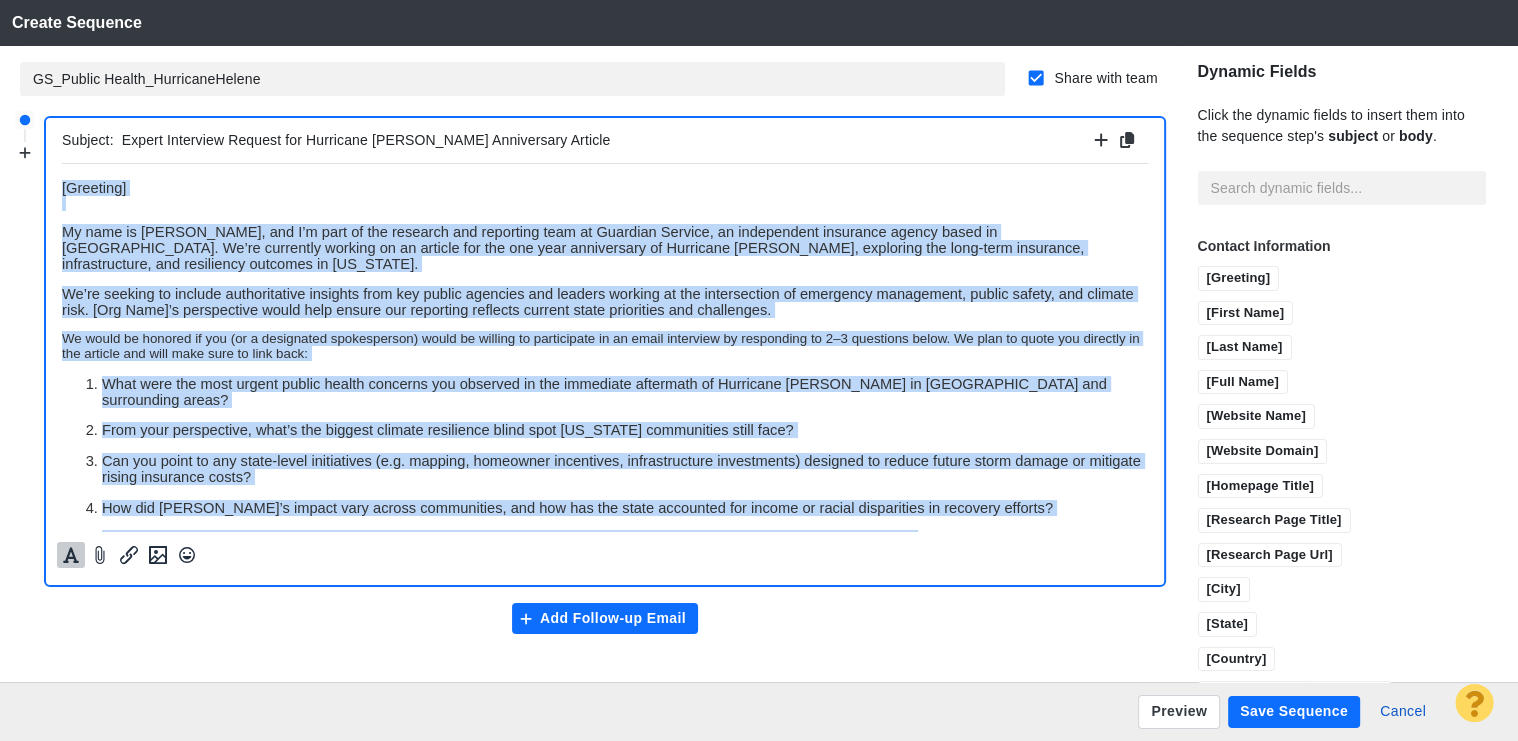 click 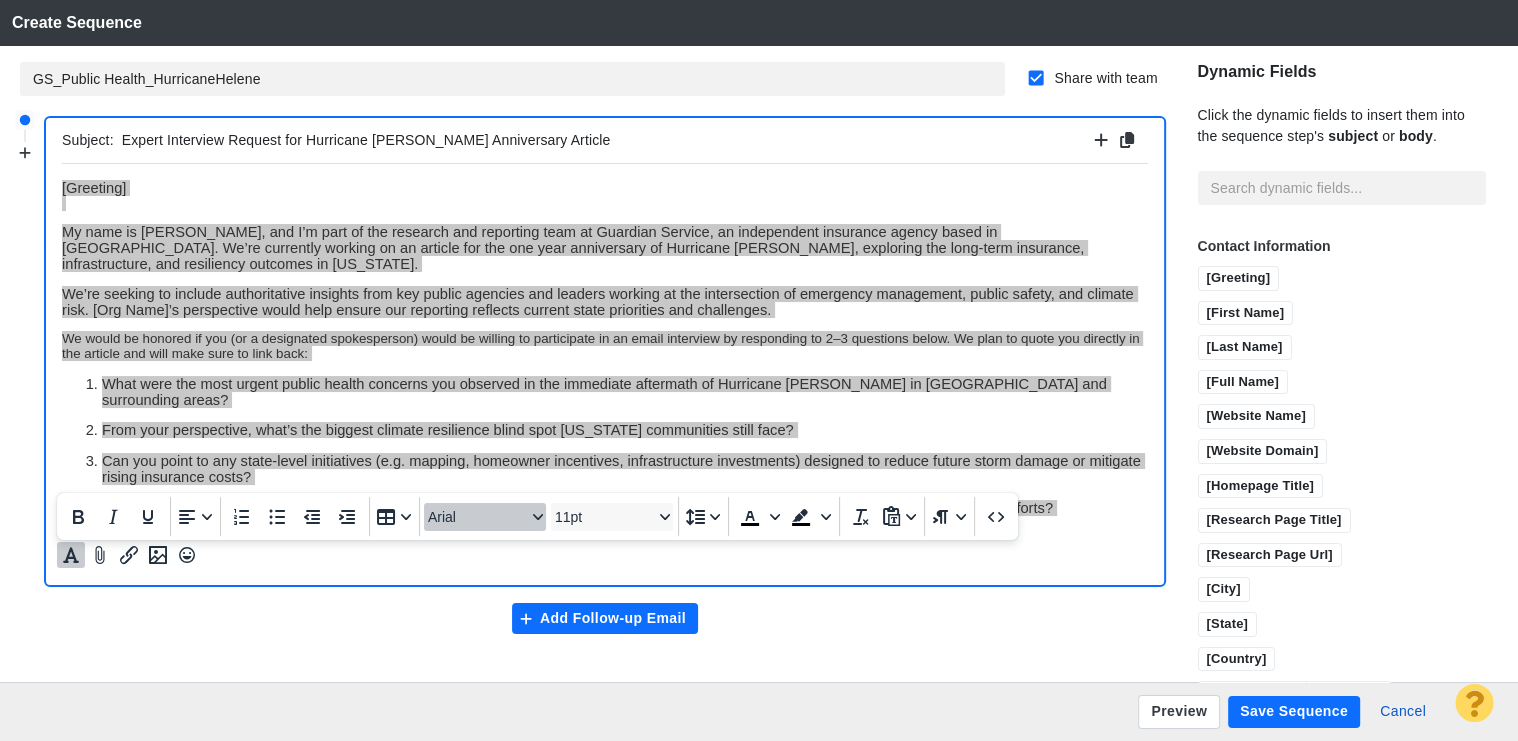 click on "Arial" at bounding box center (477, 517) 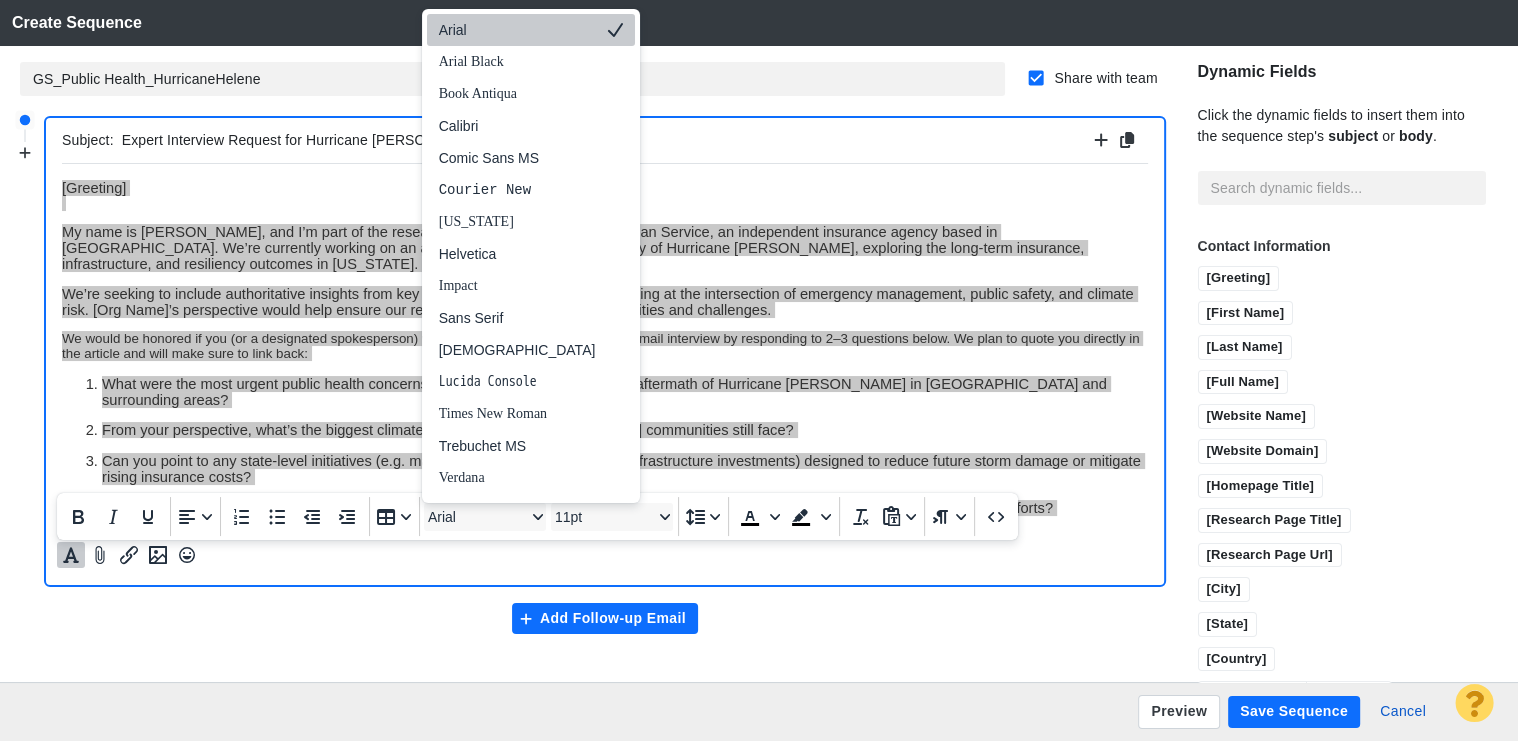 click on "Arial" at bounding box center (517, 30) 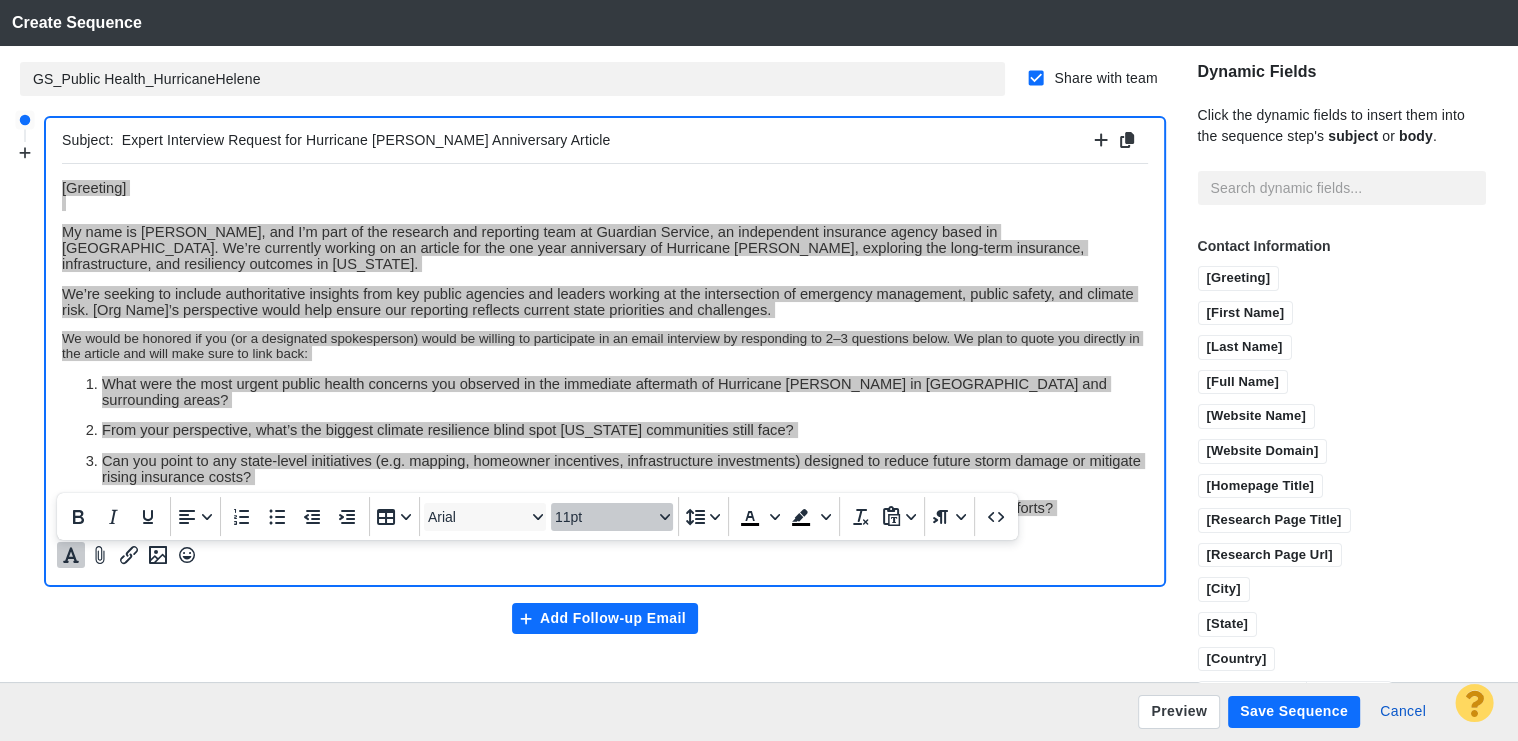 click on "11pt" at bounding box center [604, 517] 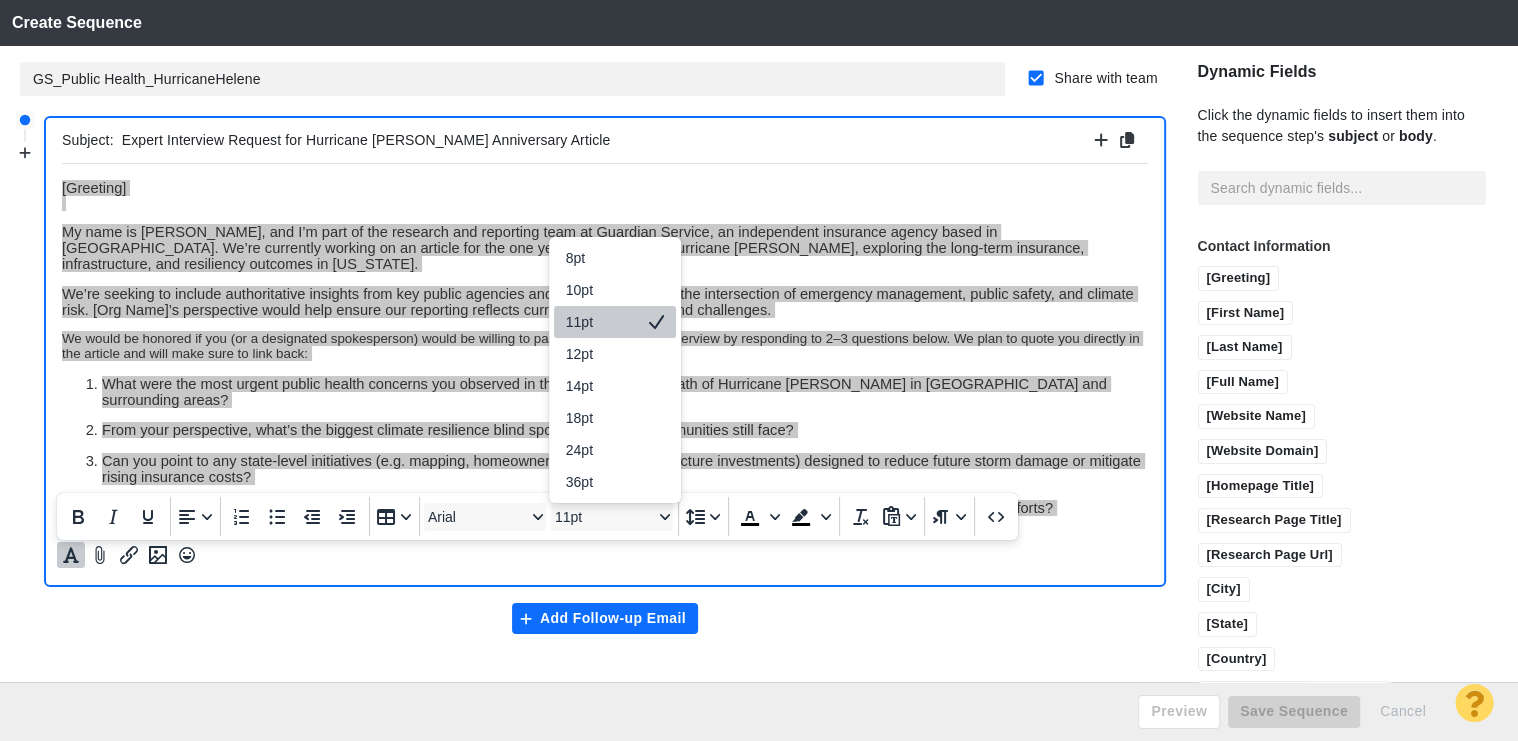 click on "11pt" at bounding box center (601, 322) 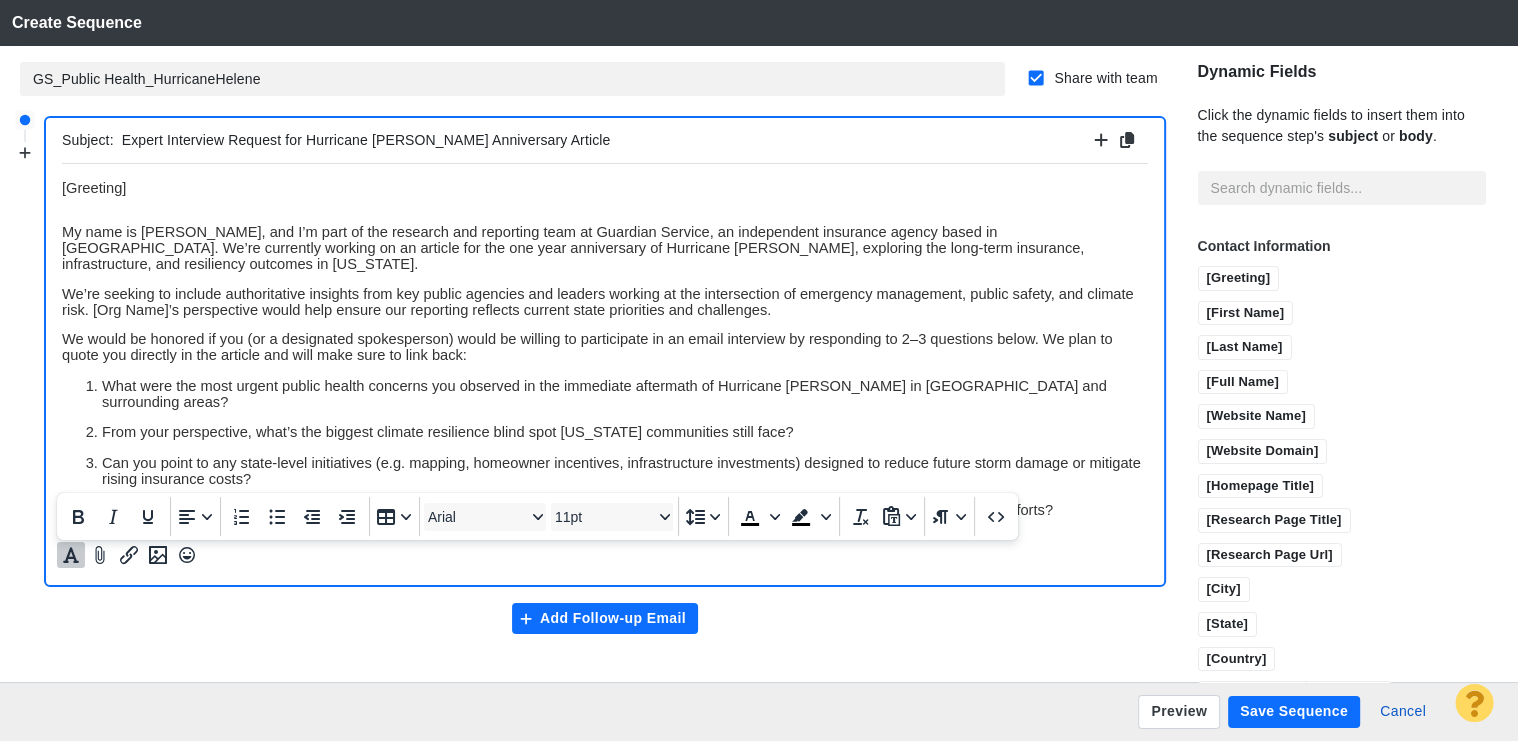 click on "What were the most urgent public health concerns you observed in the immediate aftermath of Hurricane Helene in Asheville and surrounding areas?" at bounding box center (604, 393) 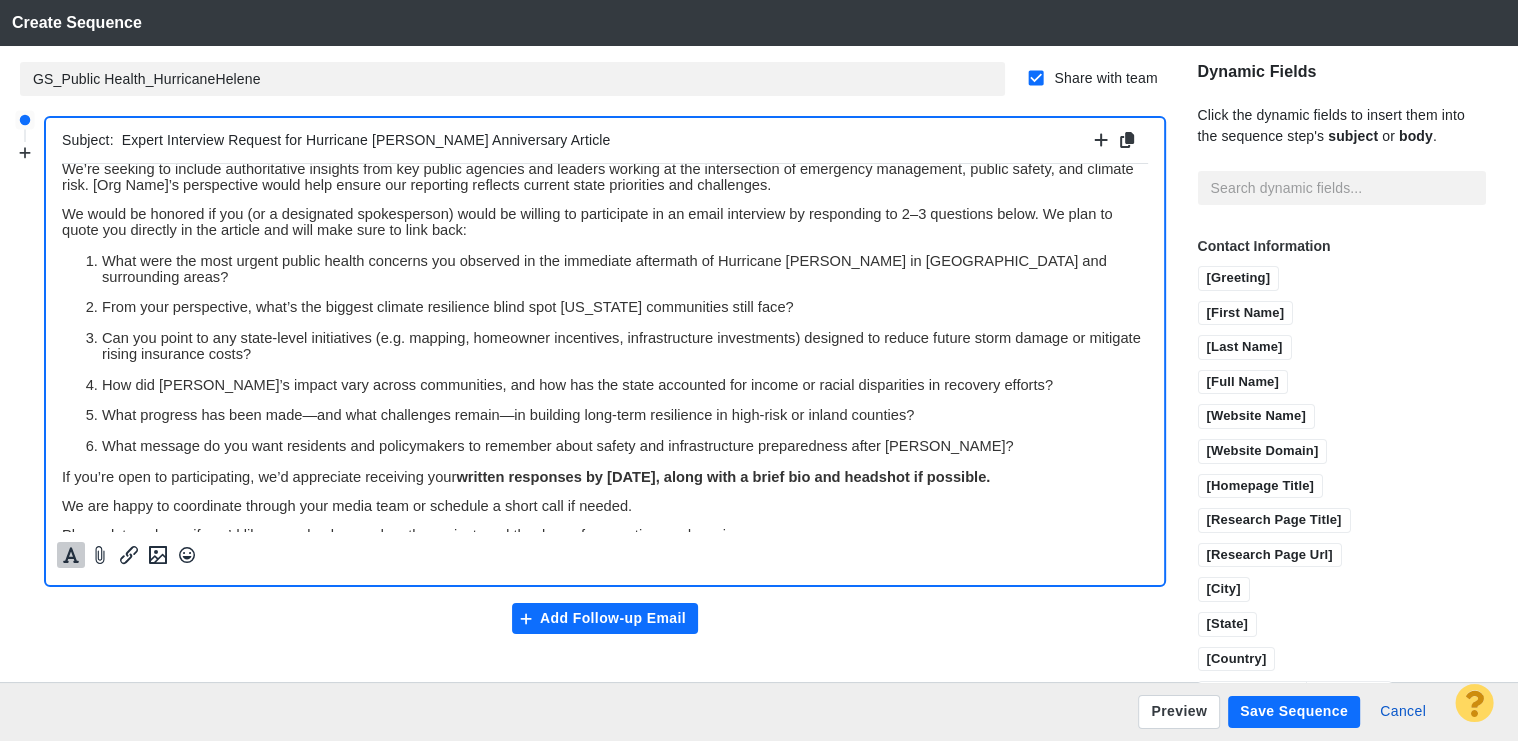 scroll, scrollTop: 0, scrollLeft: 0, axis: both 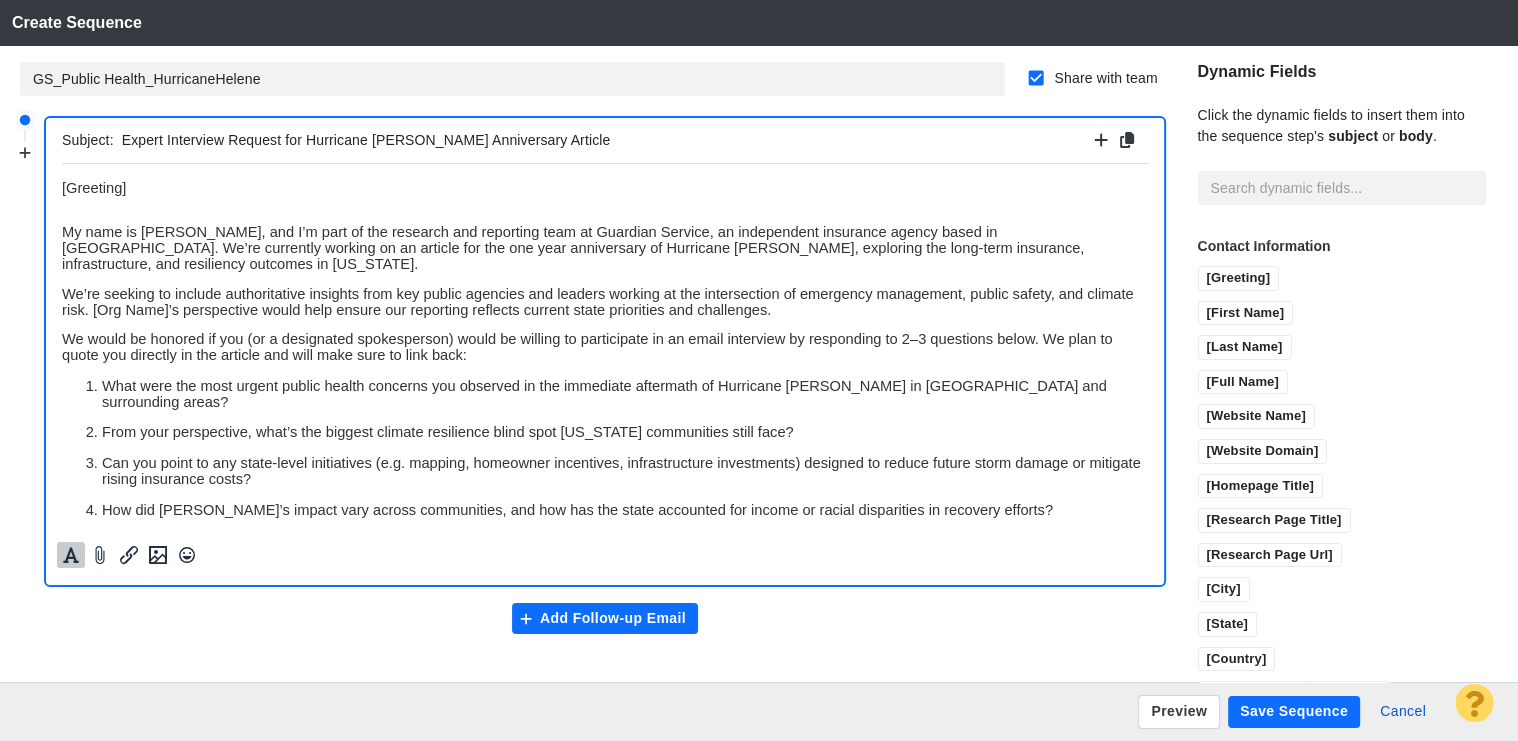click on "Add Follow-up Email" at bounding box center [605, 619] 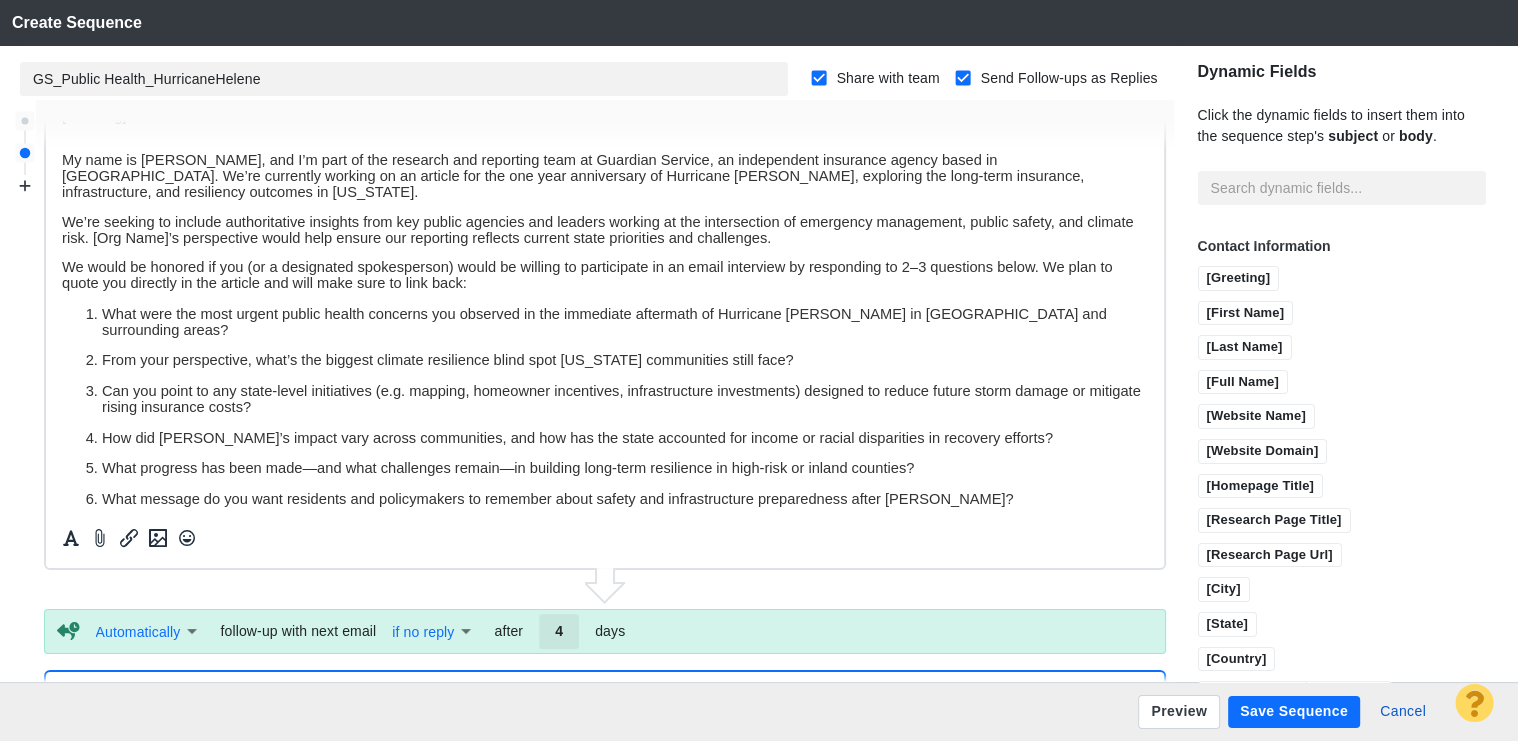 scroll, scrollTop: 0, scrollLeft: 0, axis: both 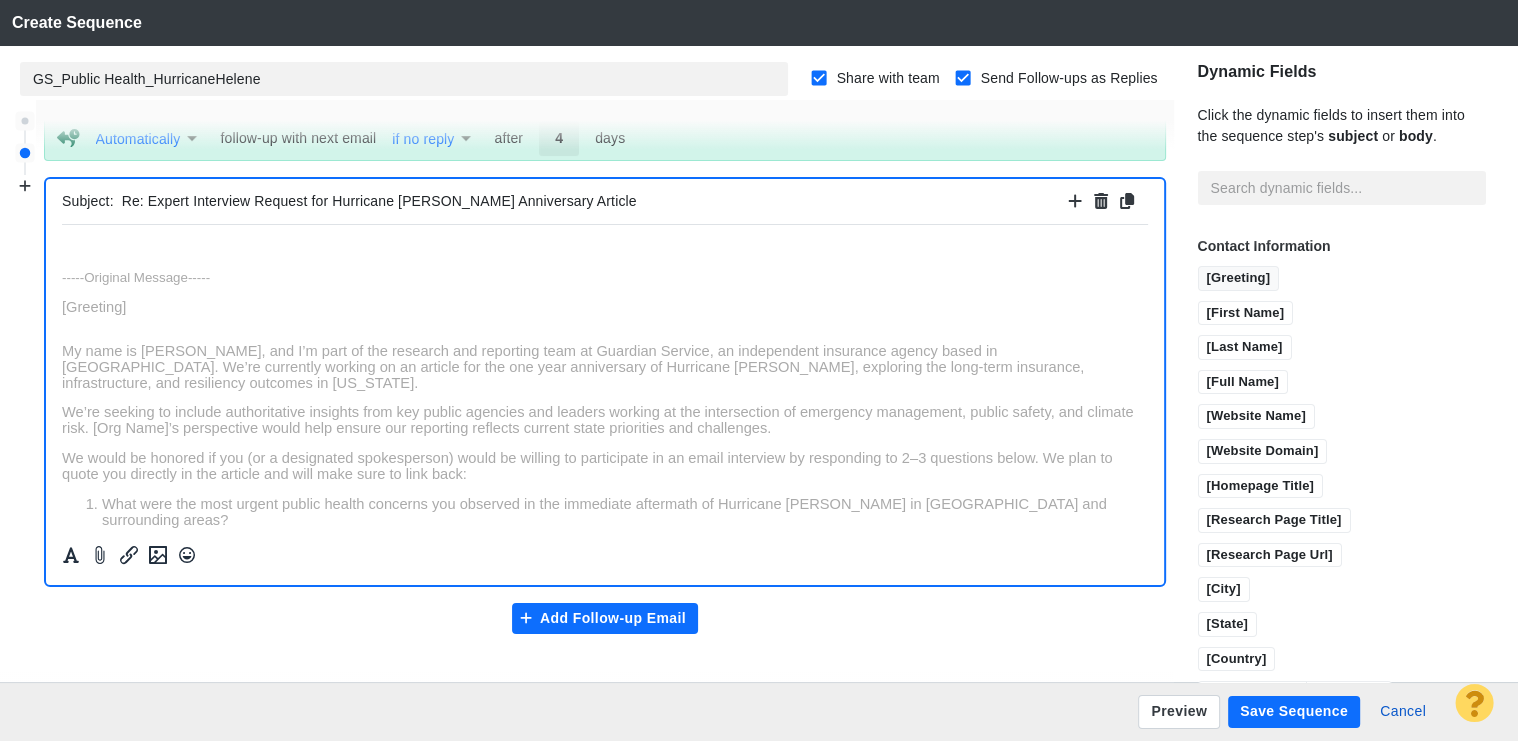 click on "[Greeting]" at bounding box center [1239, 279] 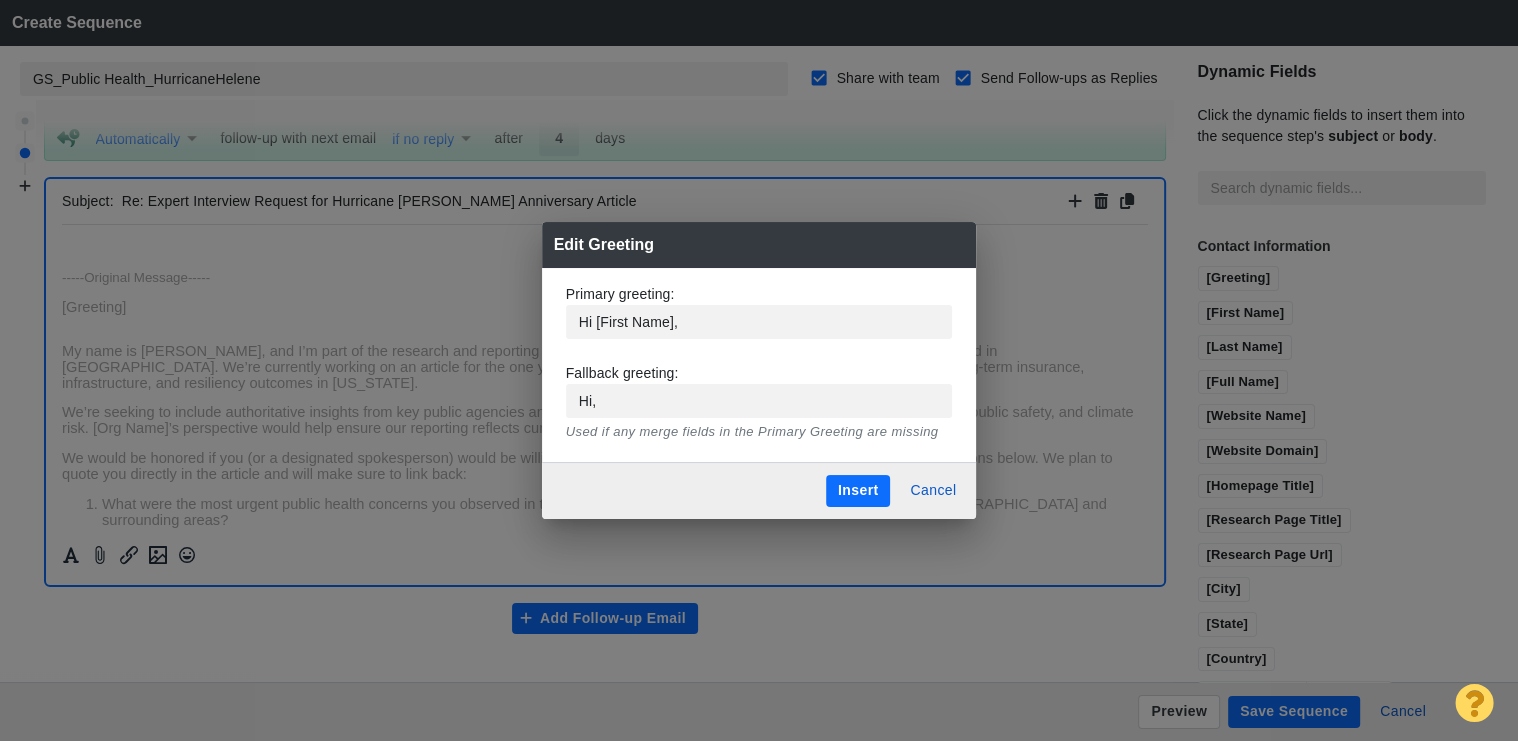 click on "Insert" at bounding box center (858, 491) 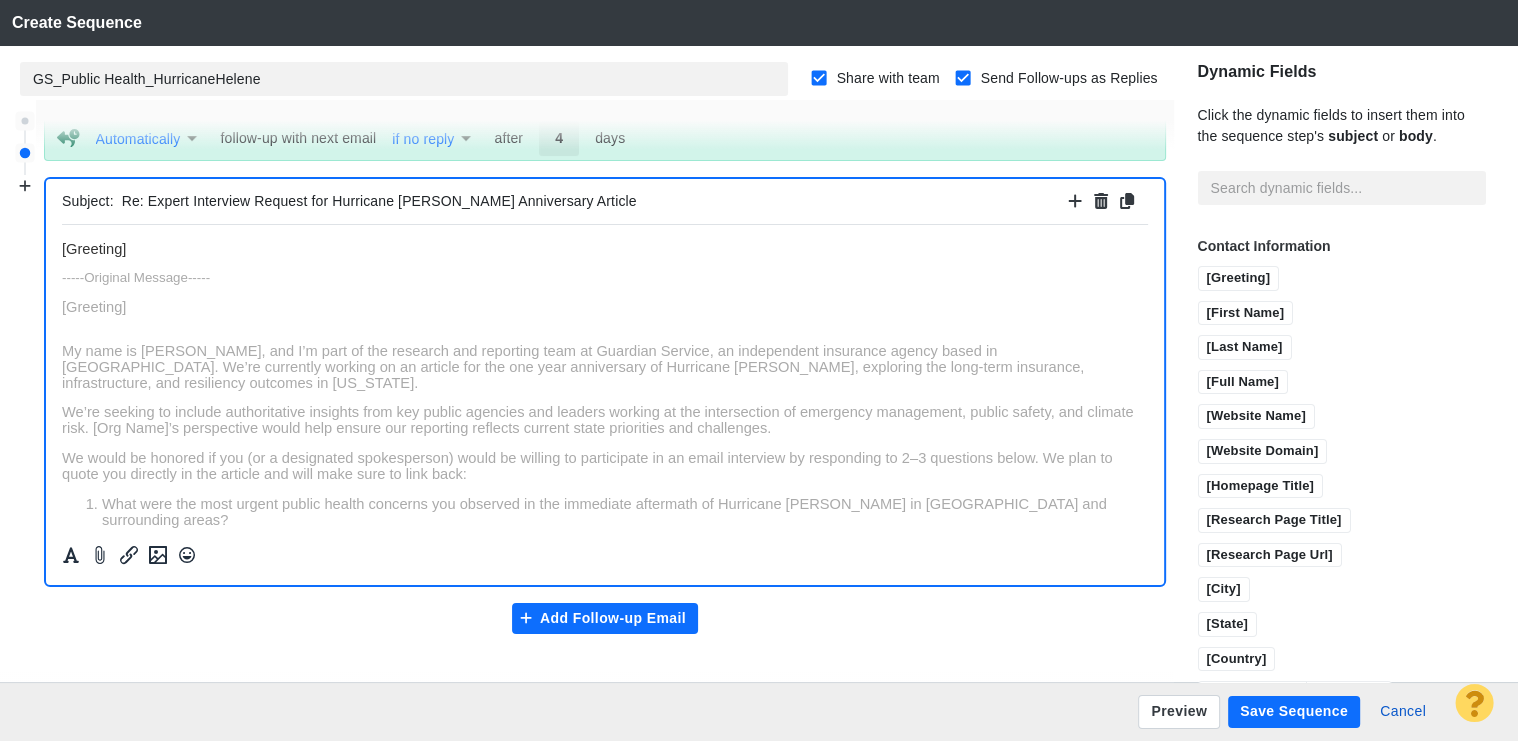 click on "﻿[Greeting] -----Original Message----- [Greeting] My name is Keerat, and I’m part of the research and reporting team at Guardian Service, an independent insurance agency based in Raleigh. We’re currently working on an article for the one year anniversary of Hurricane Helene, exploring the long-term insurance, infrastructure, and resiliency outcomes in North Carolina. We’re seeking to include authoritative insights from key public agencies and leaders working at the intersection of emergency management, public safety, and climate risk. [Org Name]’s perspective would help ensure our reporting reflects current state priorities and challenges. We would be honored if you (or a designated spokesperson) would be willing to participate in an email interview by responding to 2–3 questions below. We plan to quote you directly in the article and will make sure to link back: From your perspective, what’s the biggest climate resilience blind spot North Carolina communities still face? Gratefully,  Keerat" at bounding box center [605, 542] 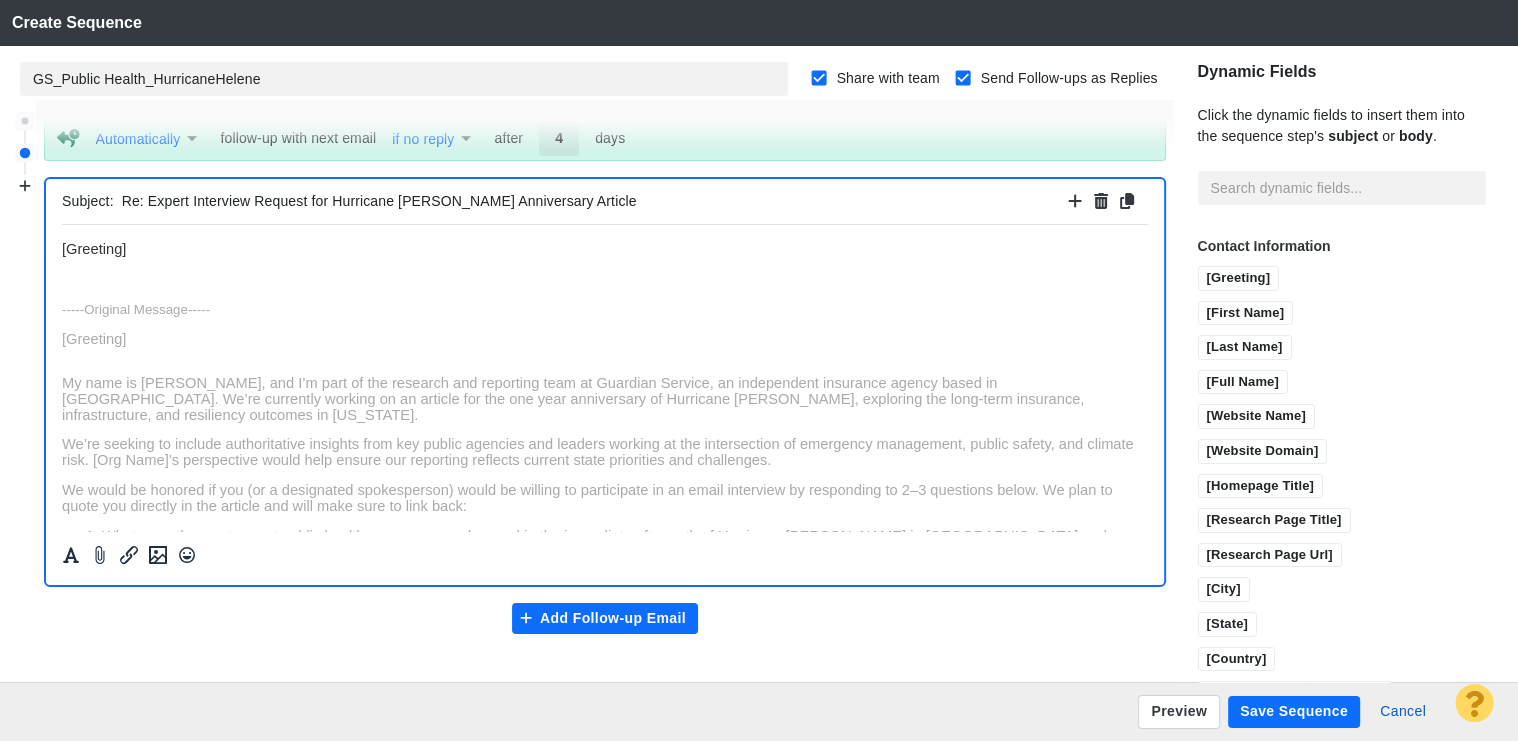 type 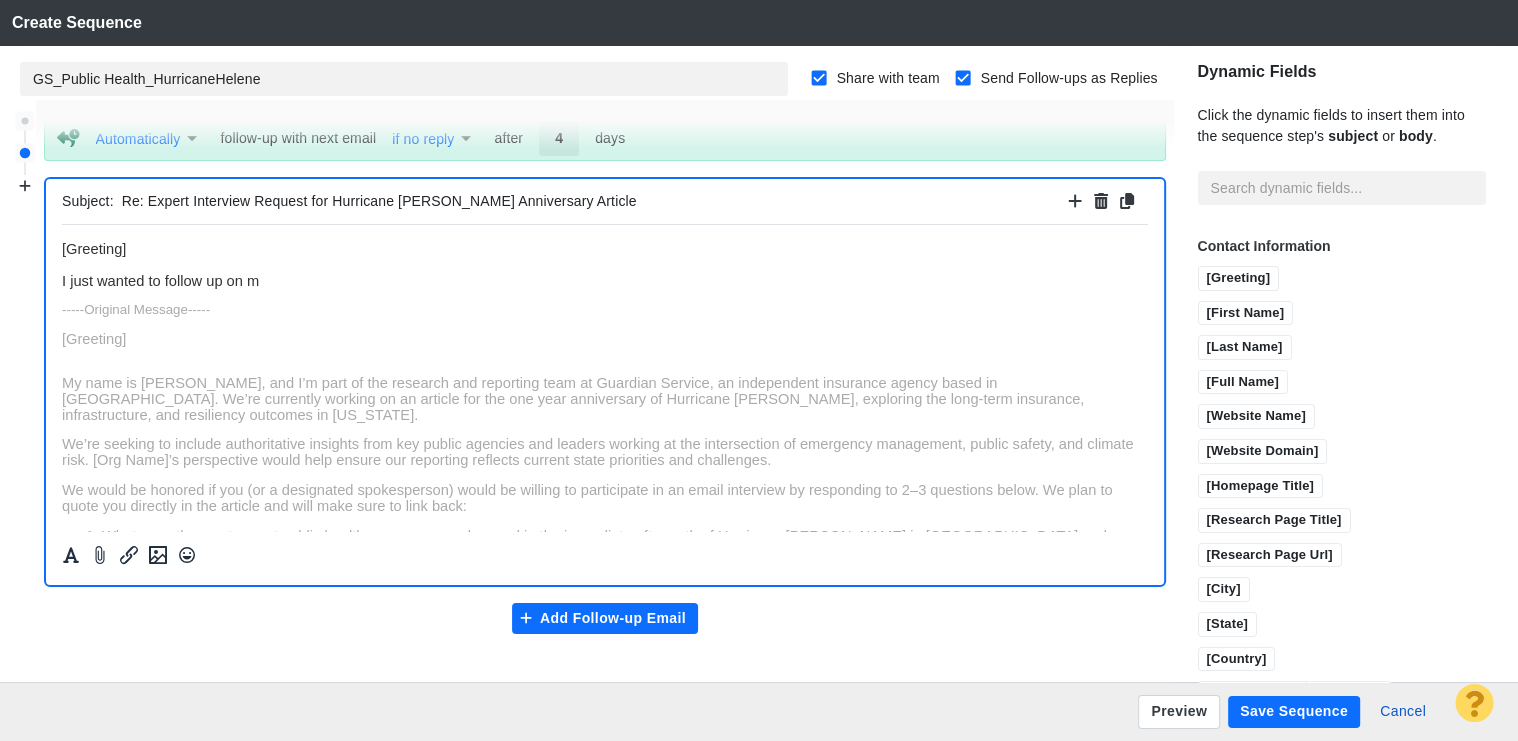 click on "[Greeting] I just wanted to follow up on m" at bounding box center [605, 264] 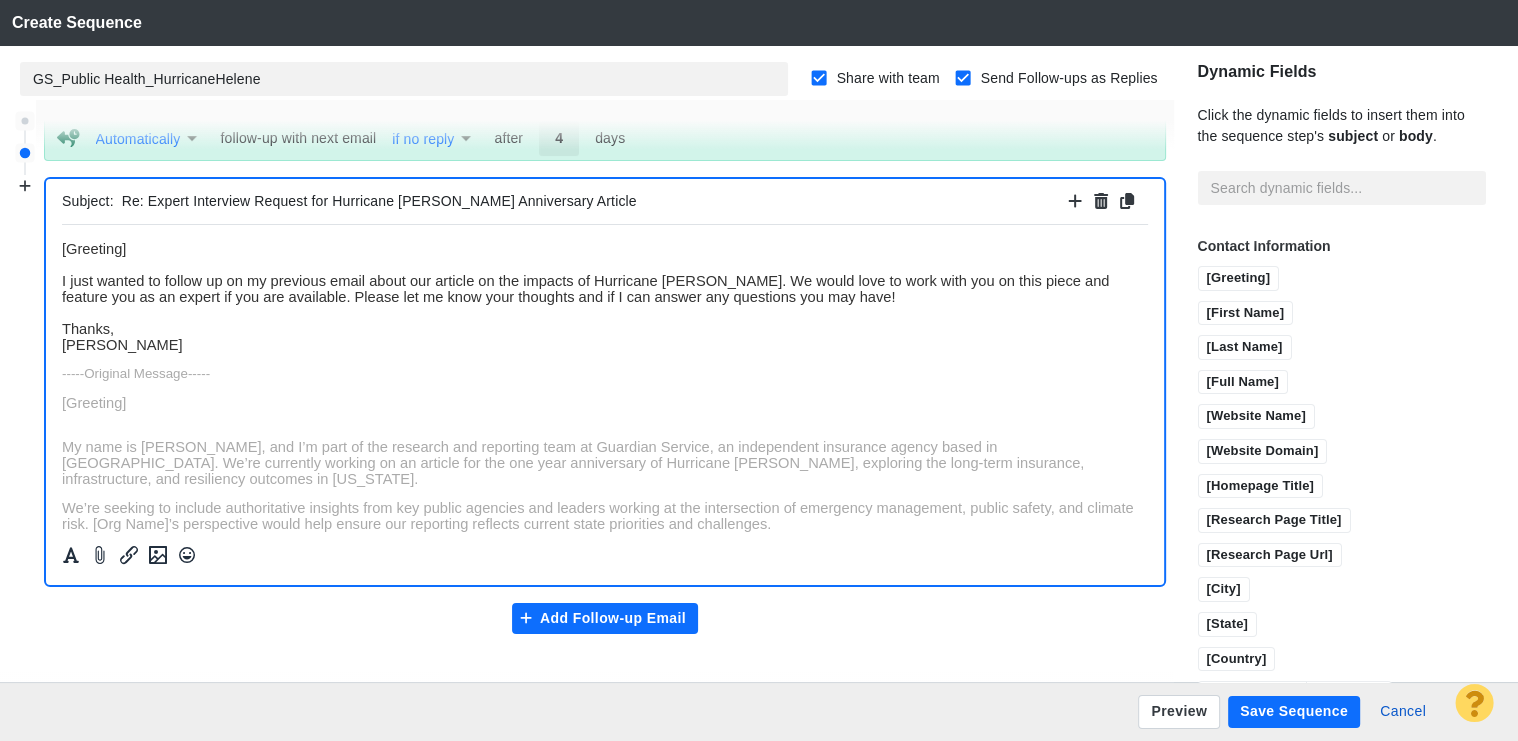 click on "[Greeting] I just wanted to follow up on my previous email about our article on the impacts of Hurricane Helene. We would love to work with you on this piece and feature you as an expert if you are available. Please let me know your thoughts and if I can answer any questions you may have! Thanks,  Keerat" at bounding box center (585, 296) 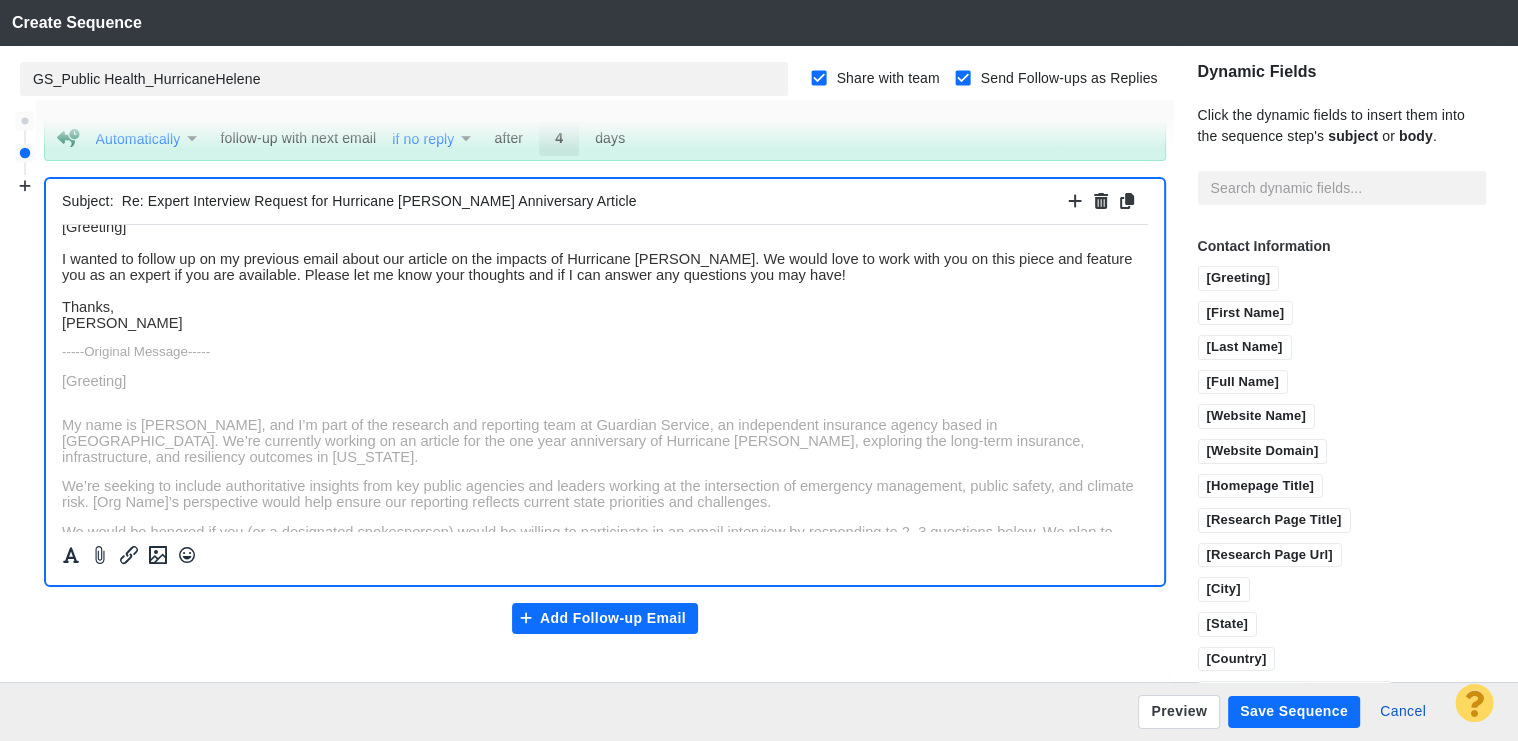 scroll, scrollTop: 0, scrollLeft: 0, axis: both 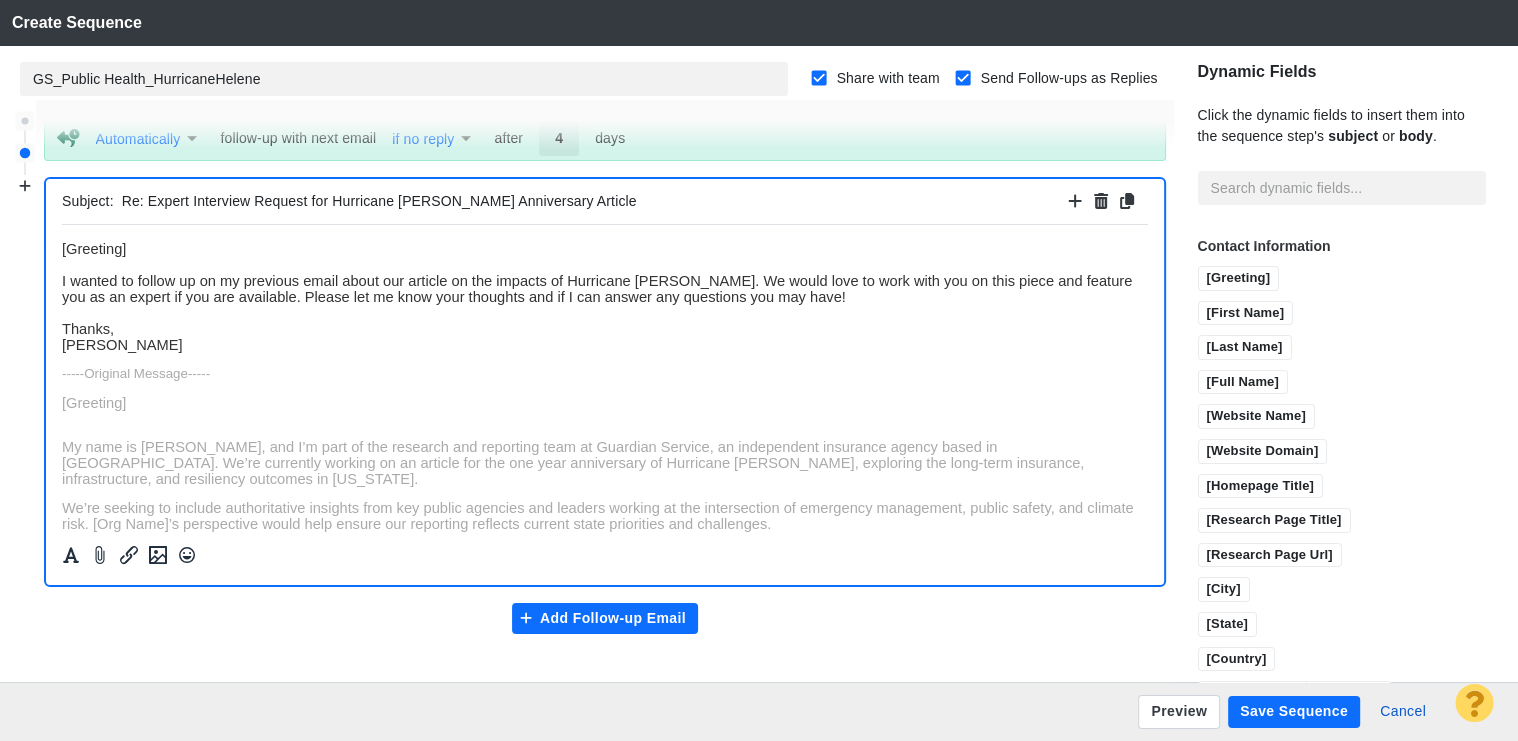 click on "[Greeting] I wanted to follow up on my previous email about our article on the impacts of Hurricane Helene. We would love to work with you on this piece and feature you as an expert if you are available. Please let me know your thoughts and if I can answer any questions you may have! Thanks,  Keerat" at bounding box center [597, 296] 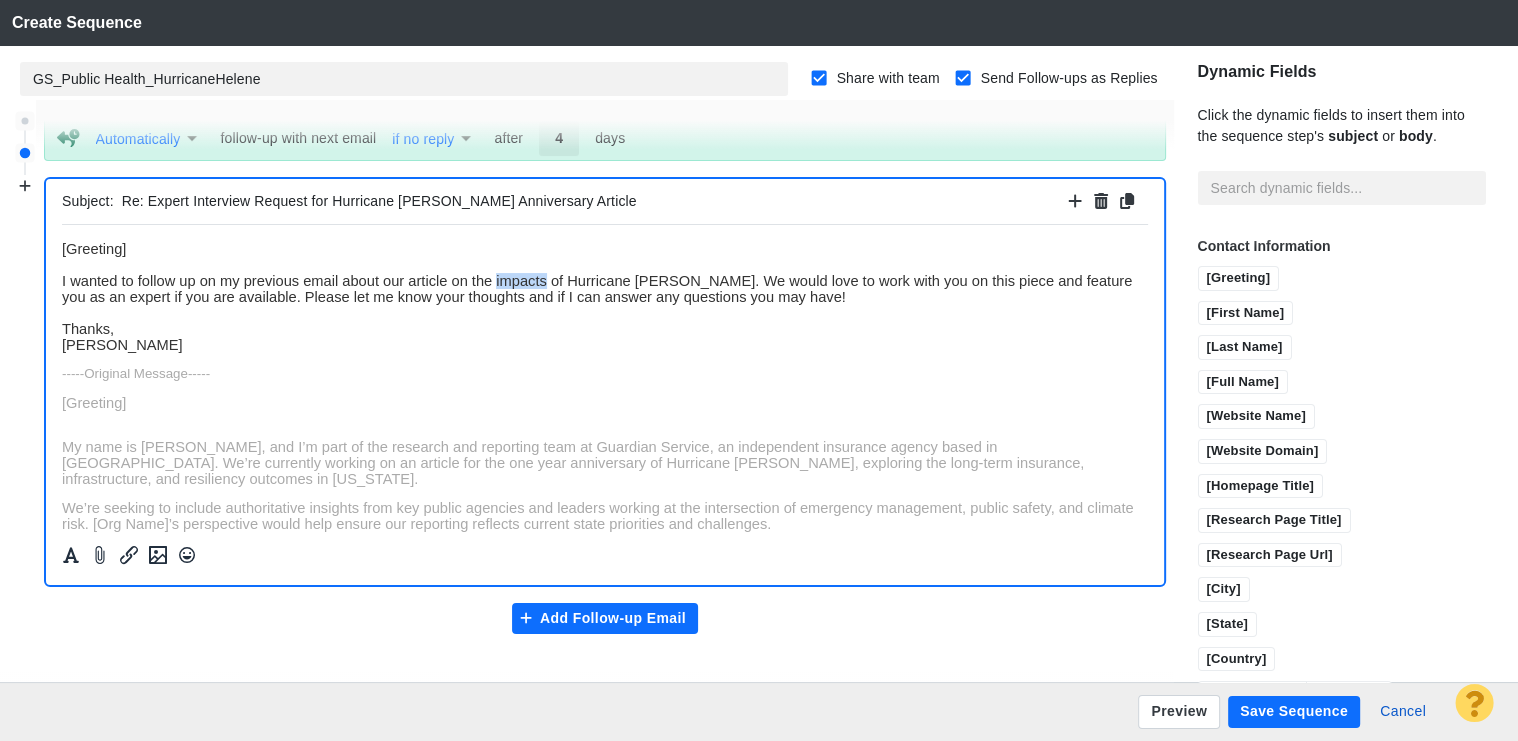 click on "[Greeting] I wanted to follow up on my previous email about our article on the impacts of Hurricane Helene. We would love to work with you on this piece and feature you as an expert if you are available. Please let me know your thoughts and if I can answer any questions you may have! Thanks,  Keerat" at bounding box center (597, 296) 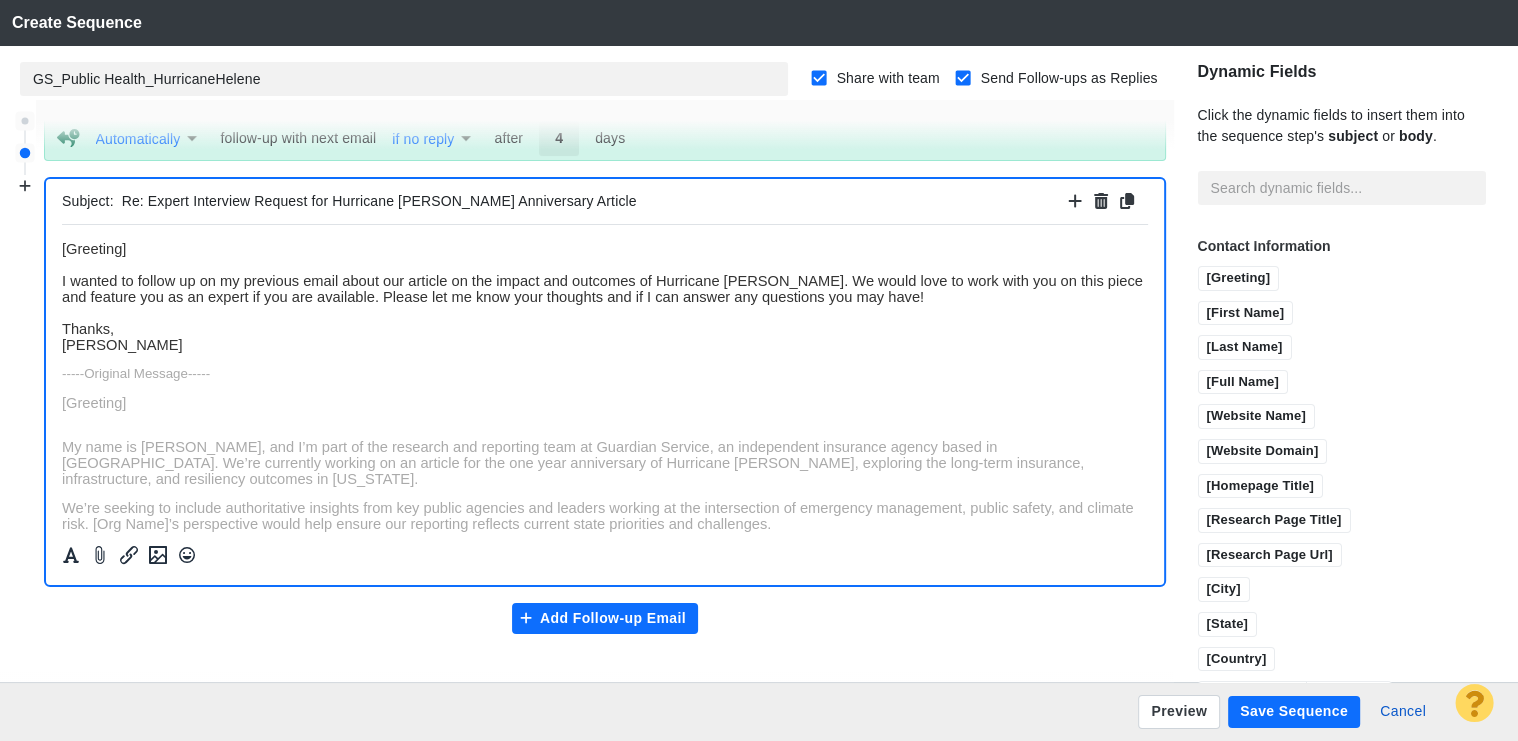 click on "[Greeting] I wanted to follow up on my previous email about our article on the impact and outcomes of Hurricane Helene. We would love to work with you on this piece and feature you as an expert if you are available. Please let me know your thoughts and if I can answer any questions you may have! Thanks,  Keerat" at bounding box center [602, 296] 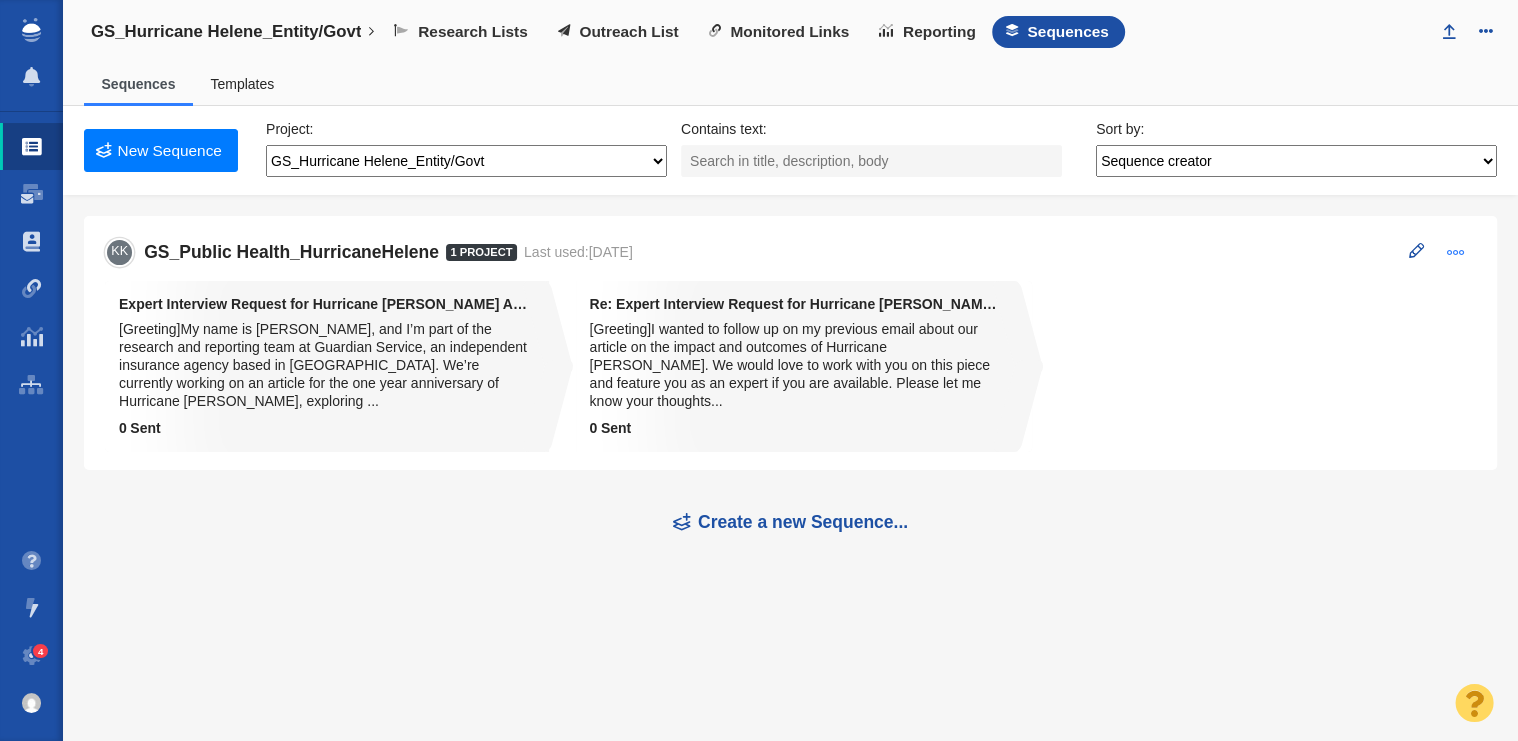 click at bounding box center (1456, 252) 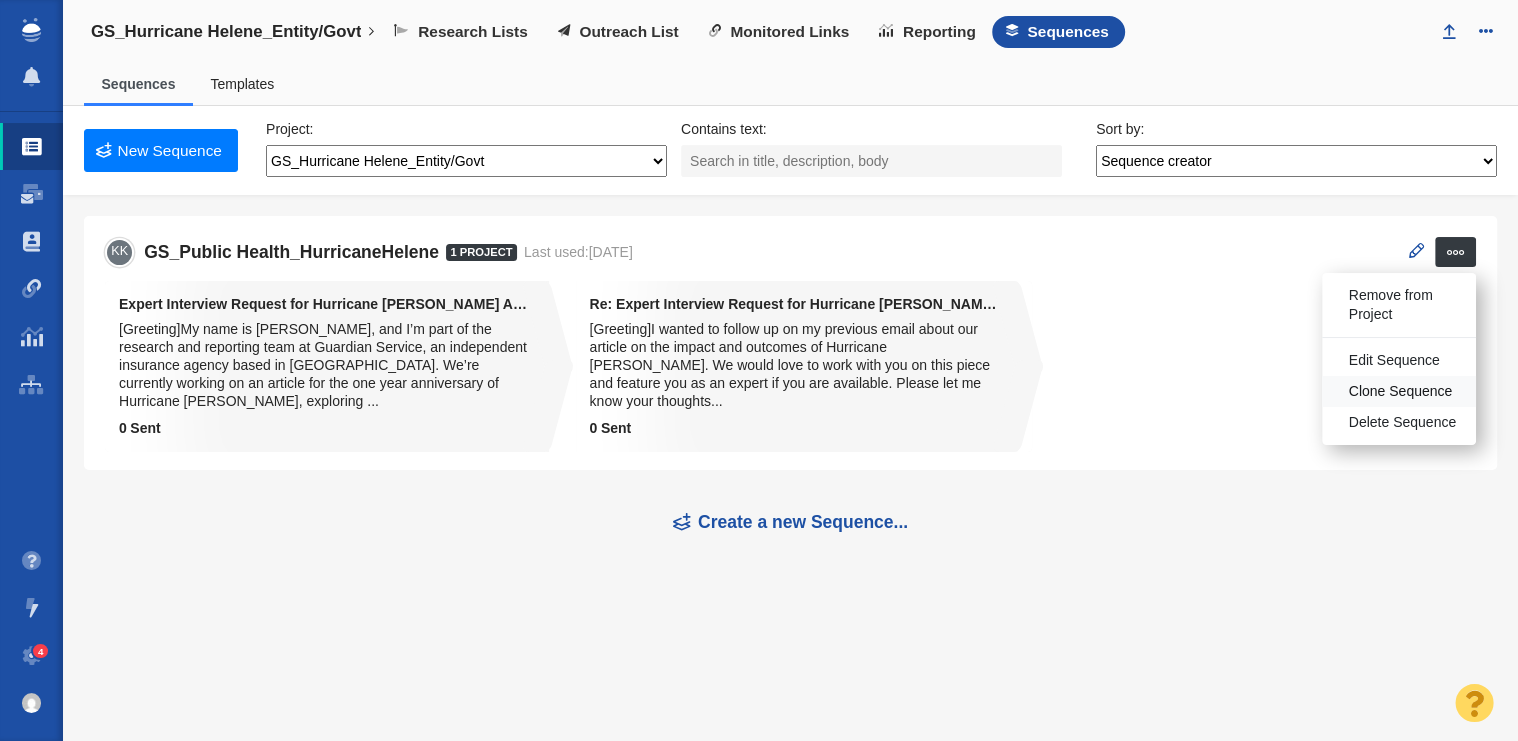 click on "Clone Sequence" at bounding box center [1401, 392] 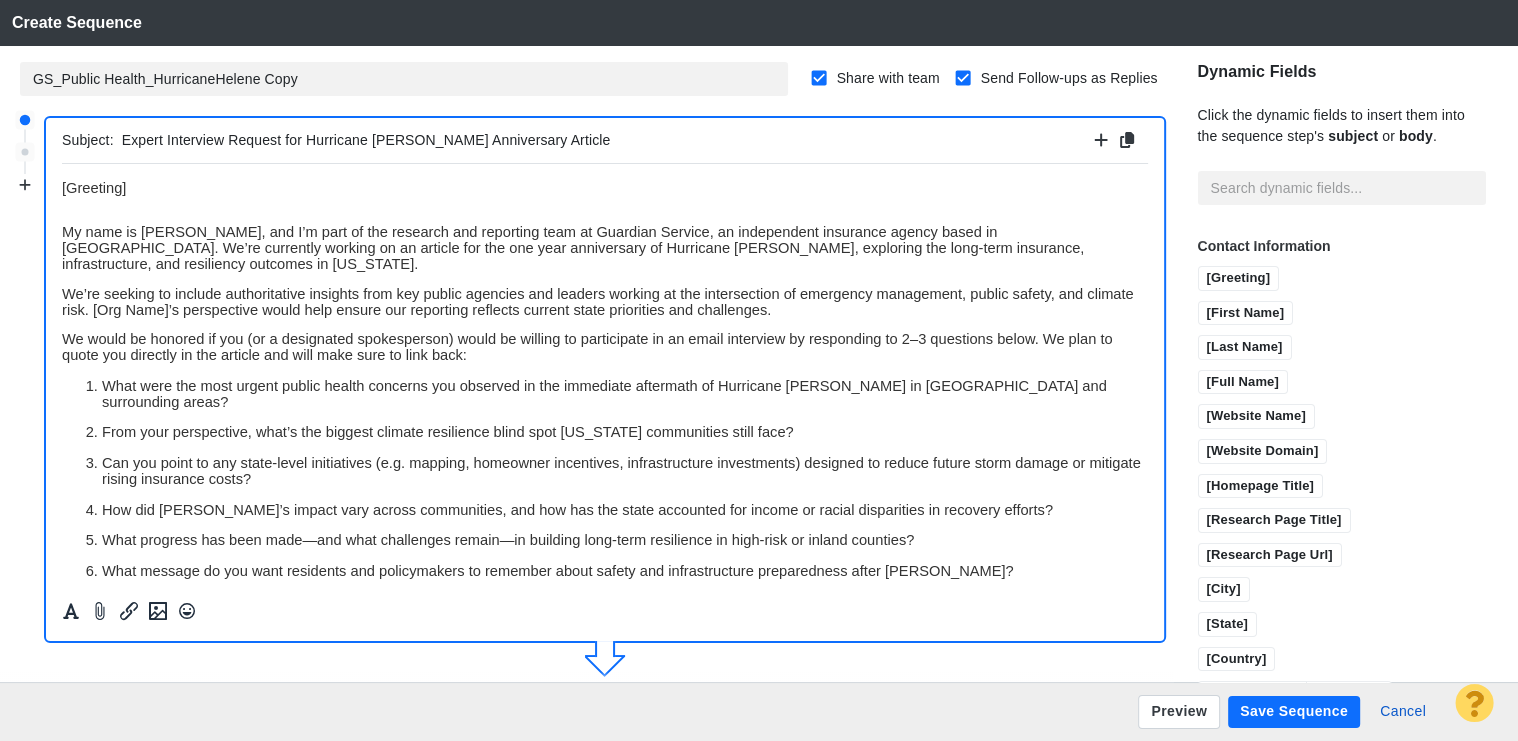 scroll, scrollTop: 0, scrollLeft: 0, axis: both 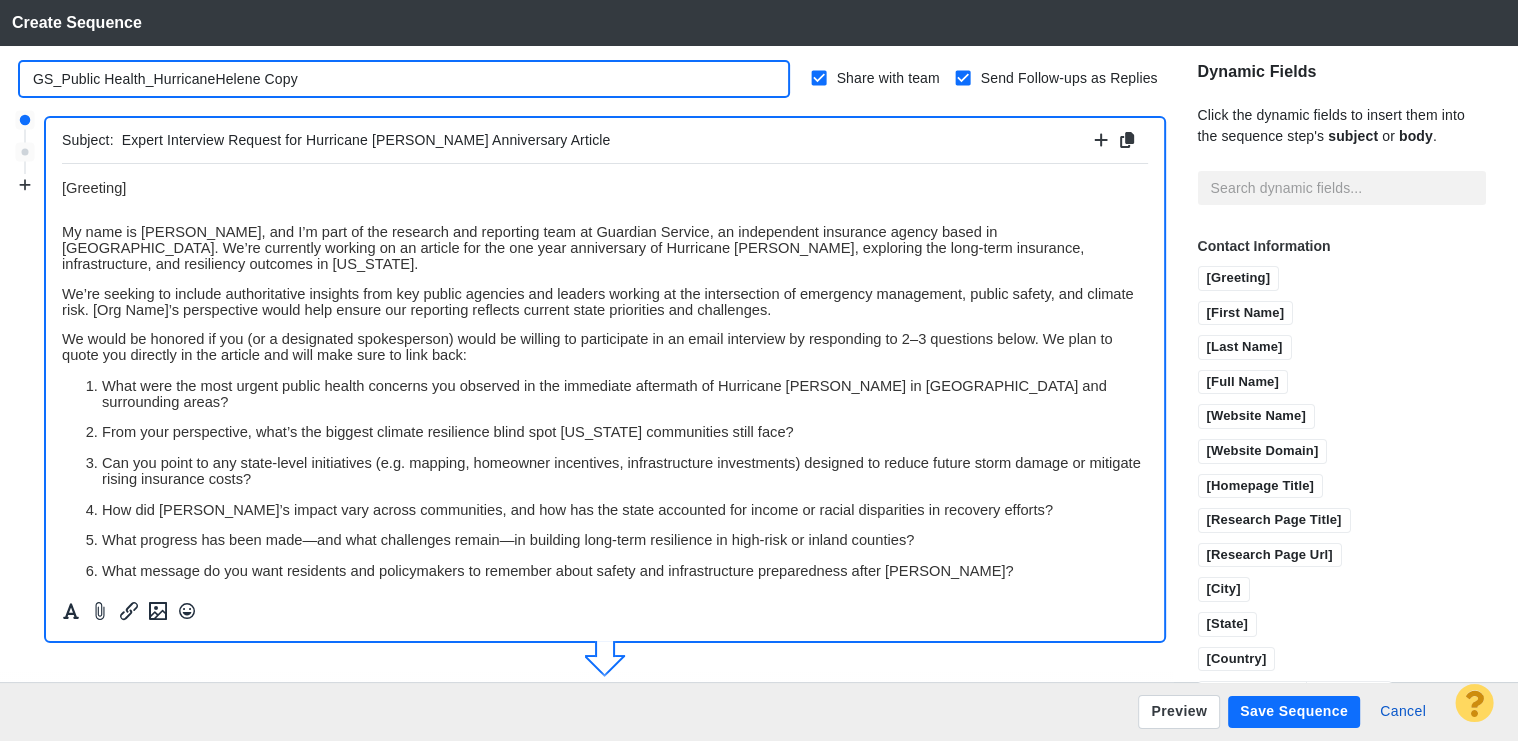 drag, startPoint x: 144, startPoint y: 80, endPoint x: 63, endPoint y: 79, distance: 81.00617 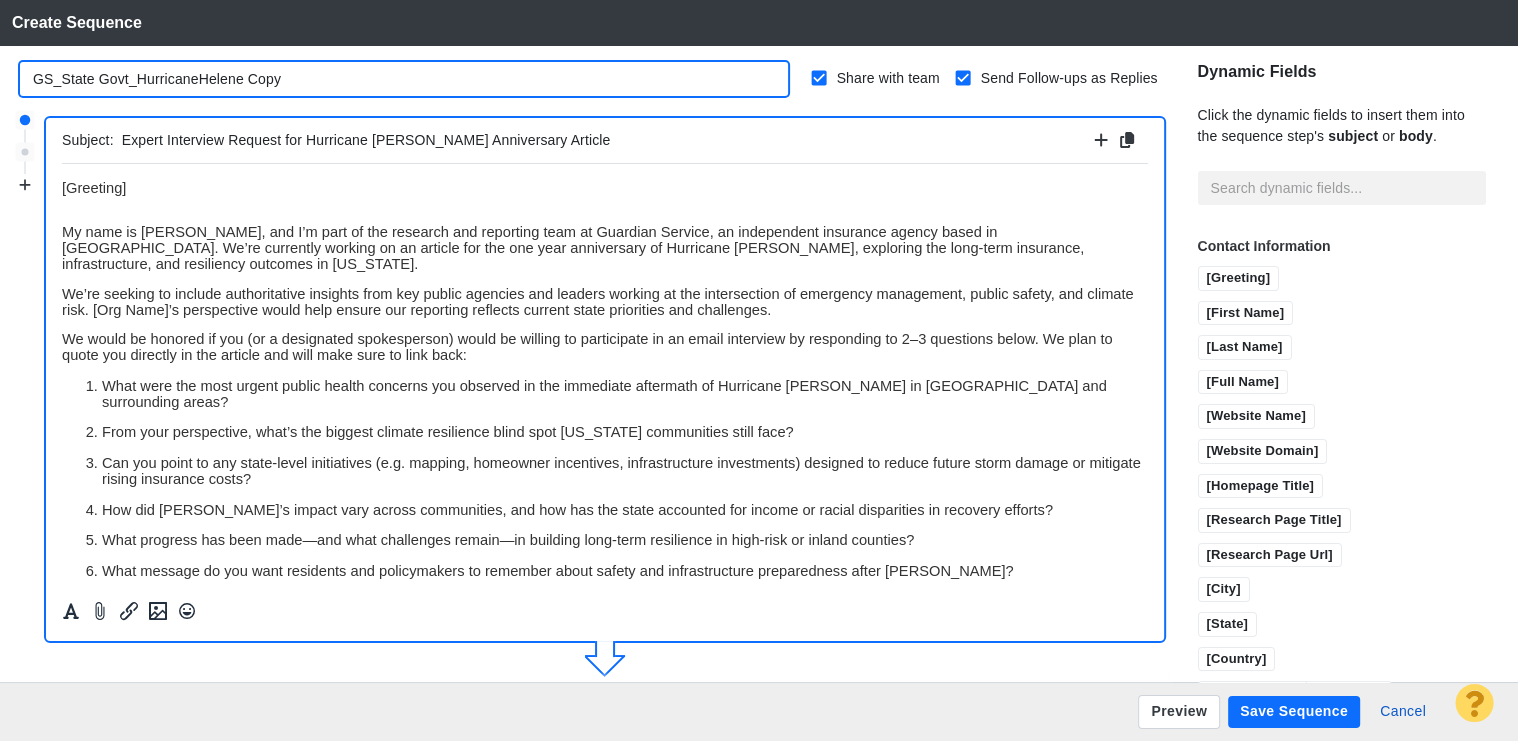 type on "GS_State Govt_HurricaneHelene Copy" 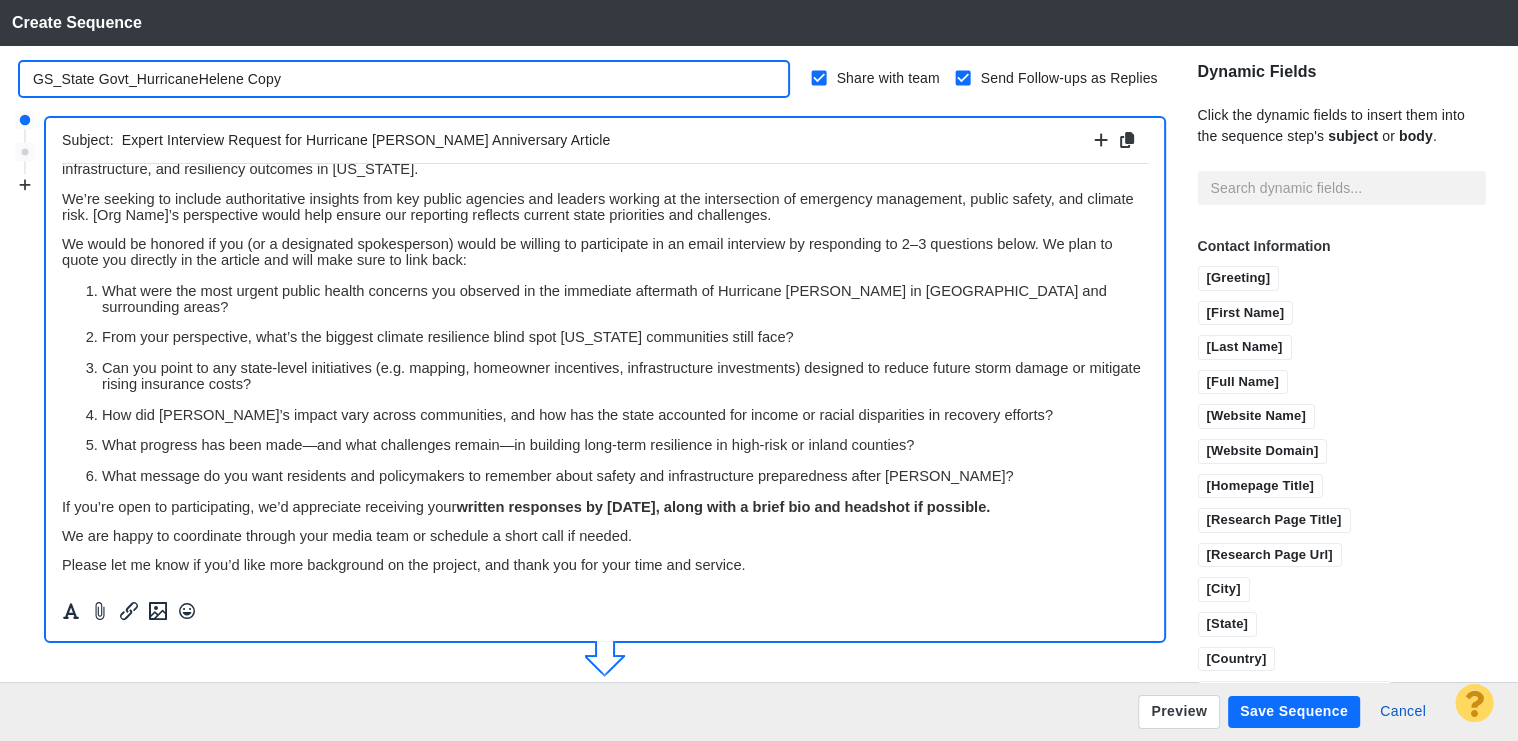 scroll, scrollTop: 142, scrollLeft: 0, axis: vertical 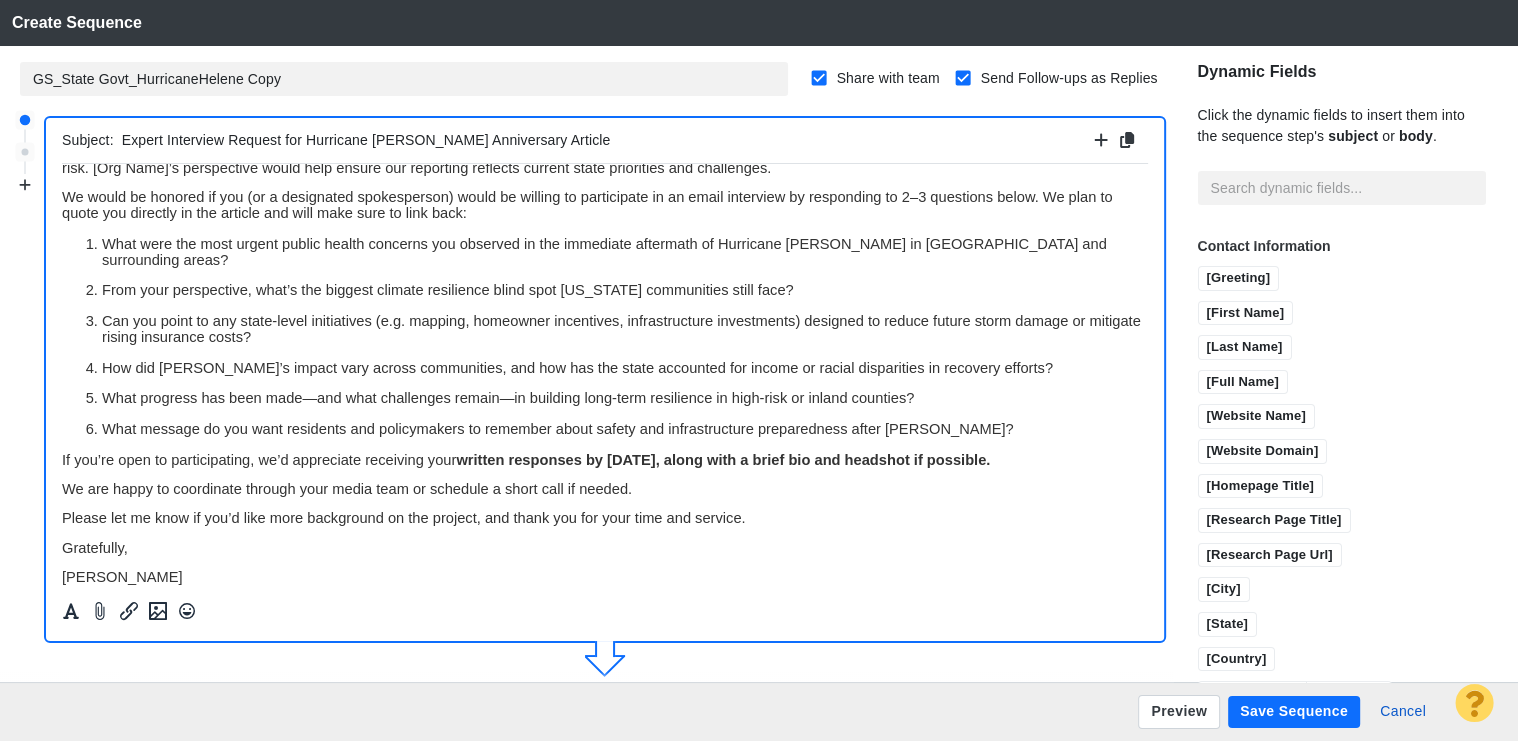 drag, startPoint x: 682, startPoint y: 467, endPoint x: 48, endPoint y: 472, distance: 634.0197 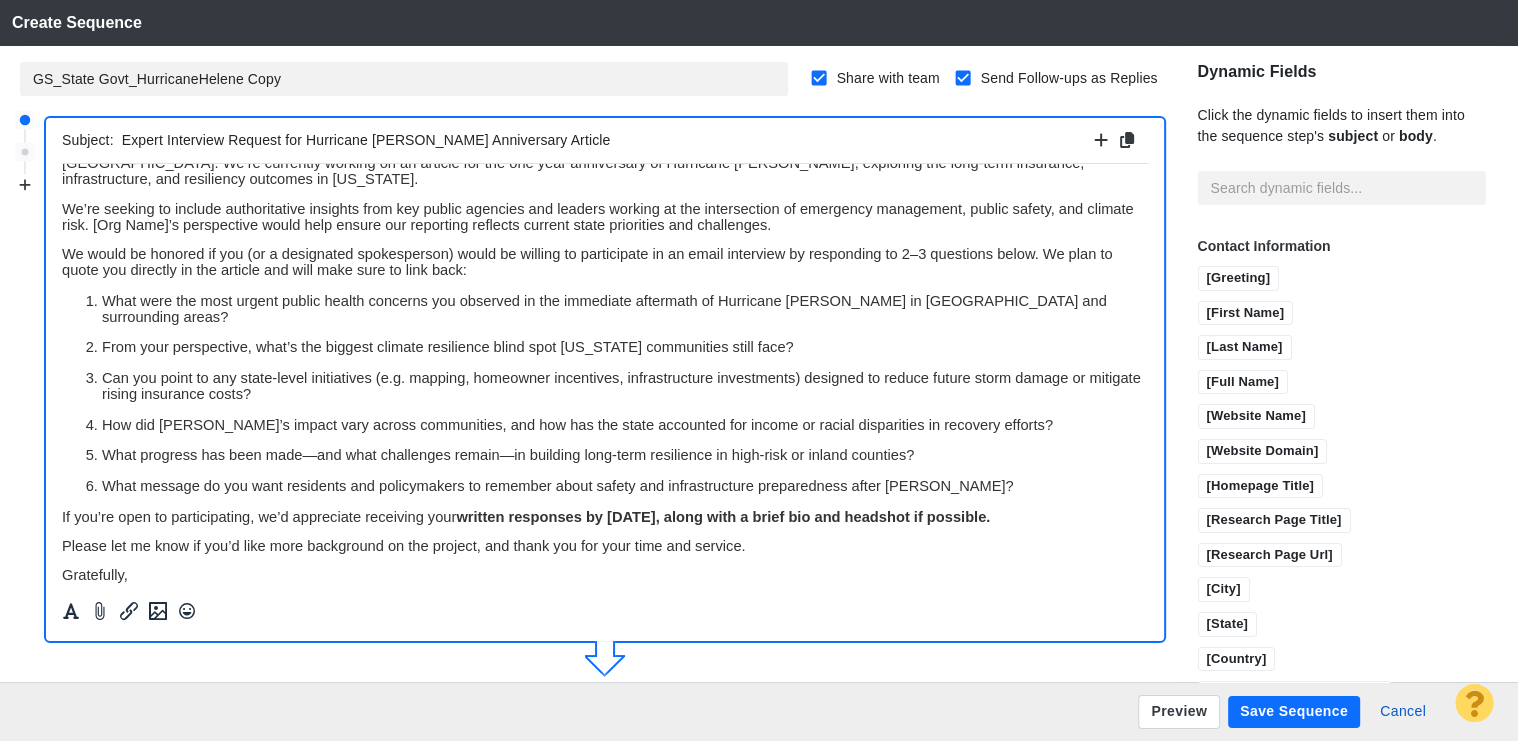 scroll, scrollTop: 101, scrollLeft: 0, axis: vertical 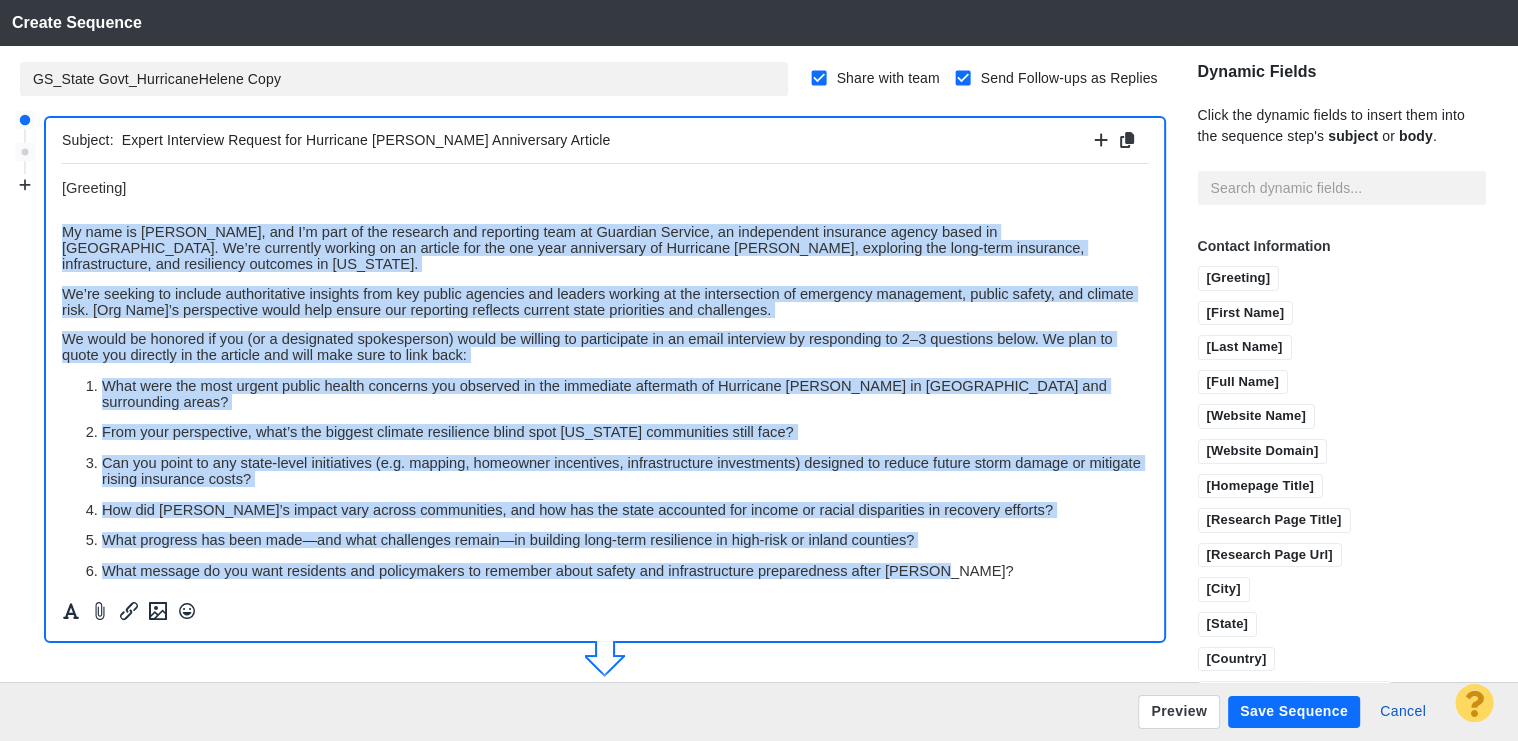 drag, startPoint x: 955, startPoint y: 449, endPoint x: 48, endPoint y: 234, distance: 932.1341 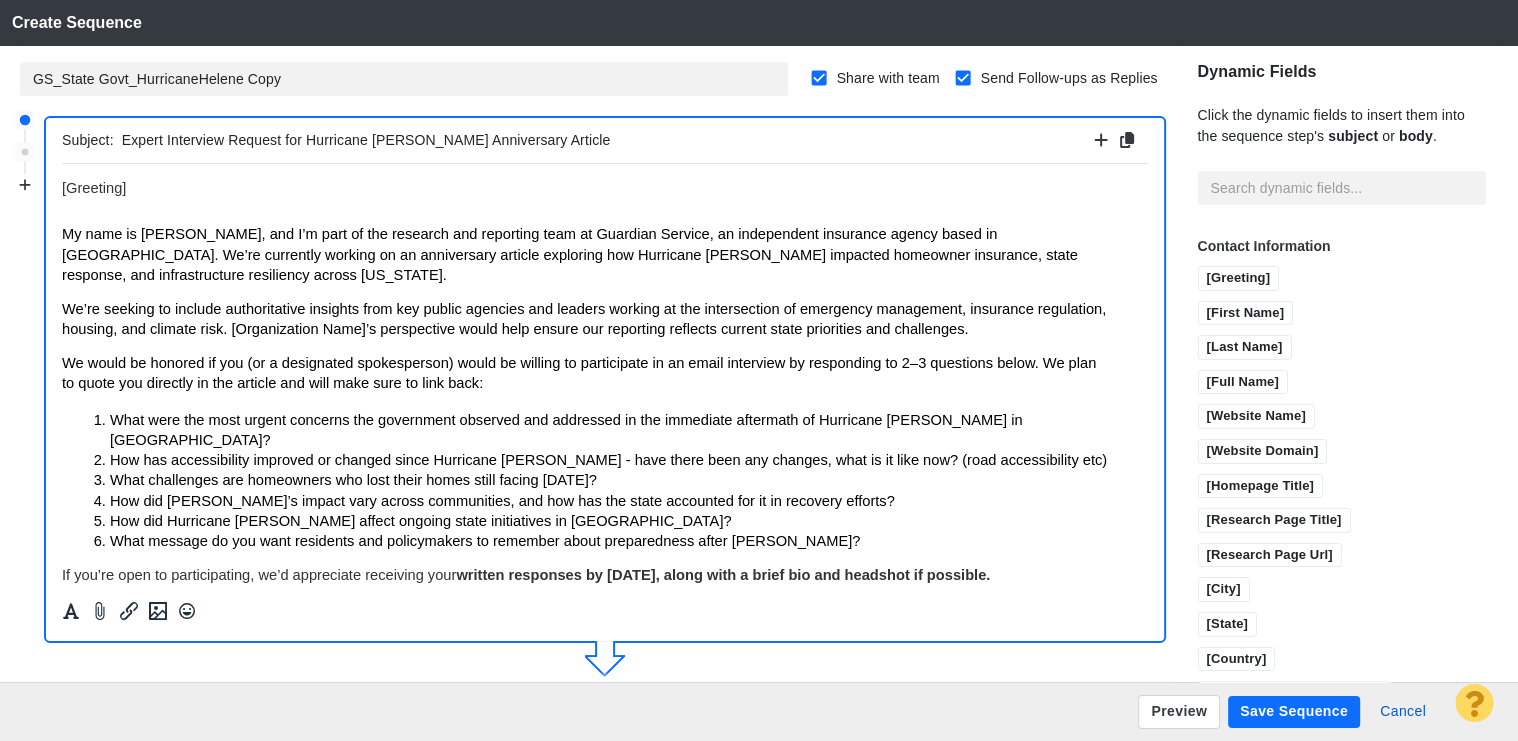 scroll, scrollTop: 80, scrollLeft: 0, axis: vertical 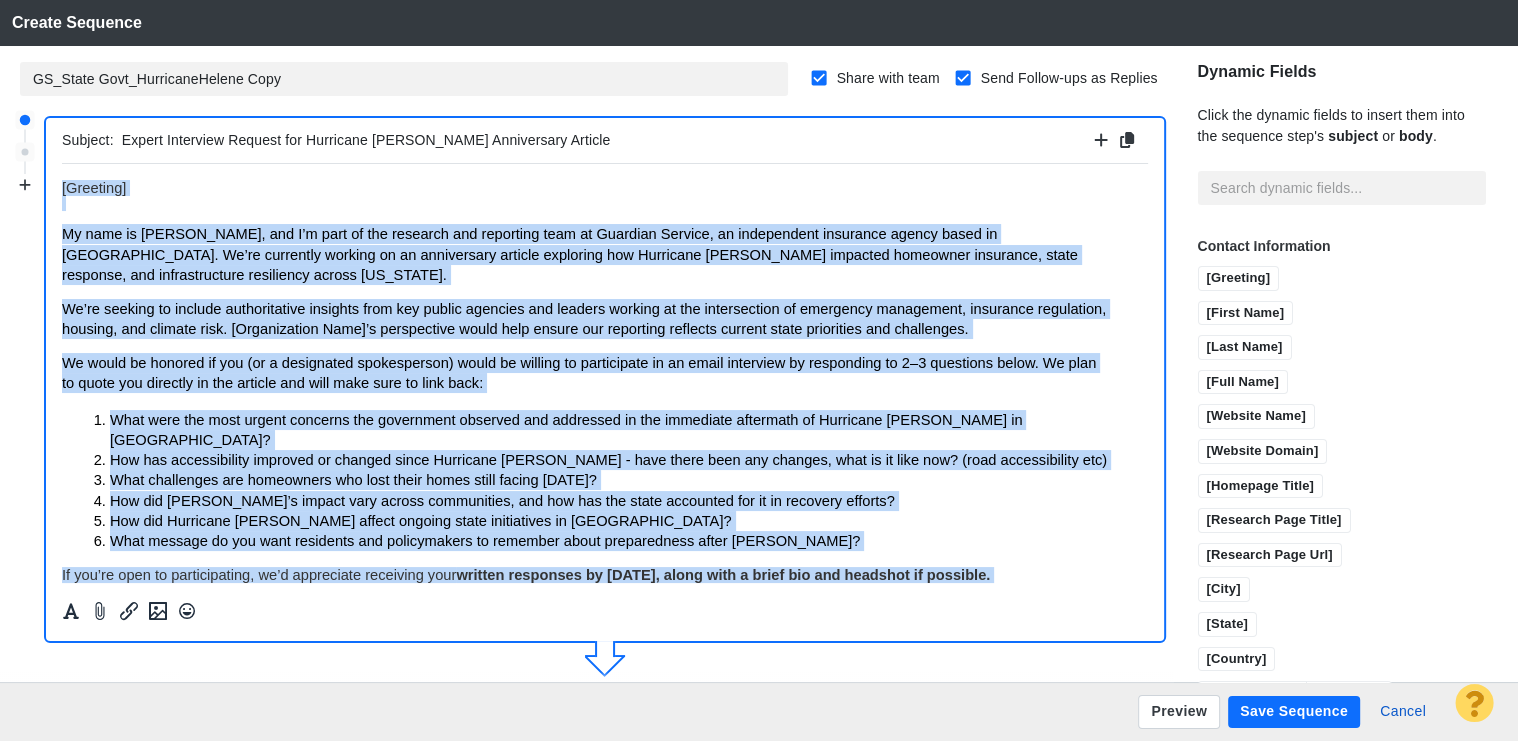 drag, startPoint x: 177, startPoint y: 565, endPoint x: 43, endPoint y: 88, distance: 495.46442 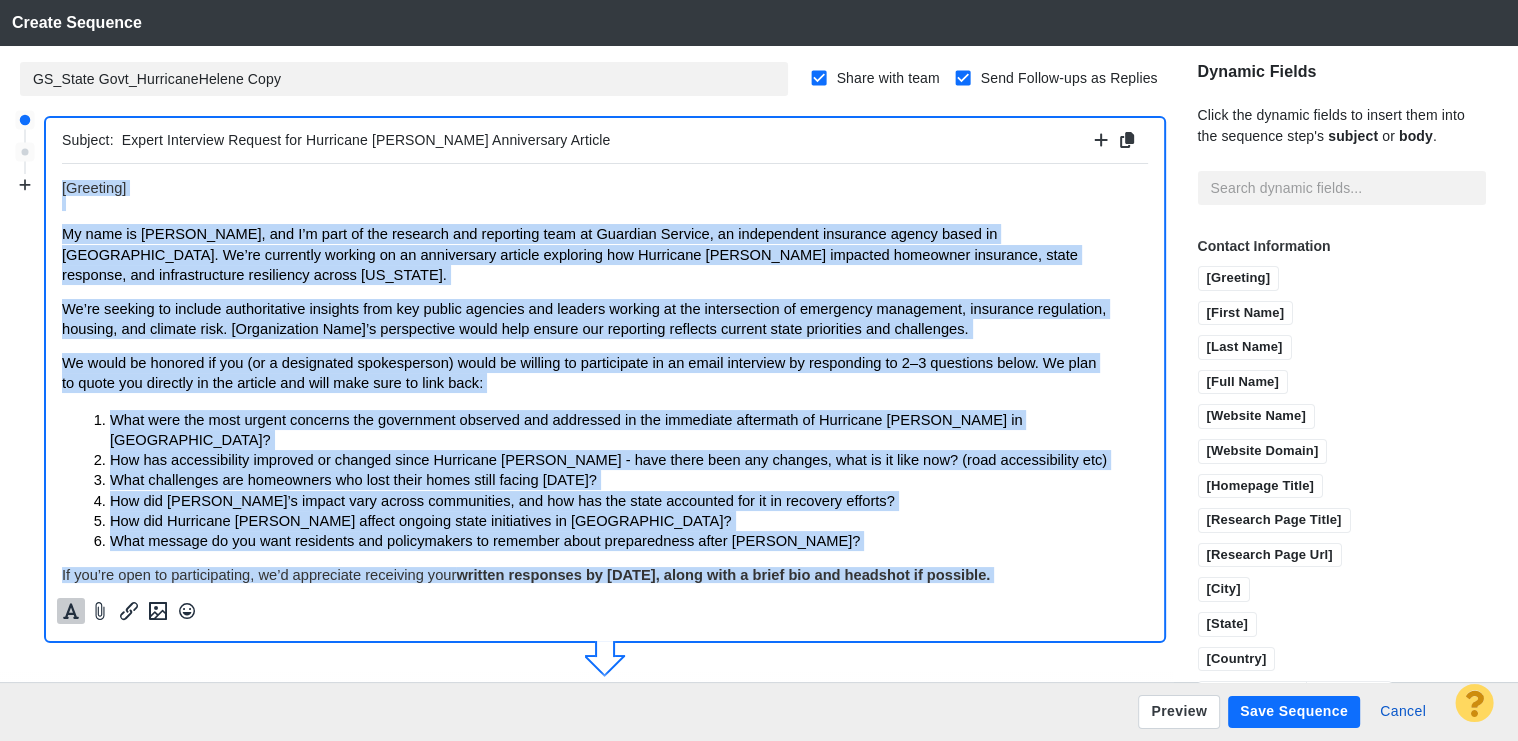 click 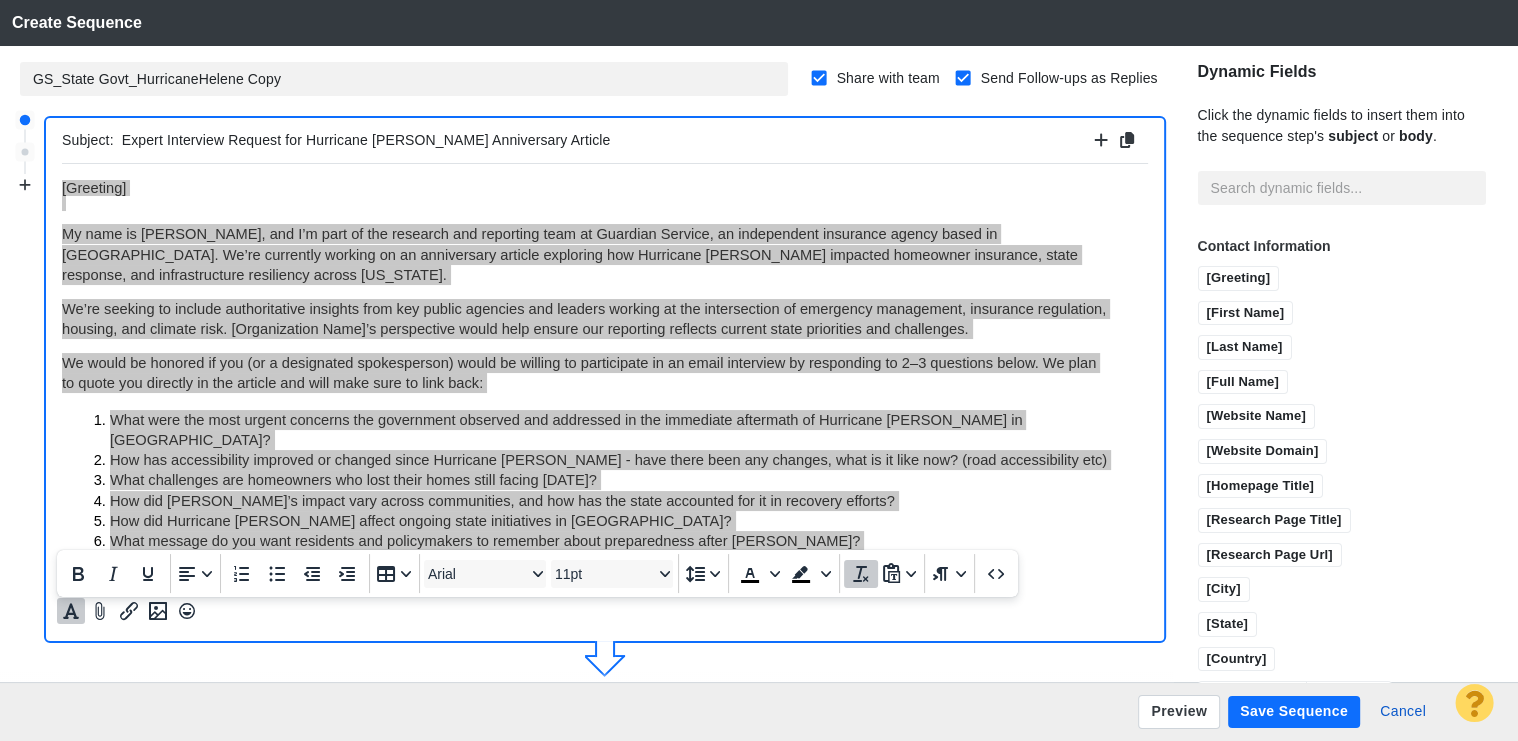 click 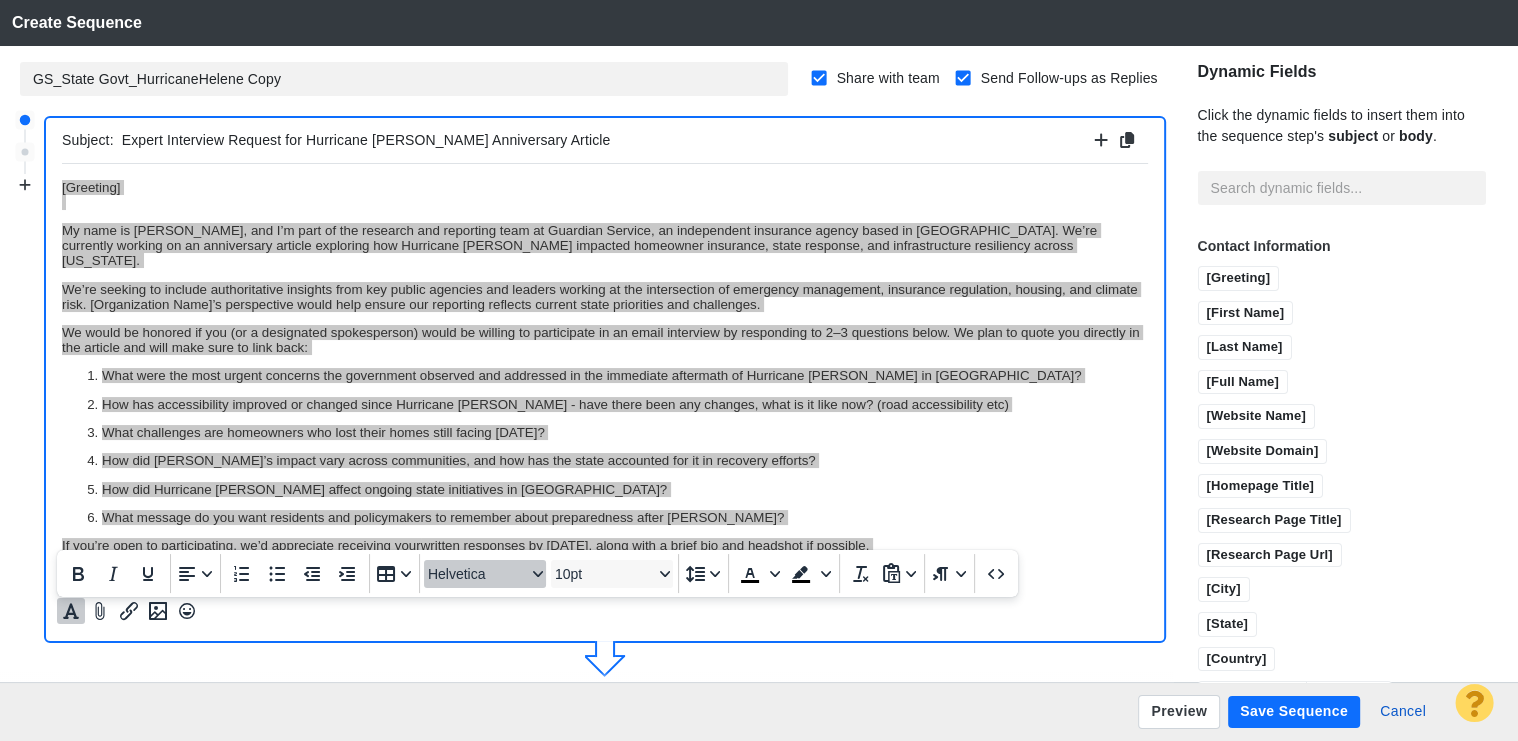 click on "Helvetica" at bounding box center [477, 574] 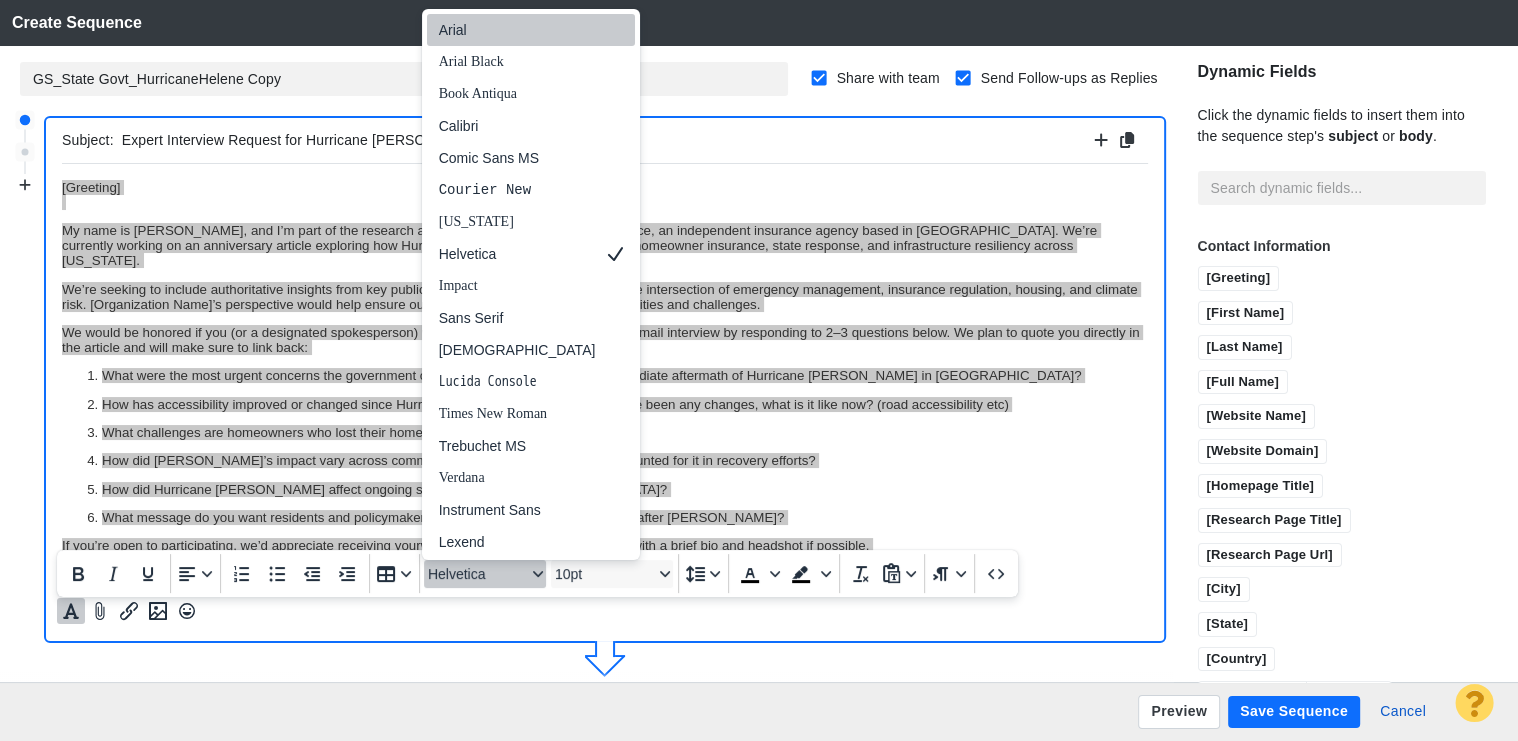 click on "Arial" at bounding box center [517, 30] 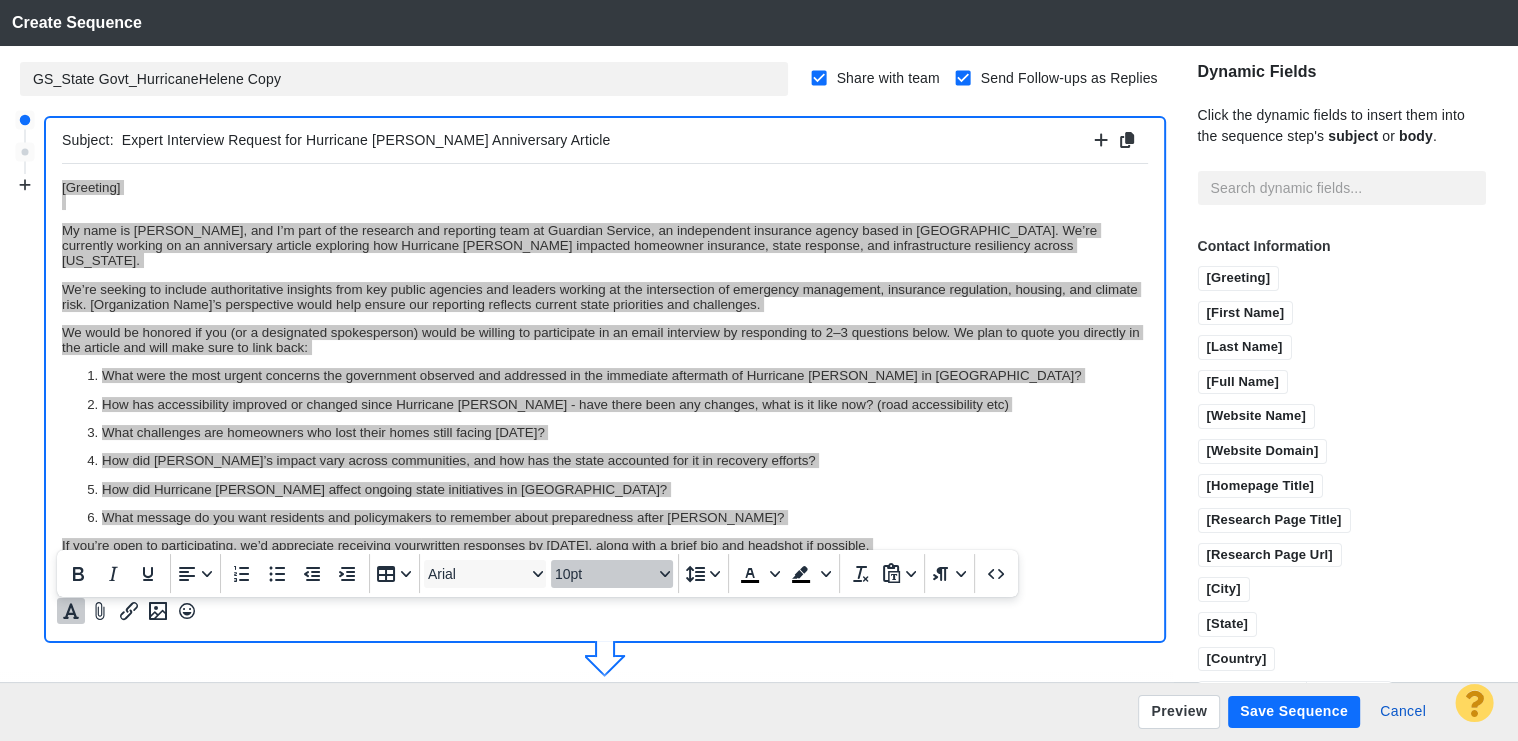 click on "10pt" at bounding box center (604, 574) 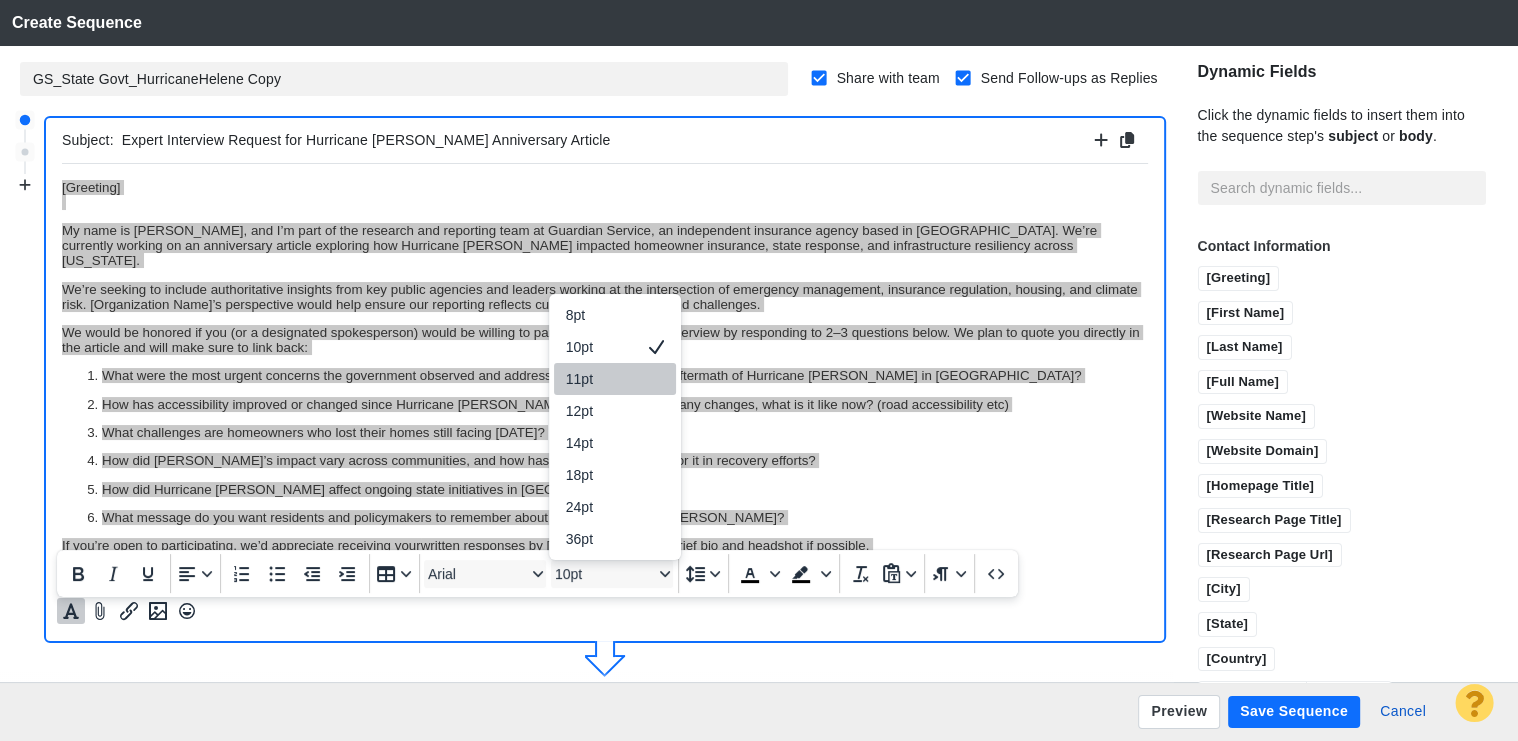 click on "11pt" at bounding box center (601, 379) 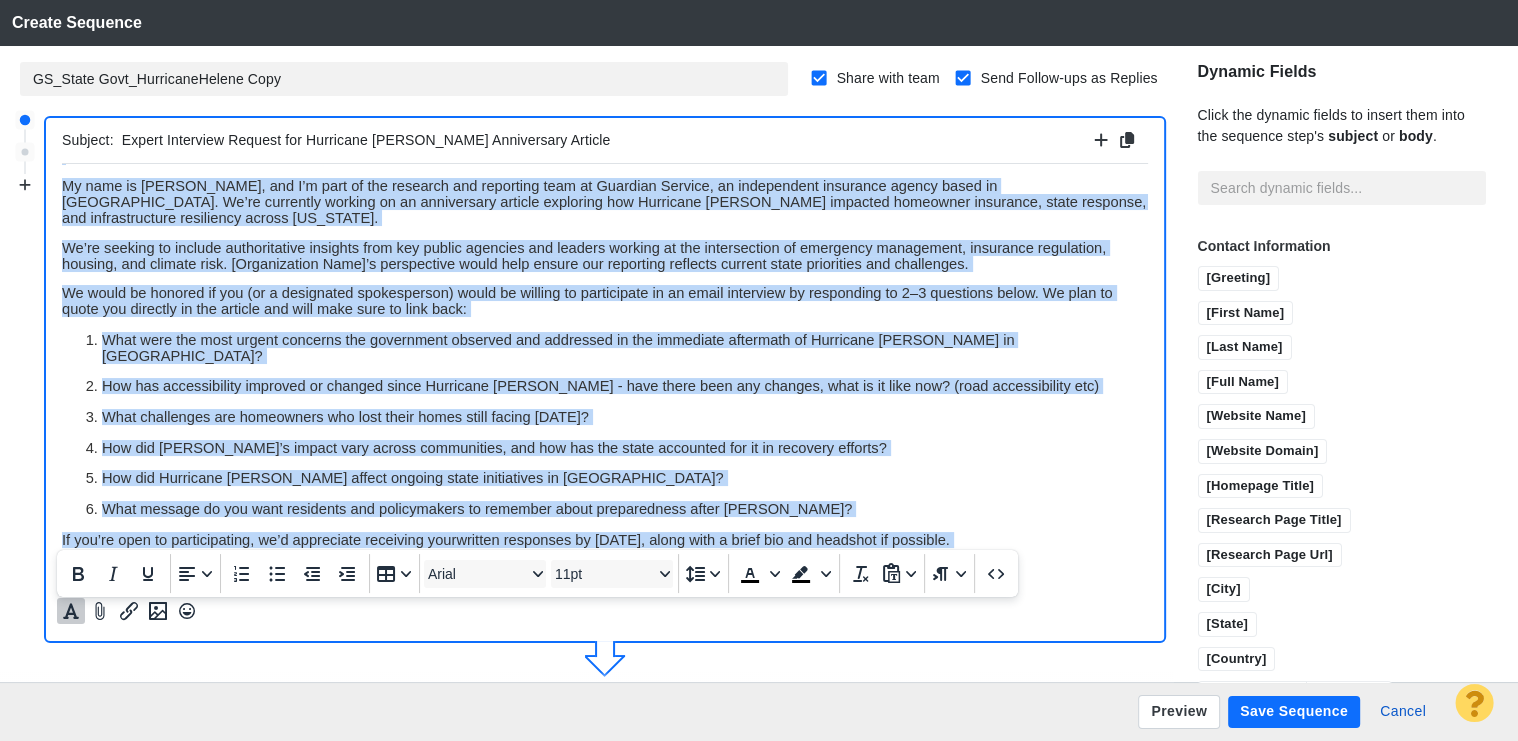 scroll, scrollTop: 94, scrollLeft: 0, axis: vertical 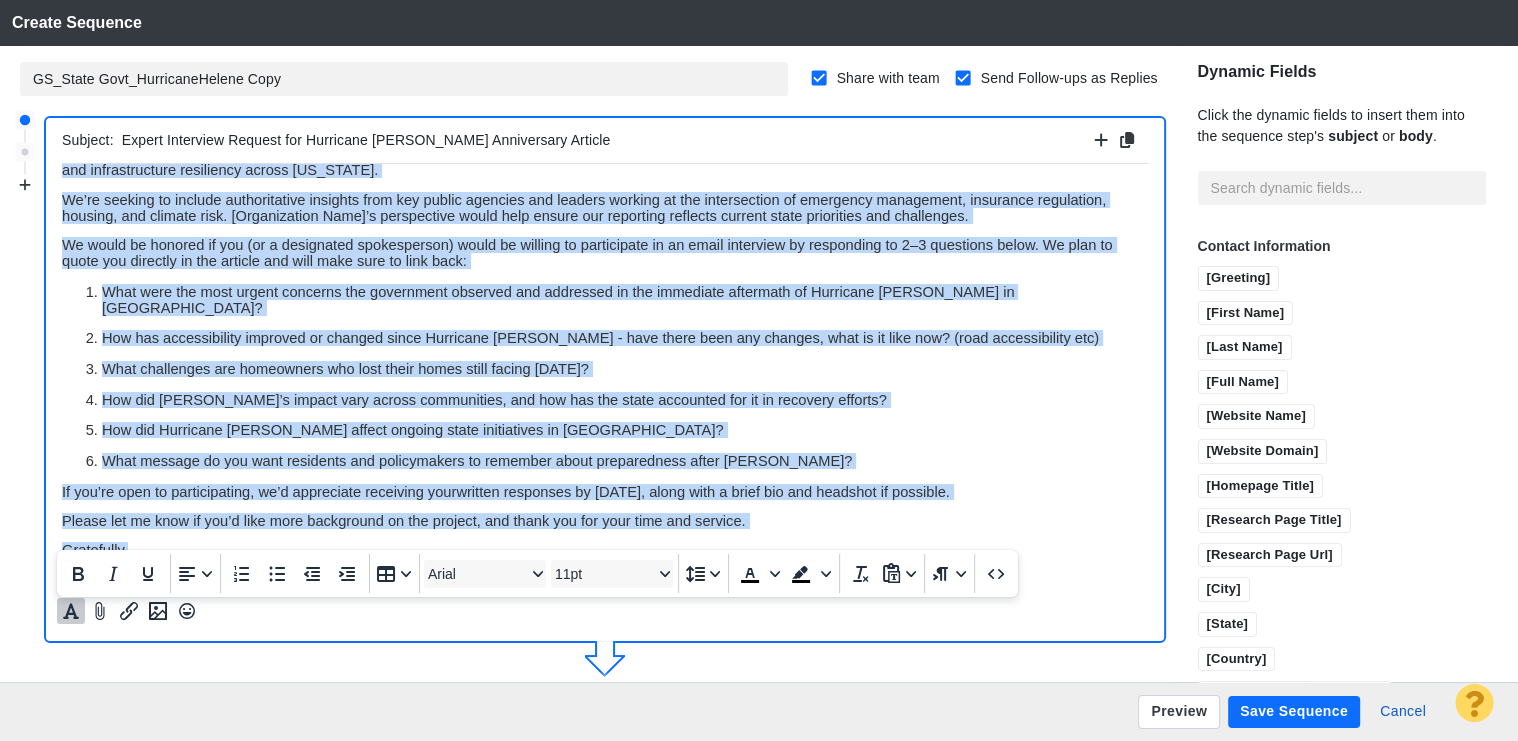 click on "How did Hurricane Helene affect ongoing state initiatives in Western NC?" at bounding box center [413, 429] 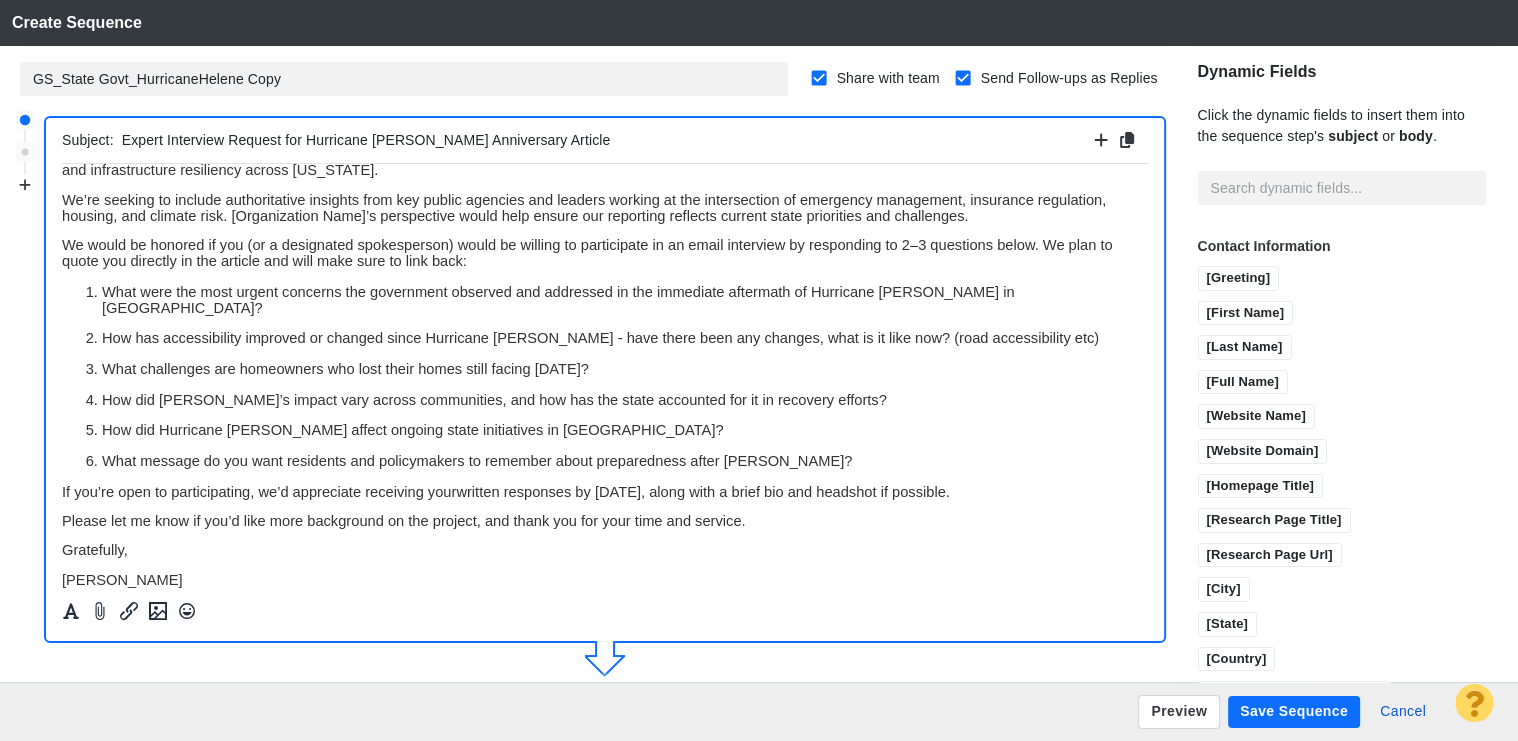 drag, startPoint x: 462, startPoint y: 477, endPoint x: 1031, endPoint y: 481, distance: 569.01404 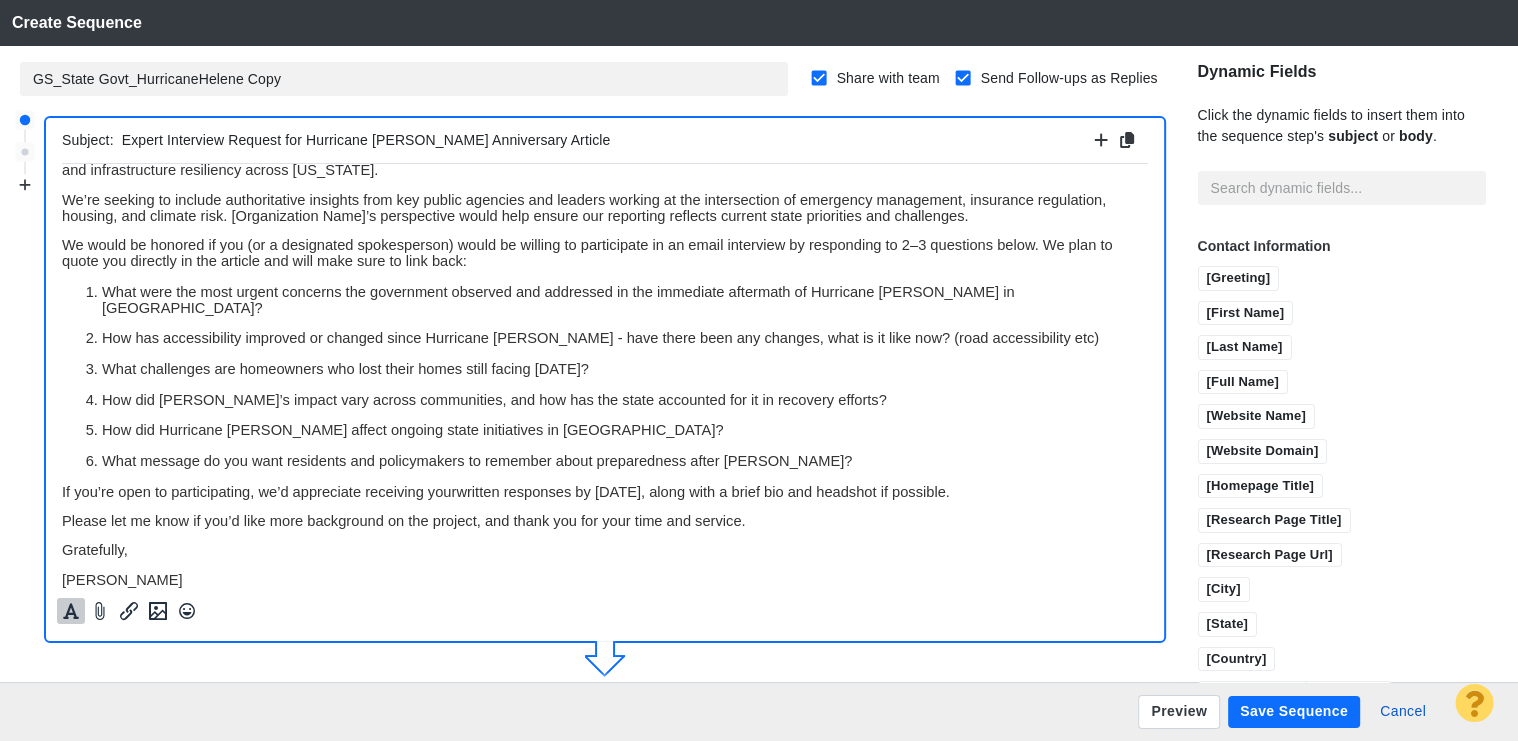 click 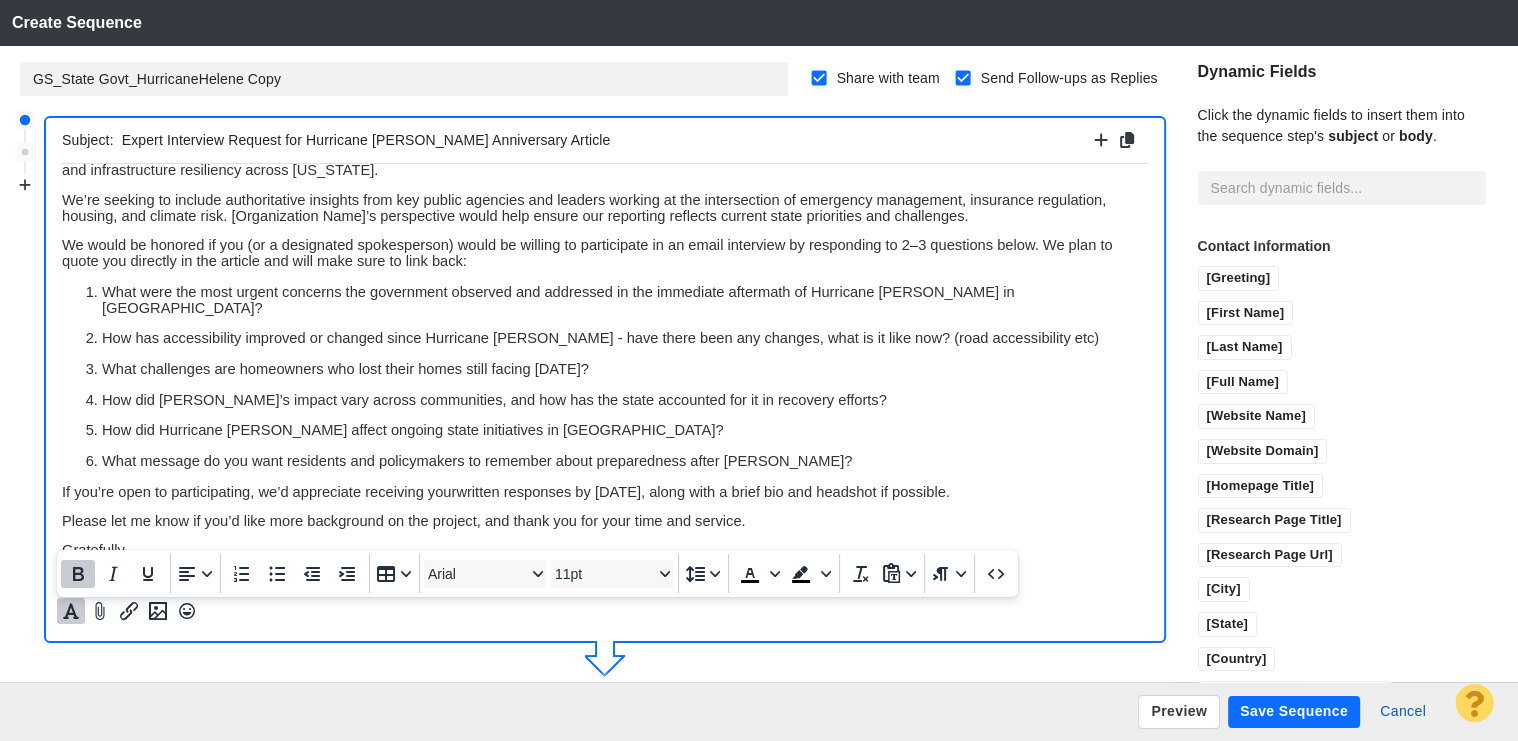click 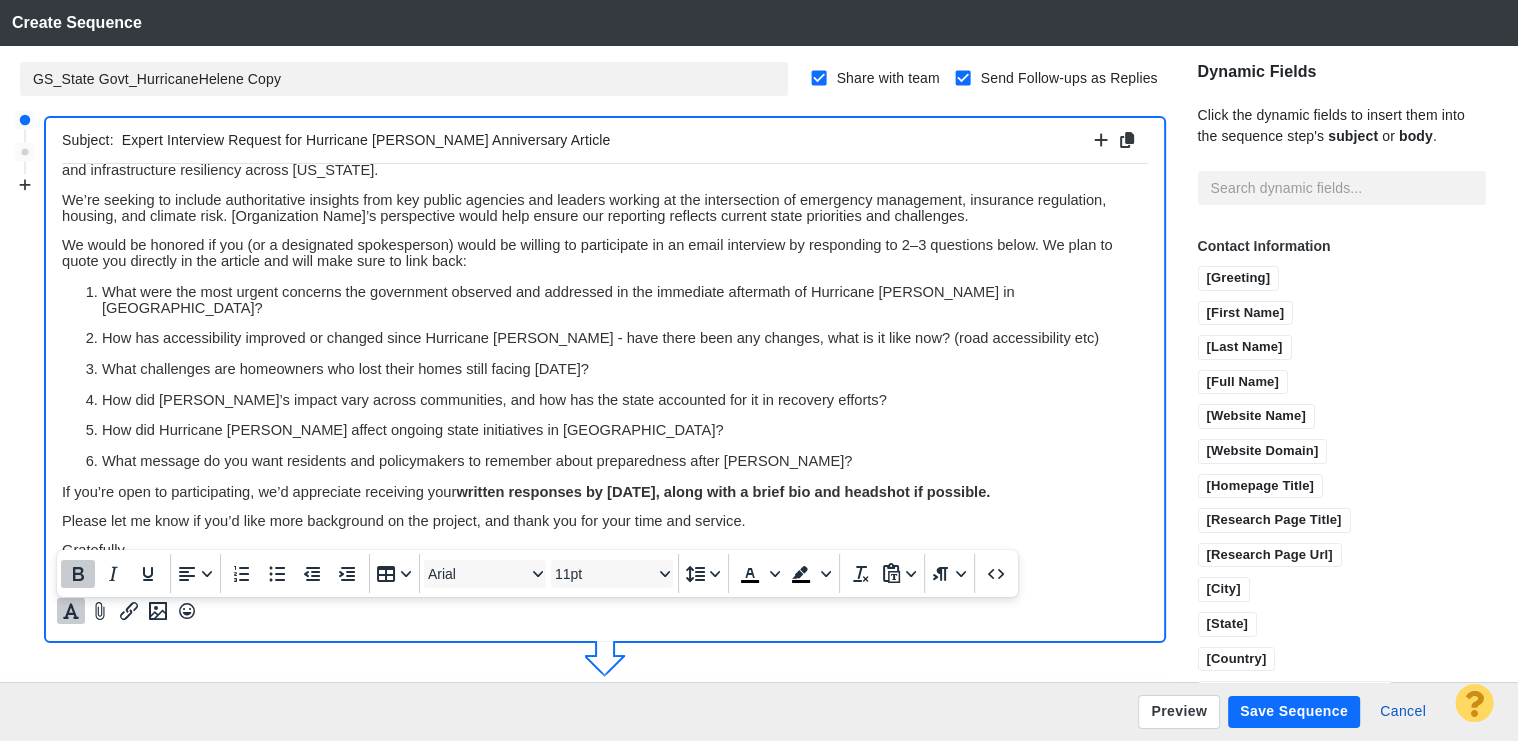 click on "What message do you want residents and policymakers to remember about preparedness after Helene?" at bounding box center [477, 460] 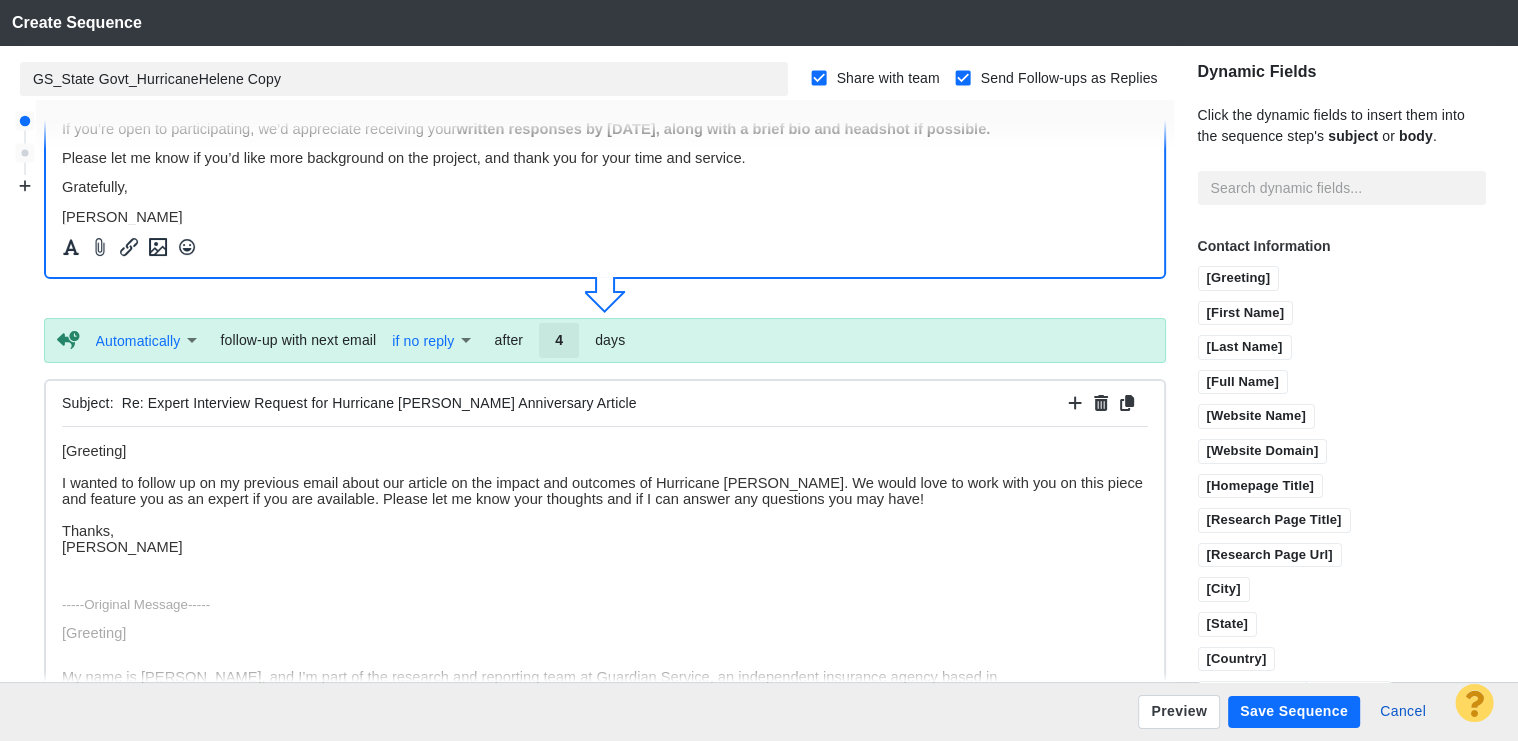 scroll, scrollTop: 365, scrollLeft: 0, axis: vertical 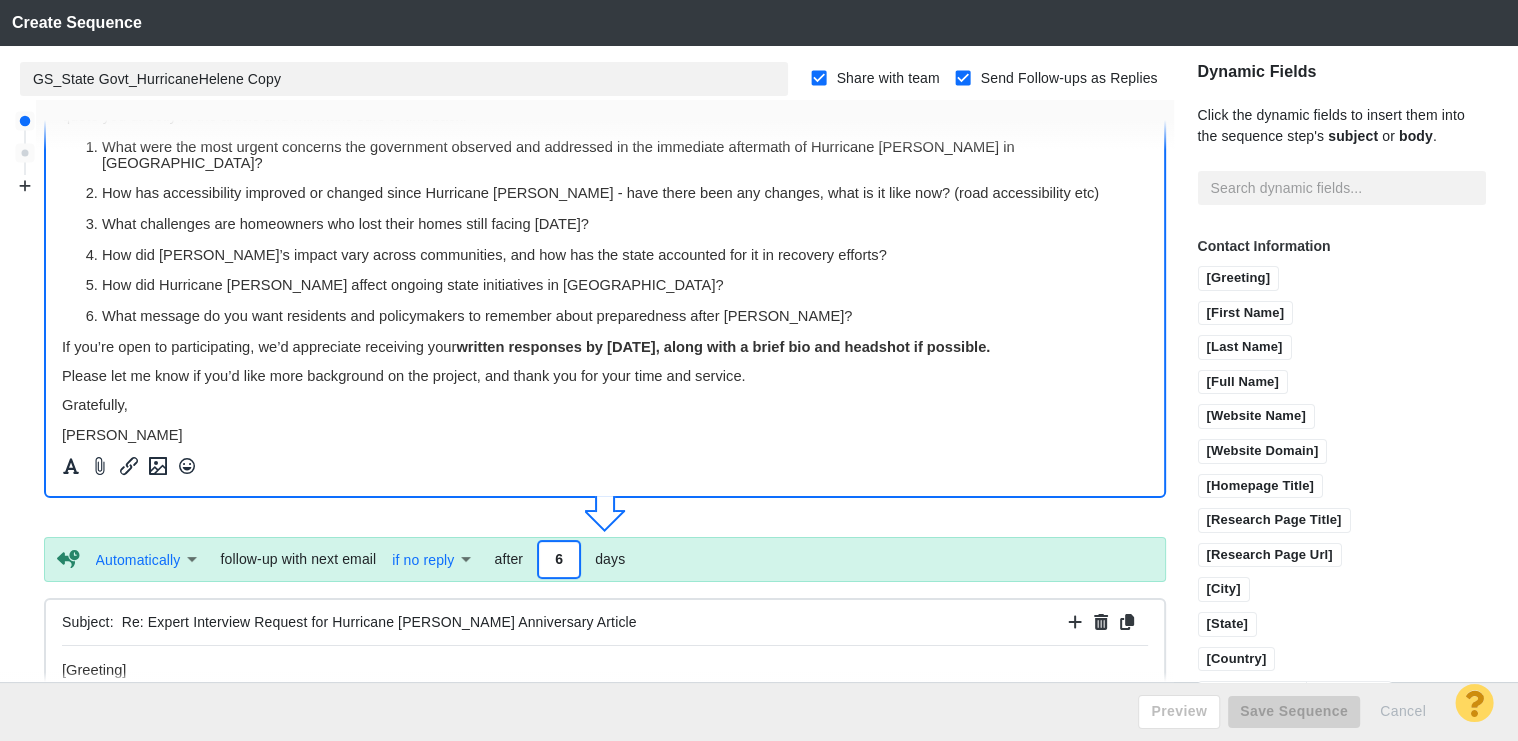 type on "6" 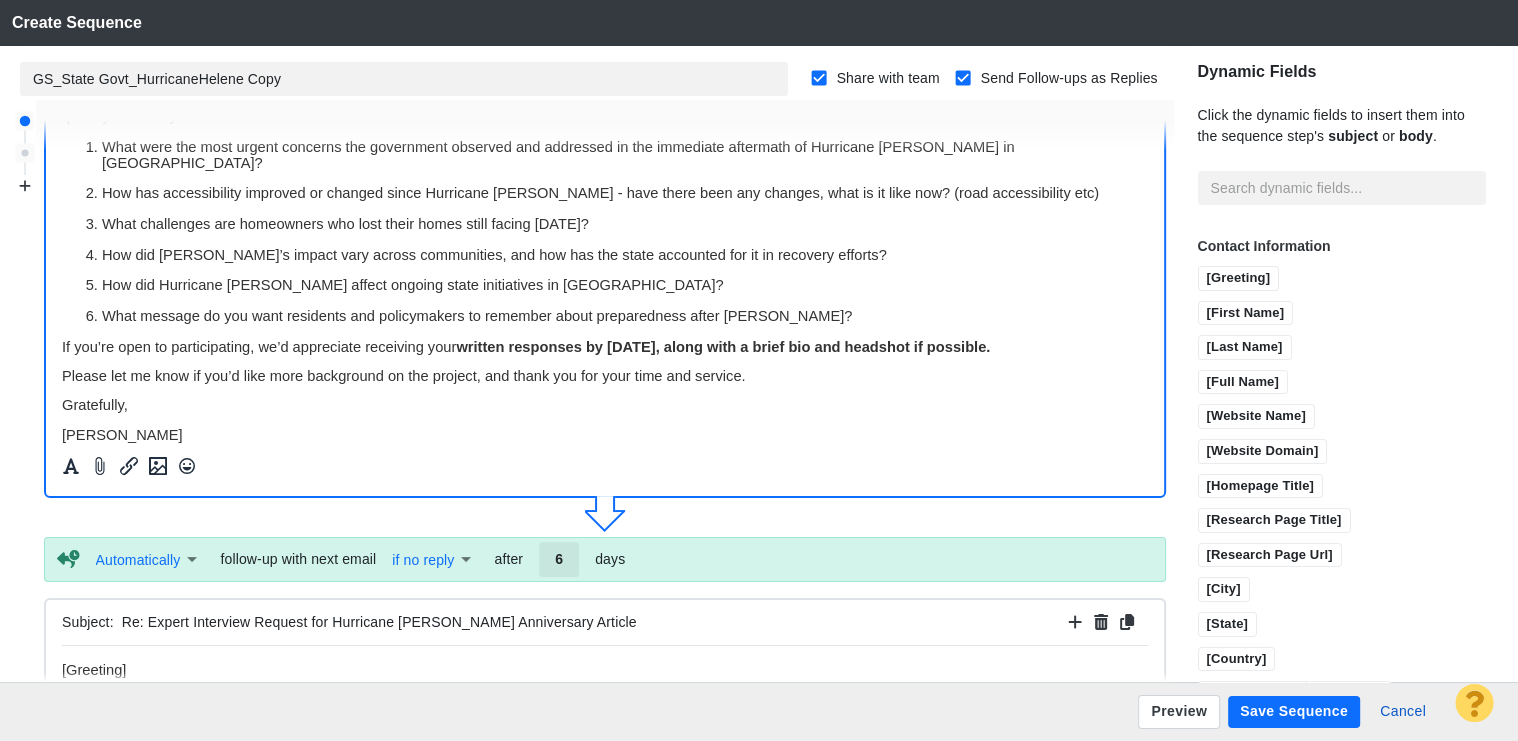 click at bounding box center (605, 517) 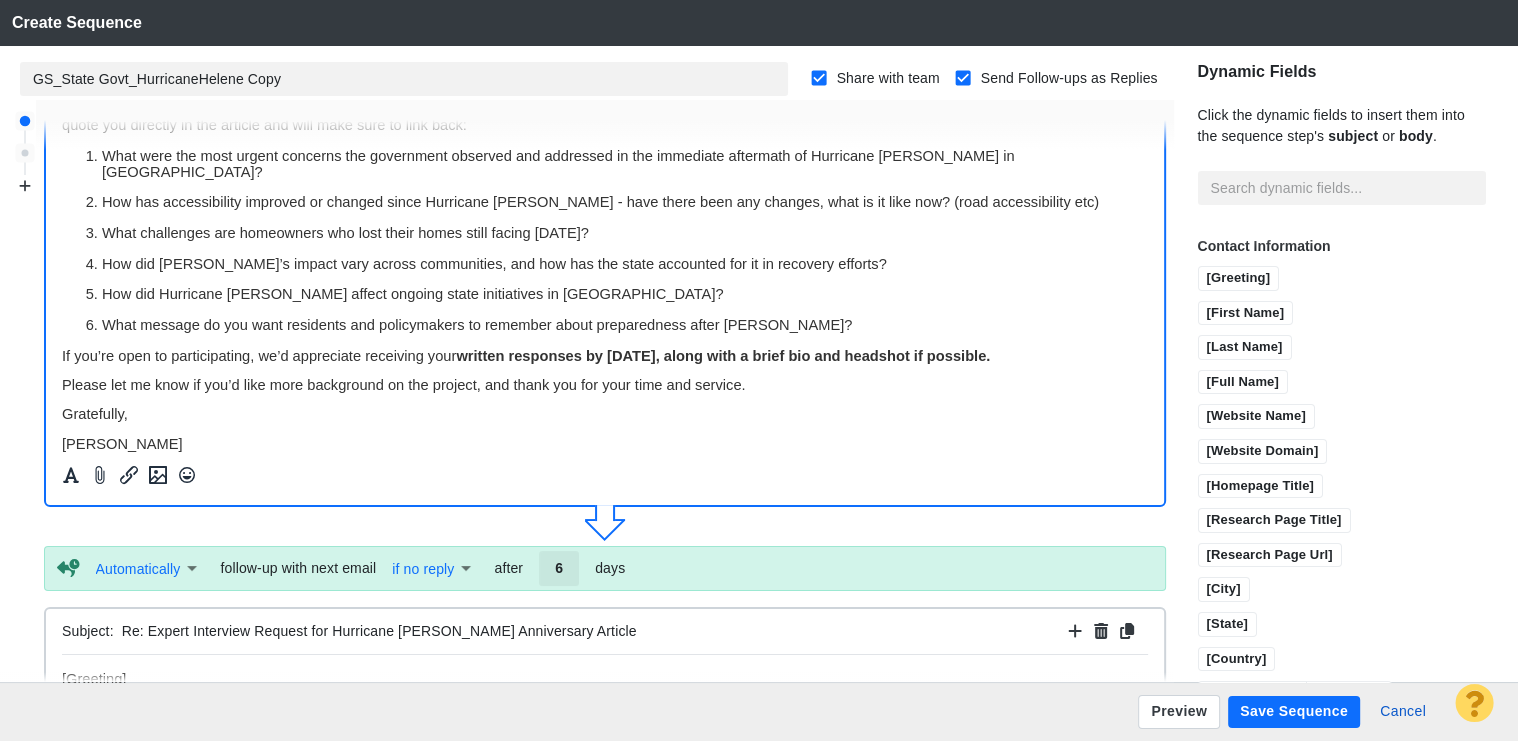 scroll, scrollTop: 0, scrollLeft: 0, axis: both 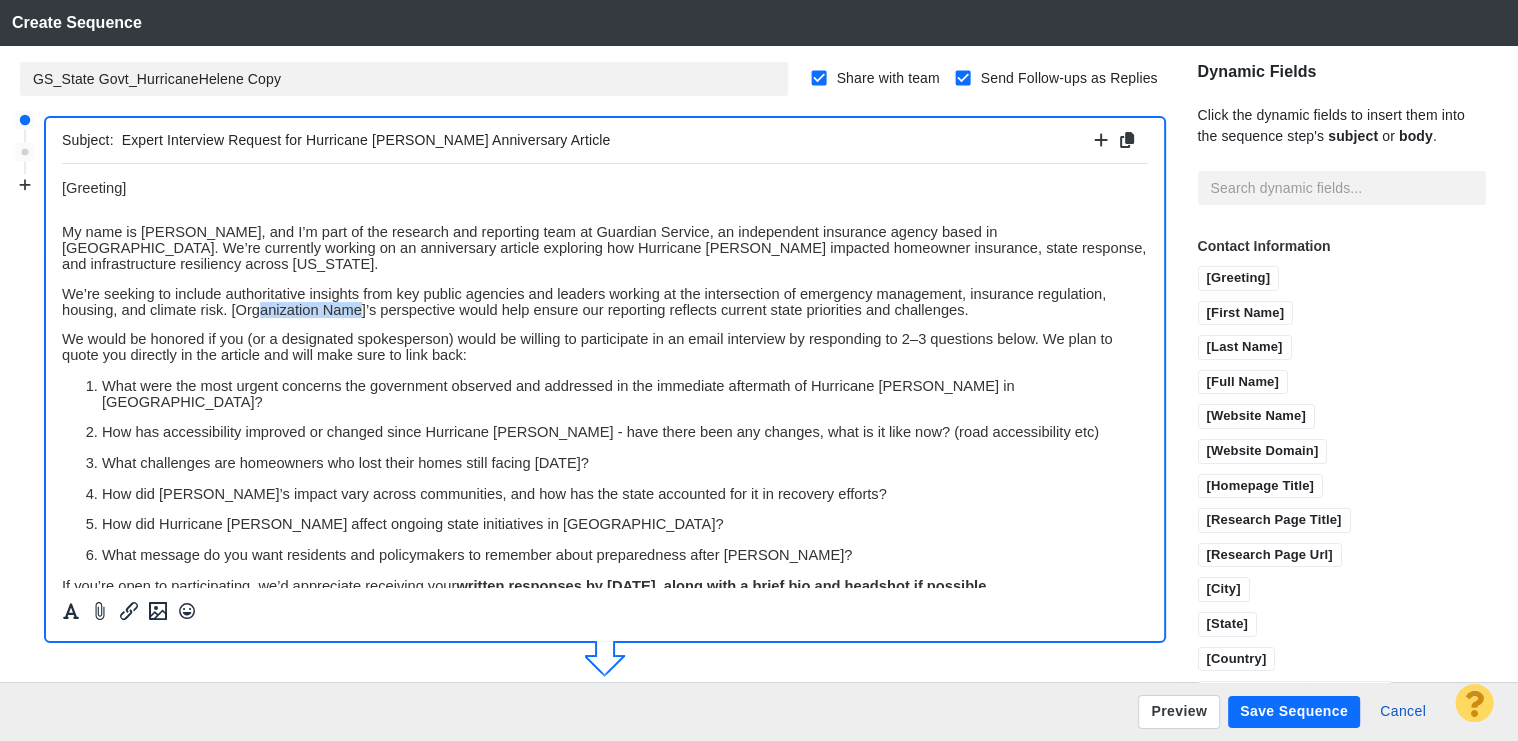 drag, startPoint x: 361, startPoint y: 304, endPoint x: 259, endPoint y: 303, distance: 102.0049 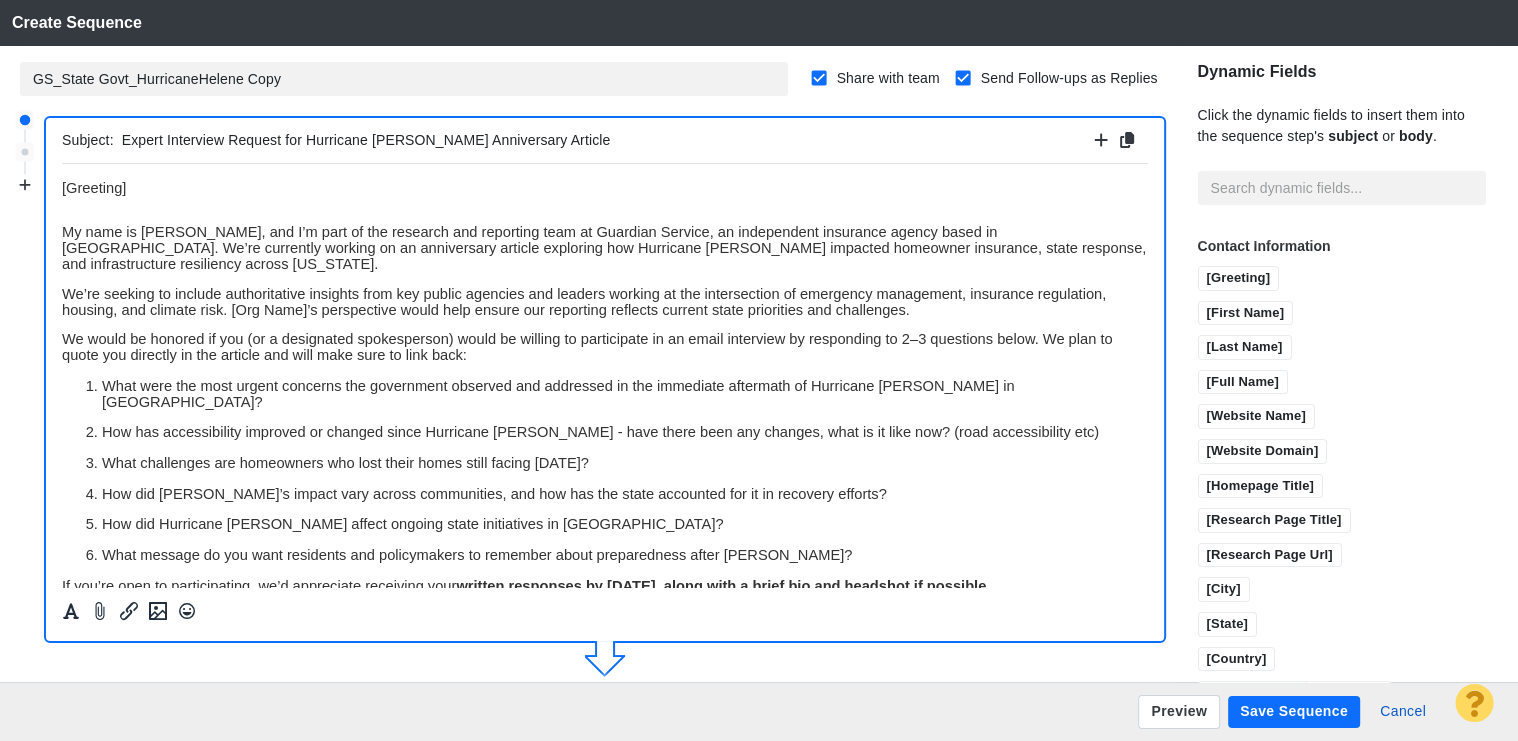 click on "[Greeting] My name is Keerat, and I’m part of the research and reporting team at Guardian Service, an independent insurance agency based in Raleigh. We’re currently working on an anniversary article exploring how Hurricane Helene impacted homeowner insurance, state response, and infrastructure resiliency across North Carolina. We’re seeking to include authoritative insights from key public agencies and leaders working at the intersection of emergency management, insurance regulation, housing, and climate risk. [Org Name]’s perspective would help ensure our reporting reflects current state priorities and challenges. We would be honored if you (or a designated spokesperson) would be willing to participate in an email interview by responding to 2–3 questions below. We plan to quote you directly in the article and will make sure to link back: What were the most urgent concerns the government observed and addressed in the immediate aftermath of Hurricane Helene in Western NC? Gratefully,  Keerat" at bounding box center [605, 430] 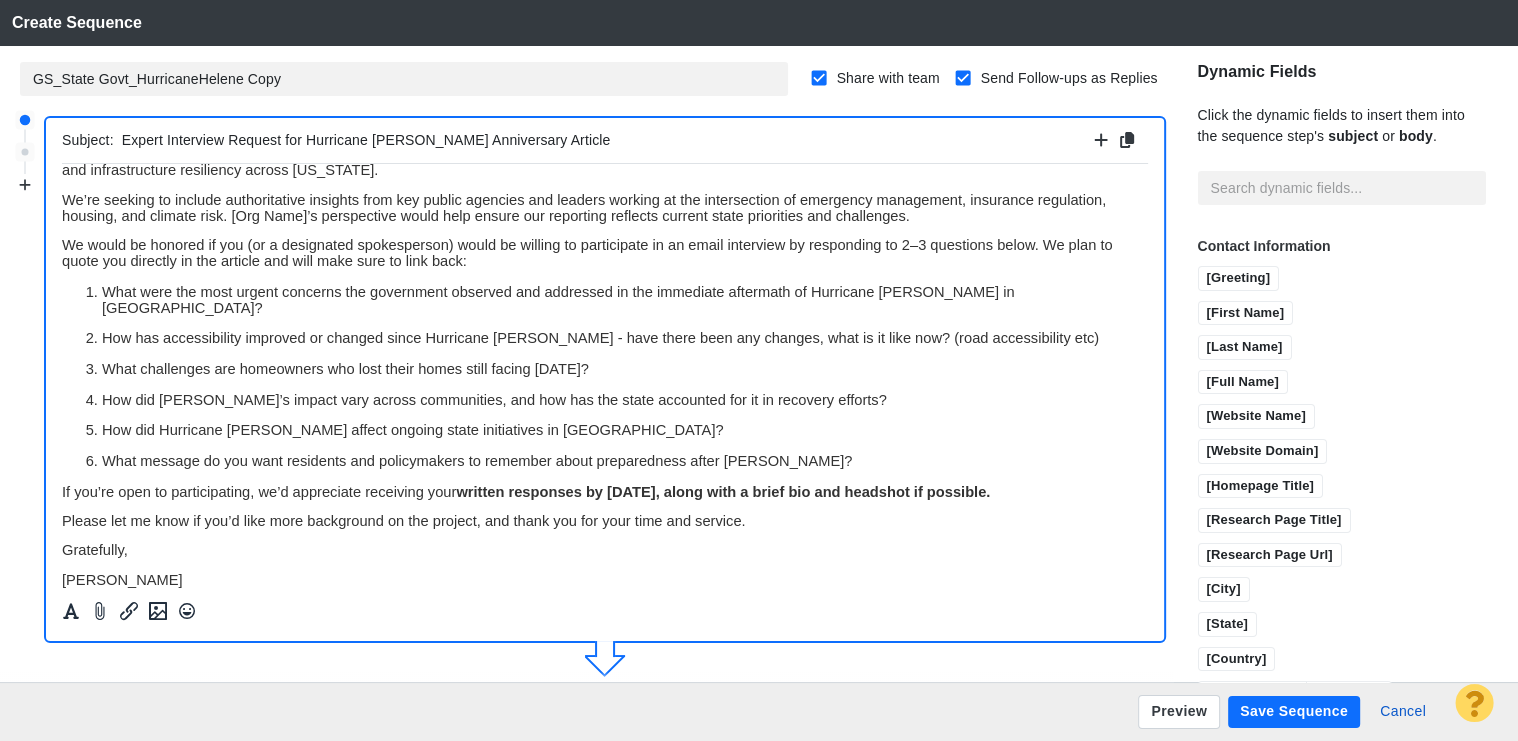 scroll, scrollTop: 0, scrollLeft: 0, axis: both 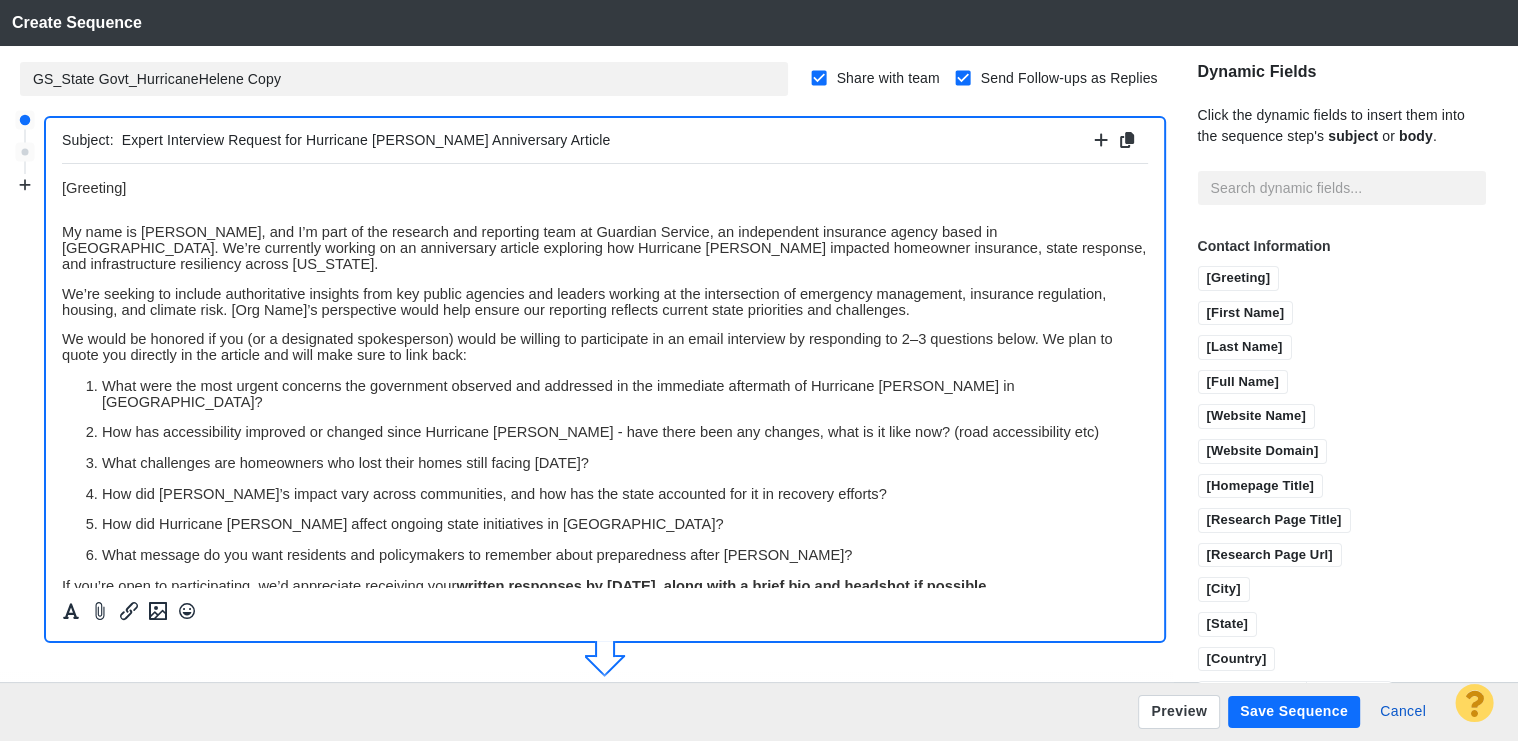 click on "Save Sequence" at bounding box center (1294, 712) 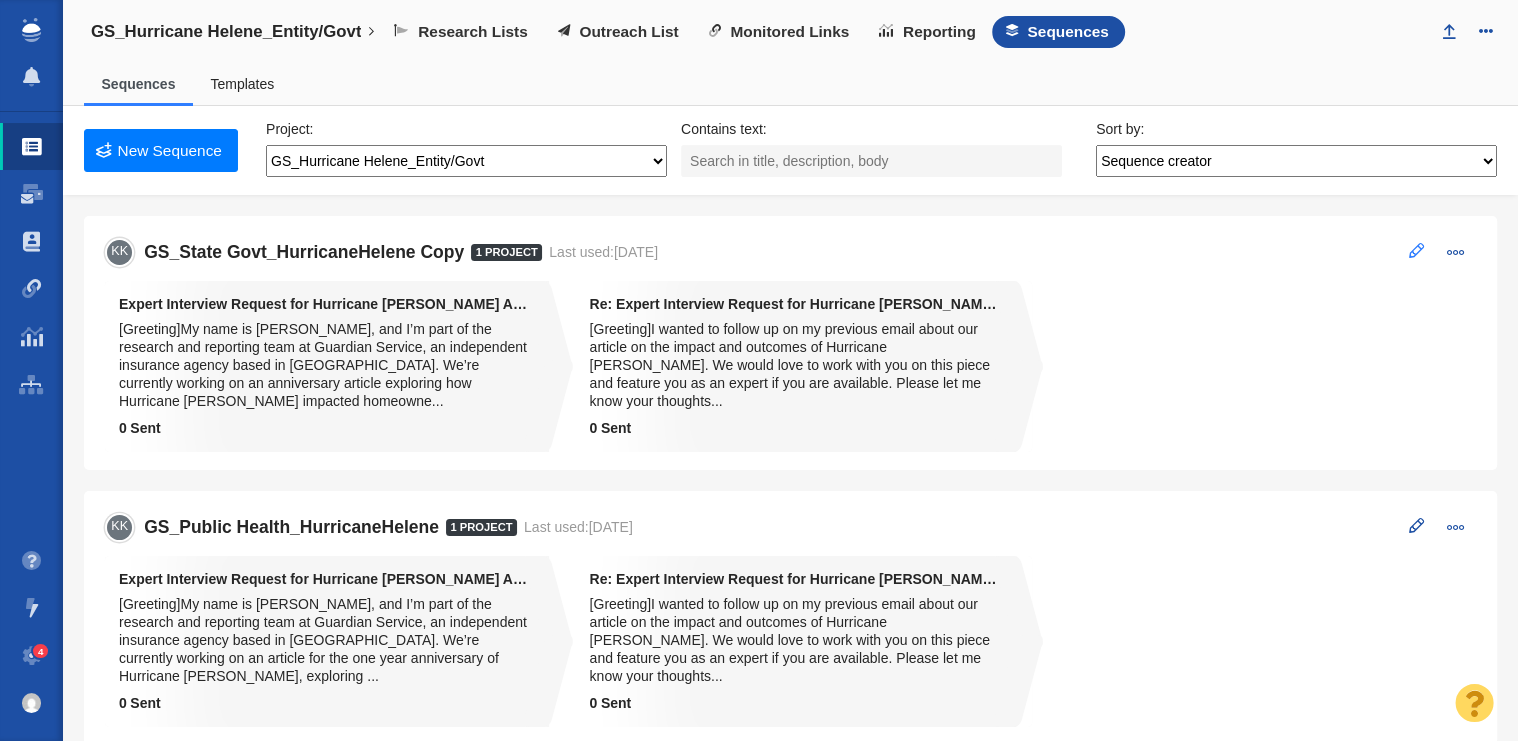 click at bounding box center (1416, 251) 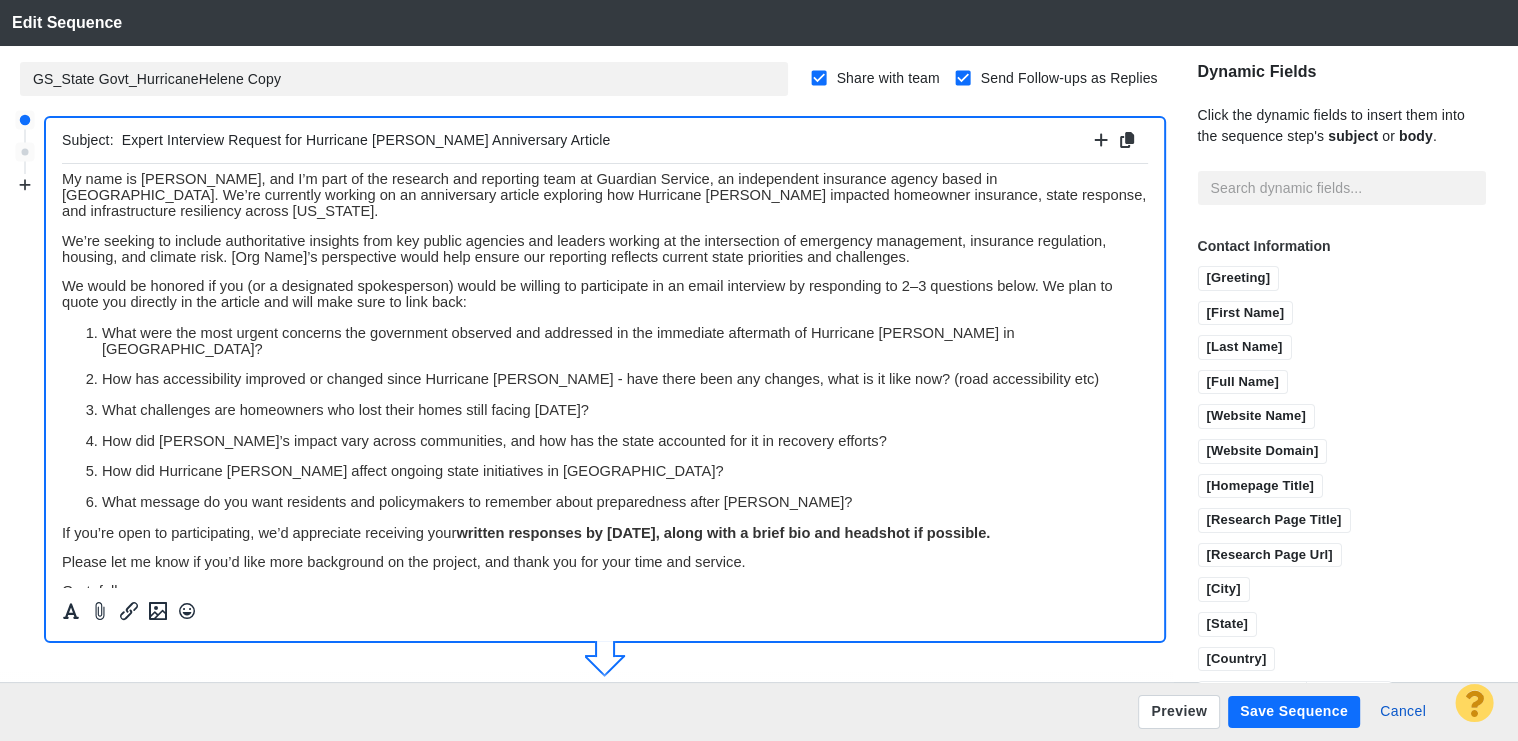 scroll, scrollTop: 0, scrollLeft: 0, axis: both 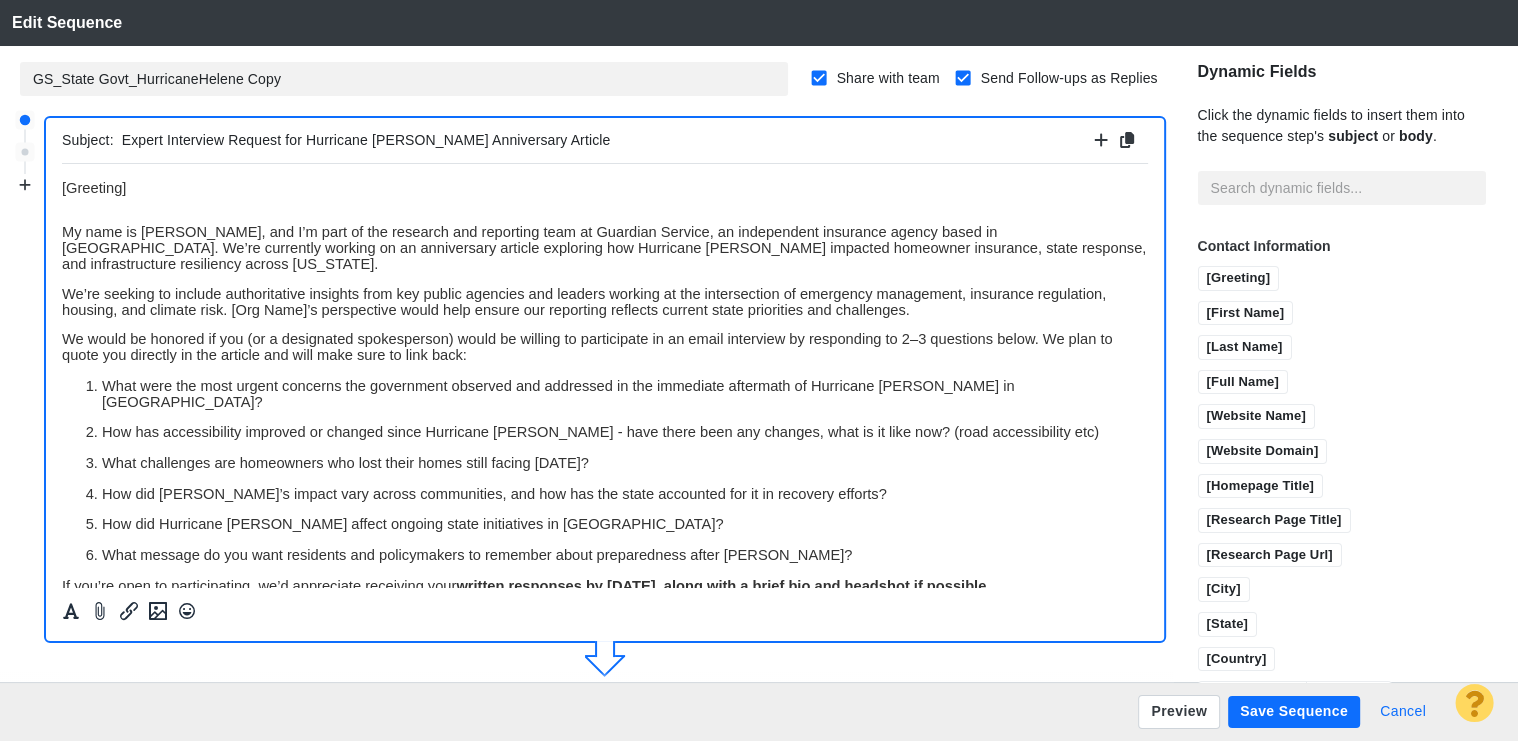 click on "Cancel" at bounding box center [1403, 712] 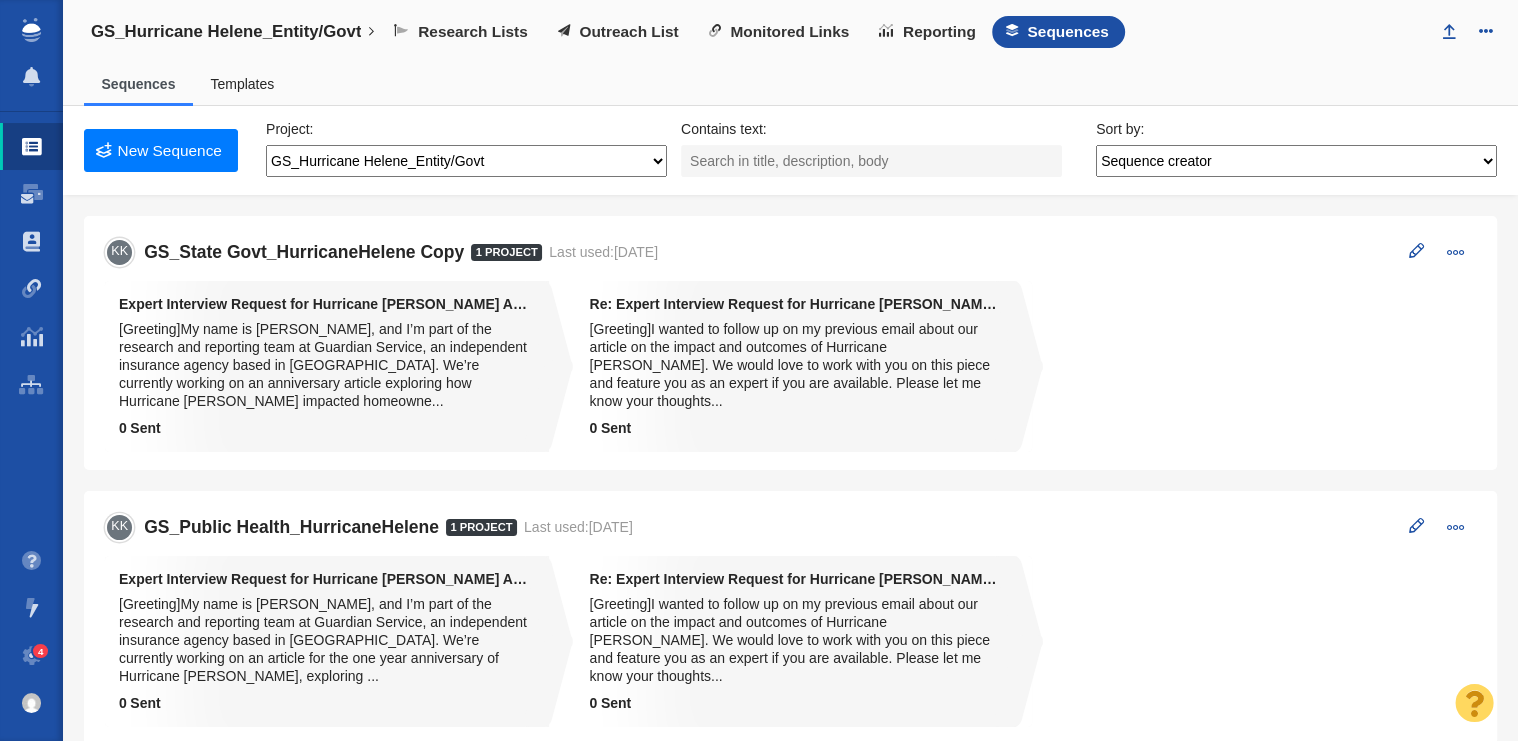 scroll, scrollTop: 93, scrollLeft: 0, axis: vertical 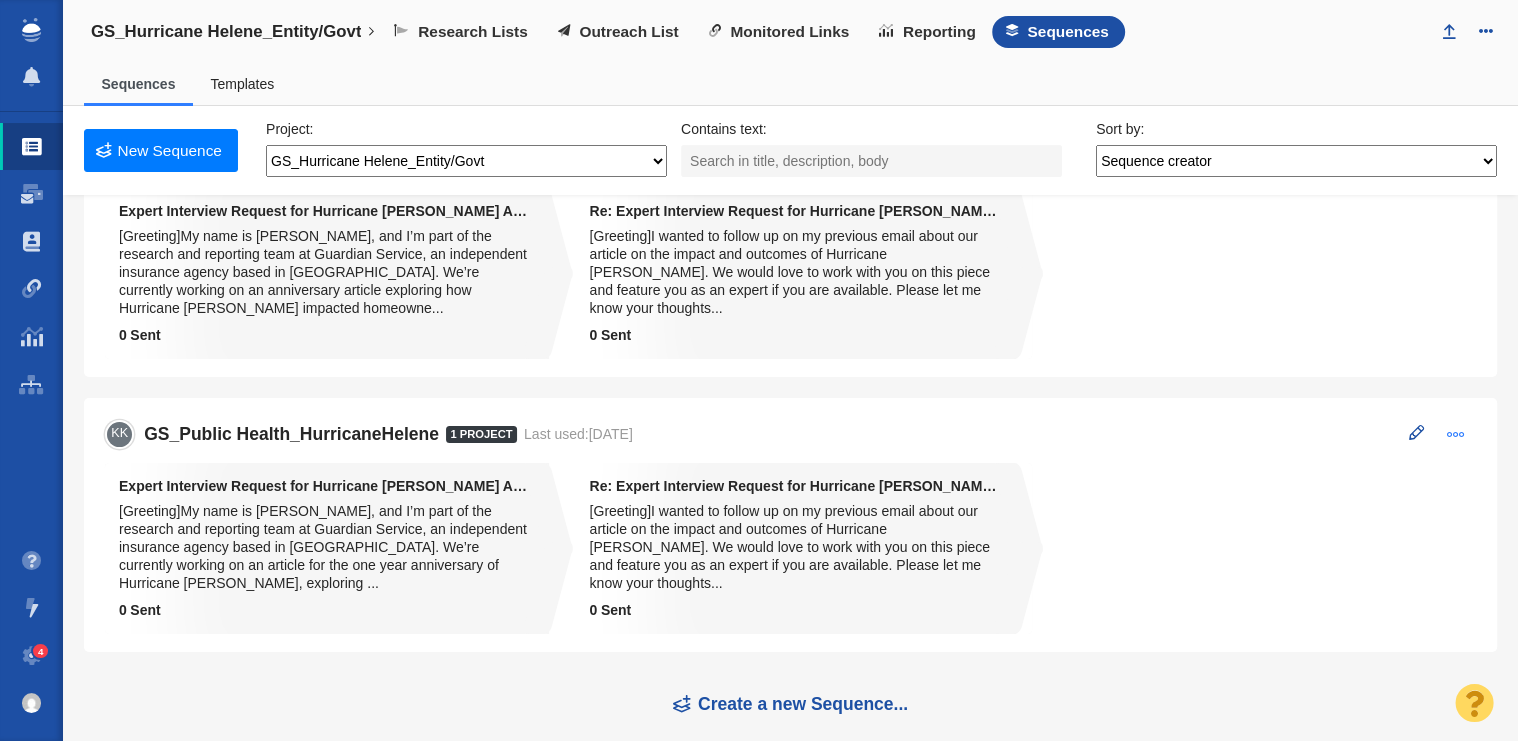 click at bounding box center (1456, 434) 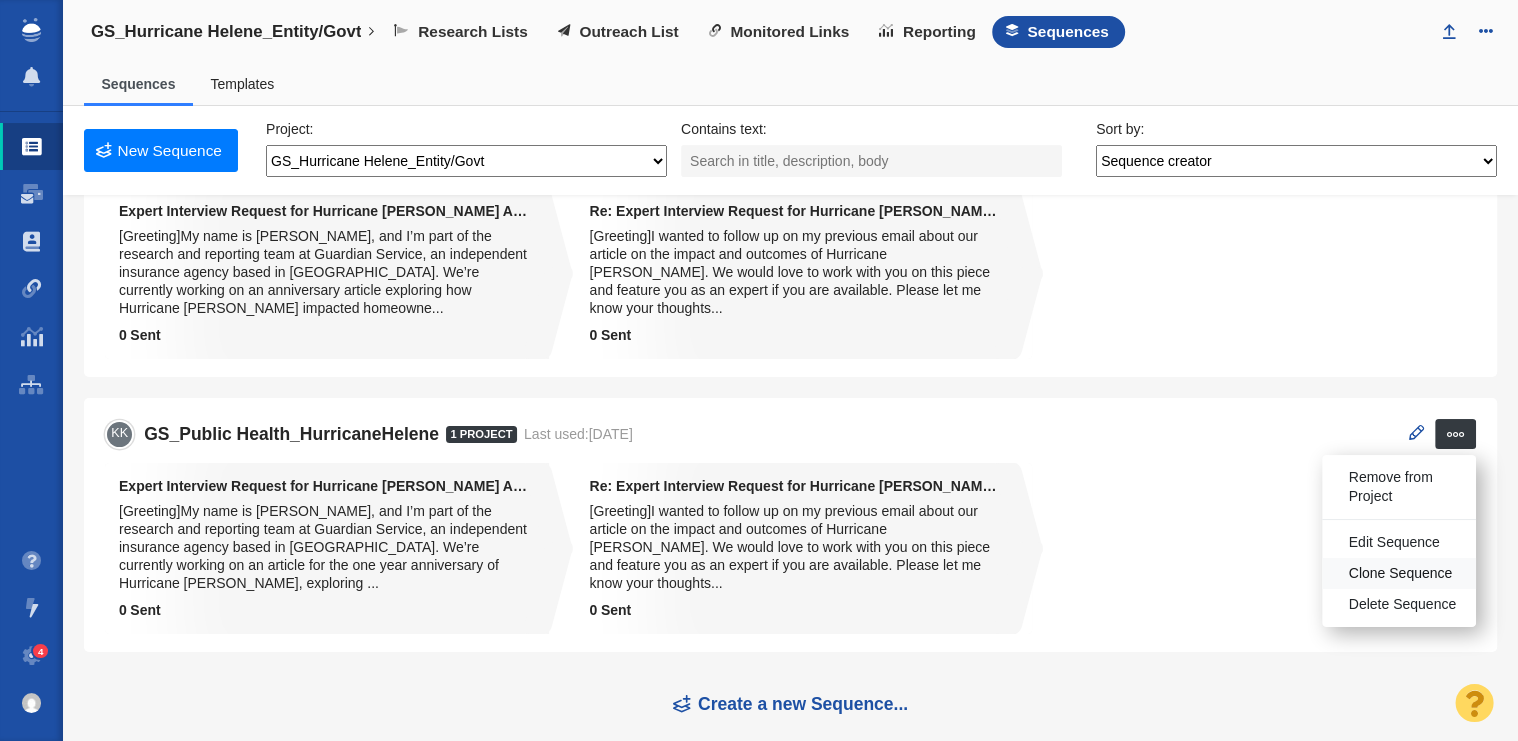 click on "Clone Sequence" at bounding box center [1401, 574] 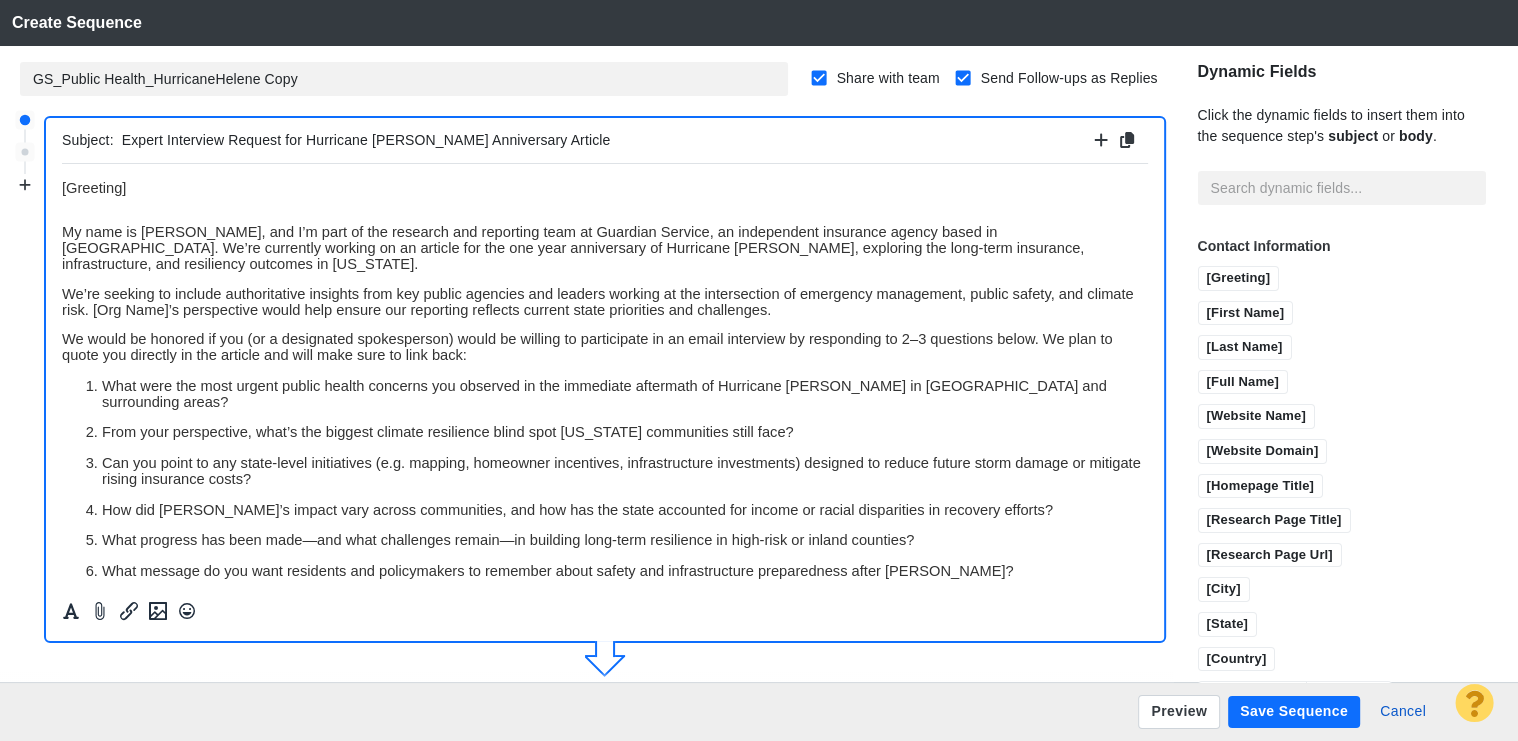 scroll, scrollTop: 0, scrollLeft: 0, axis: both 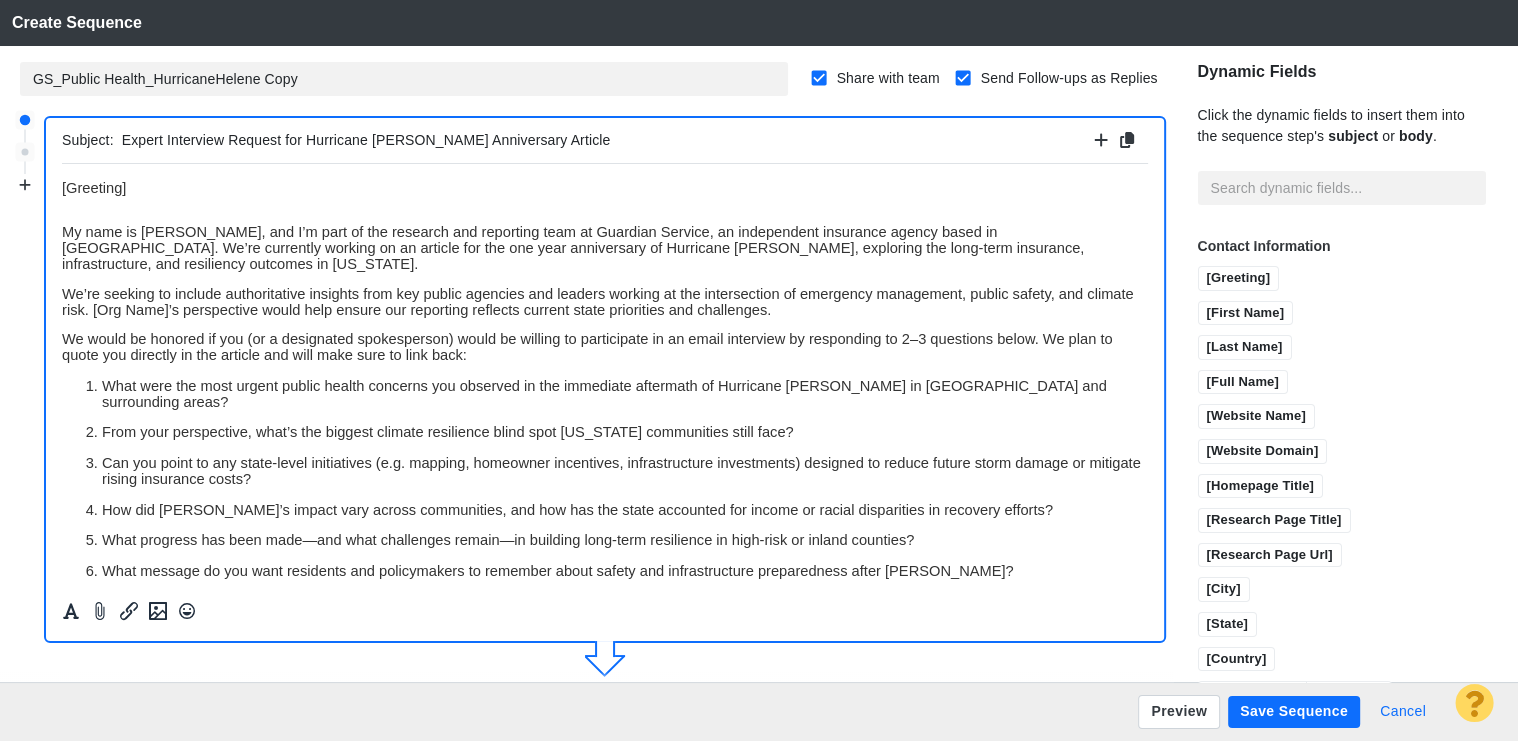 click on "Cancel" at bounding box center (1403, 712) 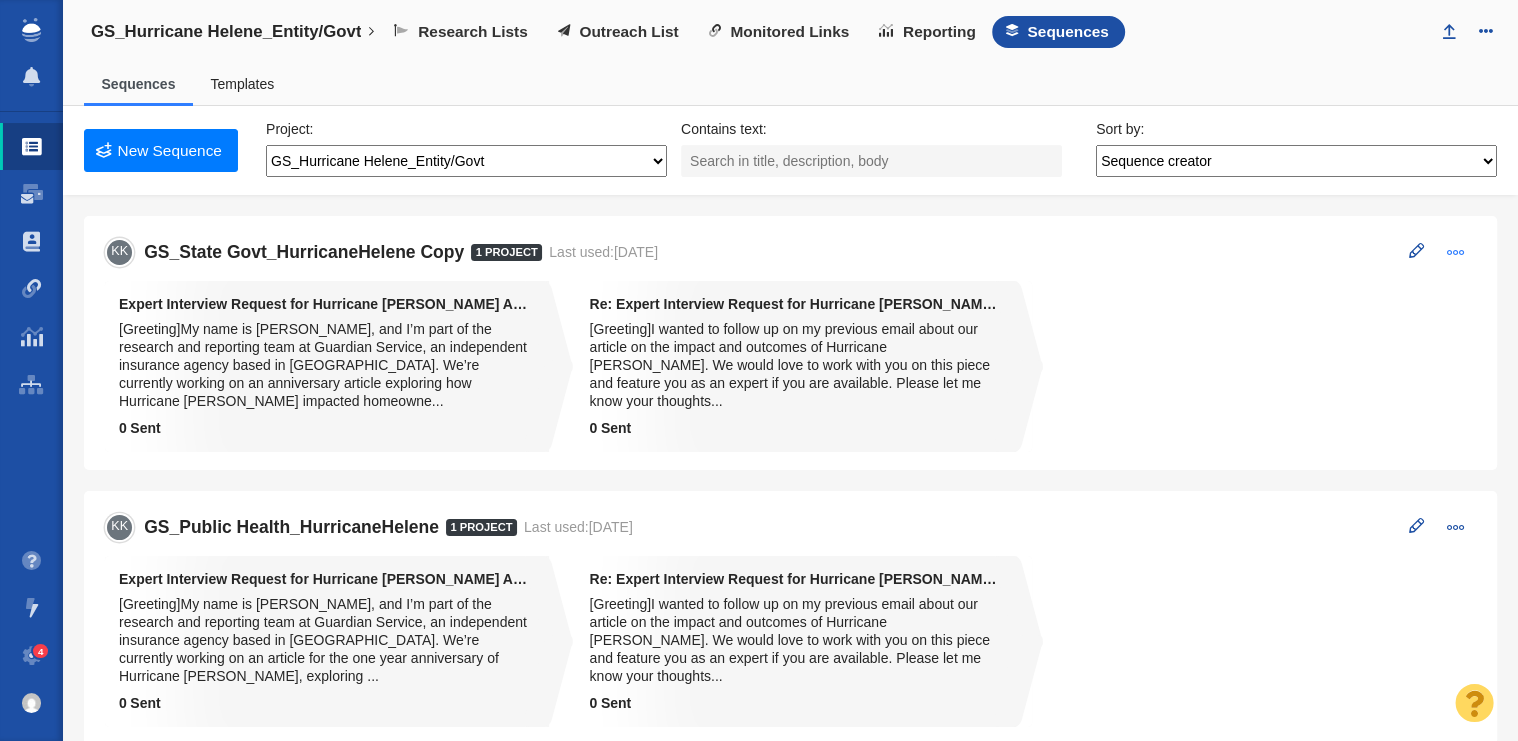 click at bounding box center (1455, 252) 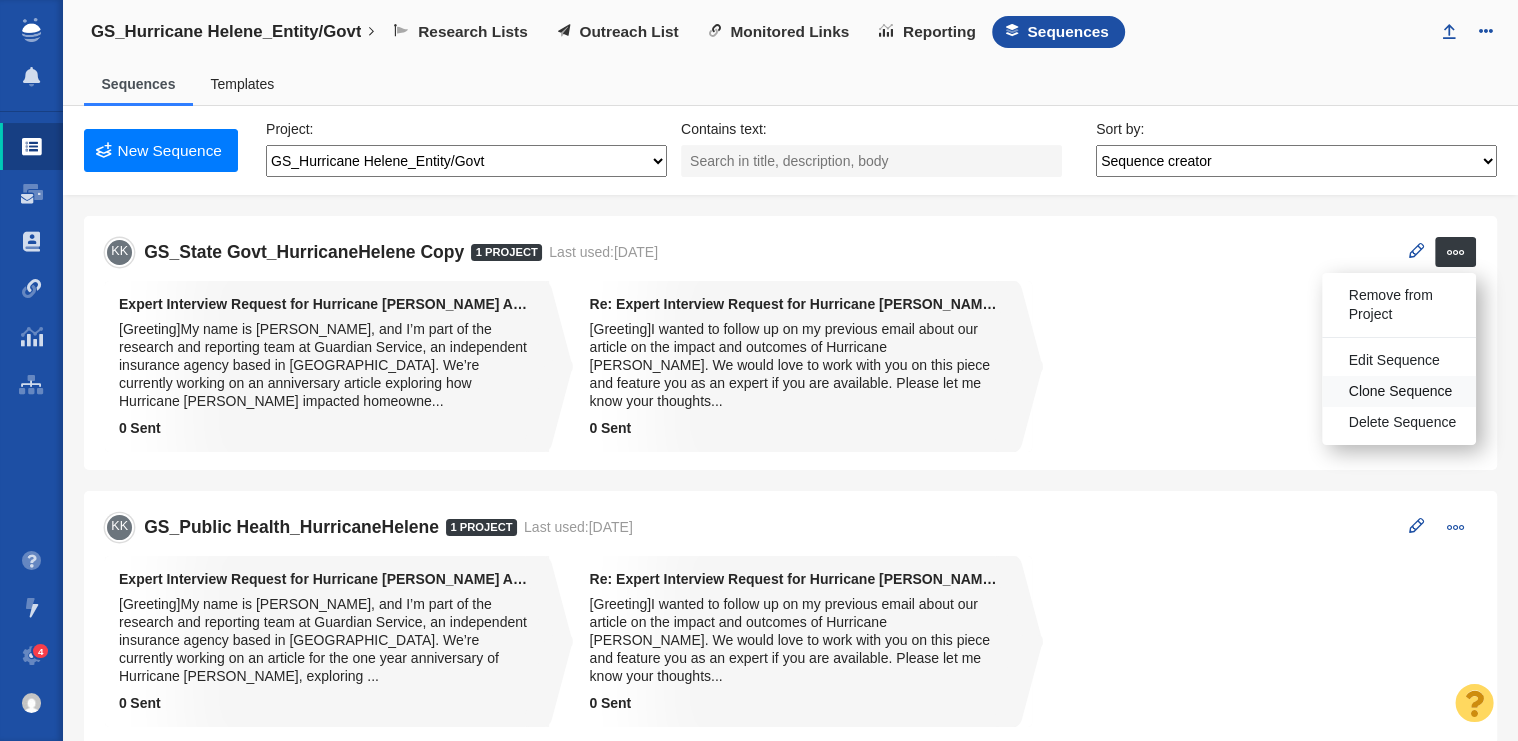 click on "Clone Sequence" at bounding box center [1401, 392] 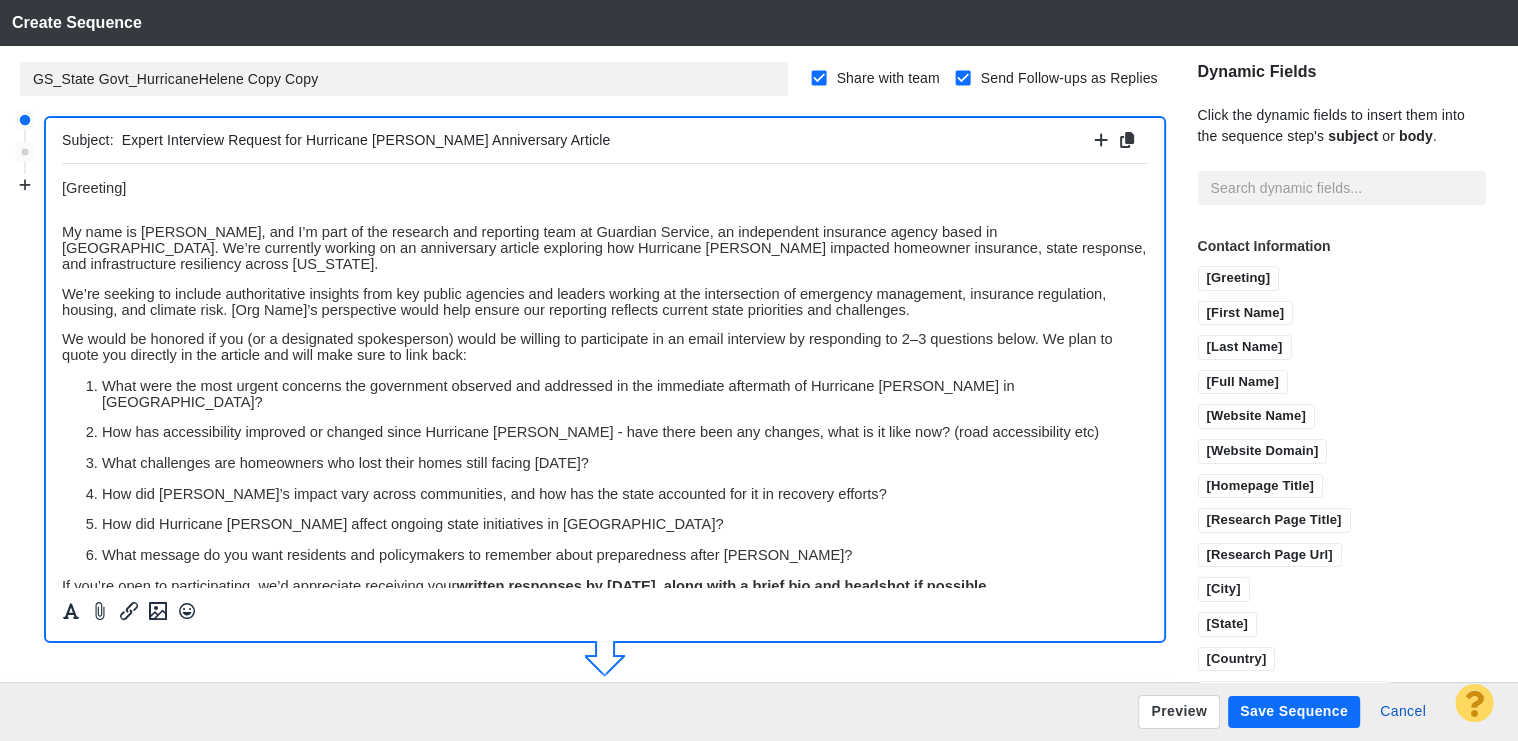 scroll, scrollTop: 0, scrollLeft: 0, axis: both 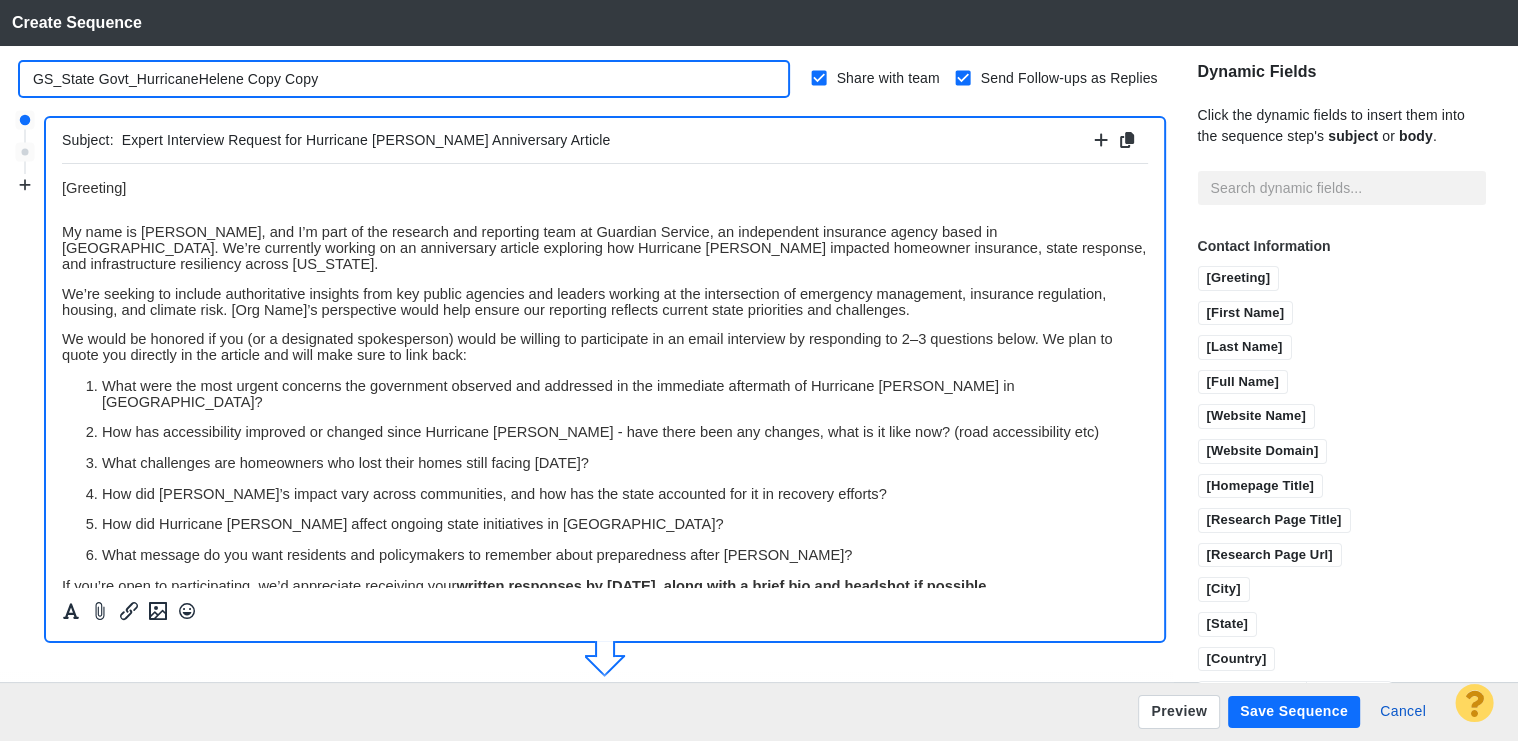 drag, startPoint x: 127, startPoint y: 83, endPoint x: 64, endPoint y: 84, distance: 63.007935 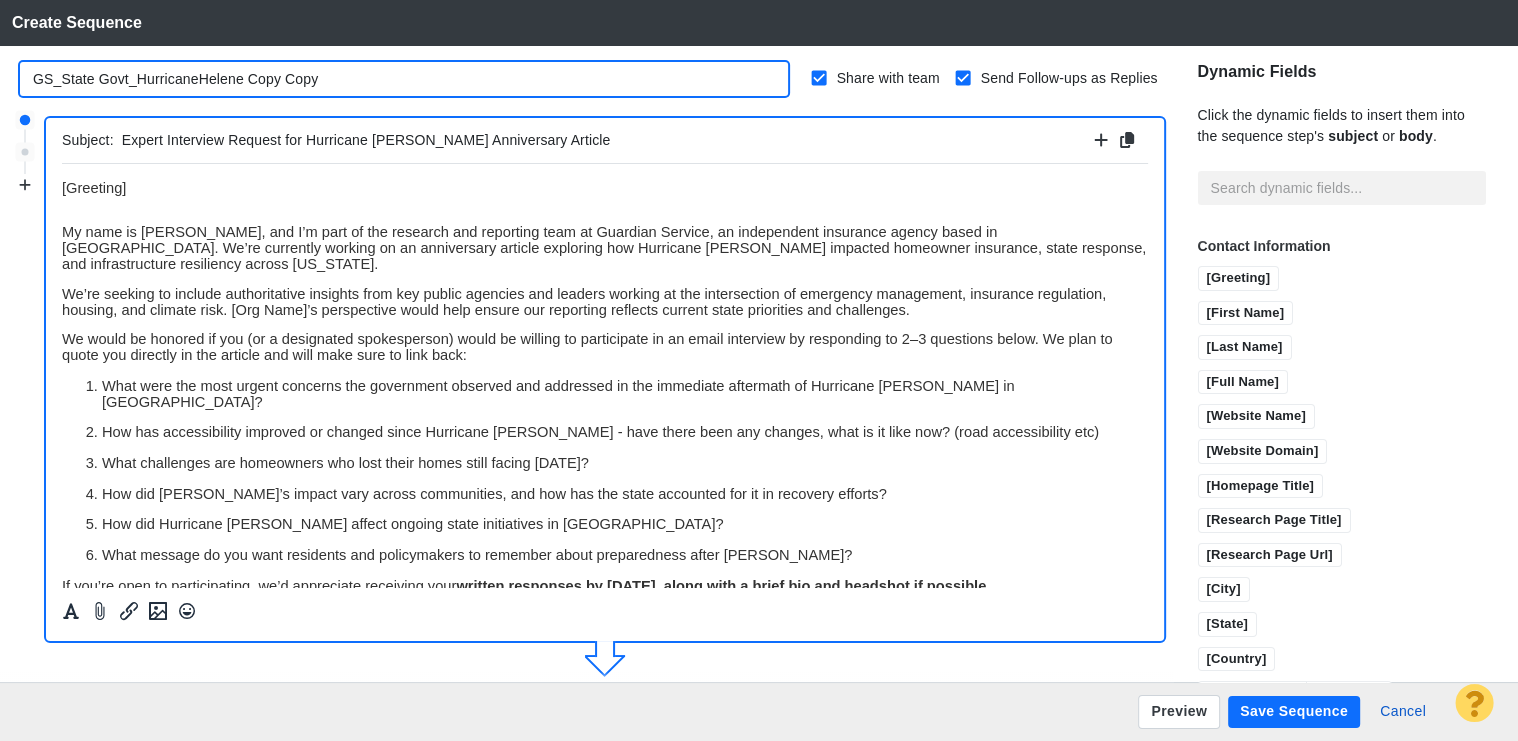 click on "GS_State Govt_HurricaneHelene Copy Copy" at bounding box center (404, 79) 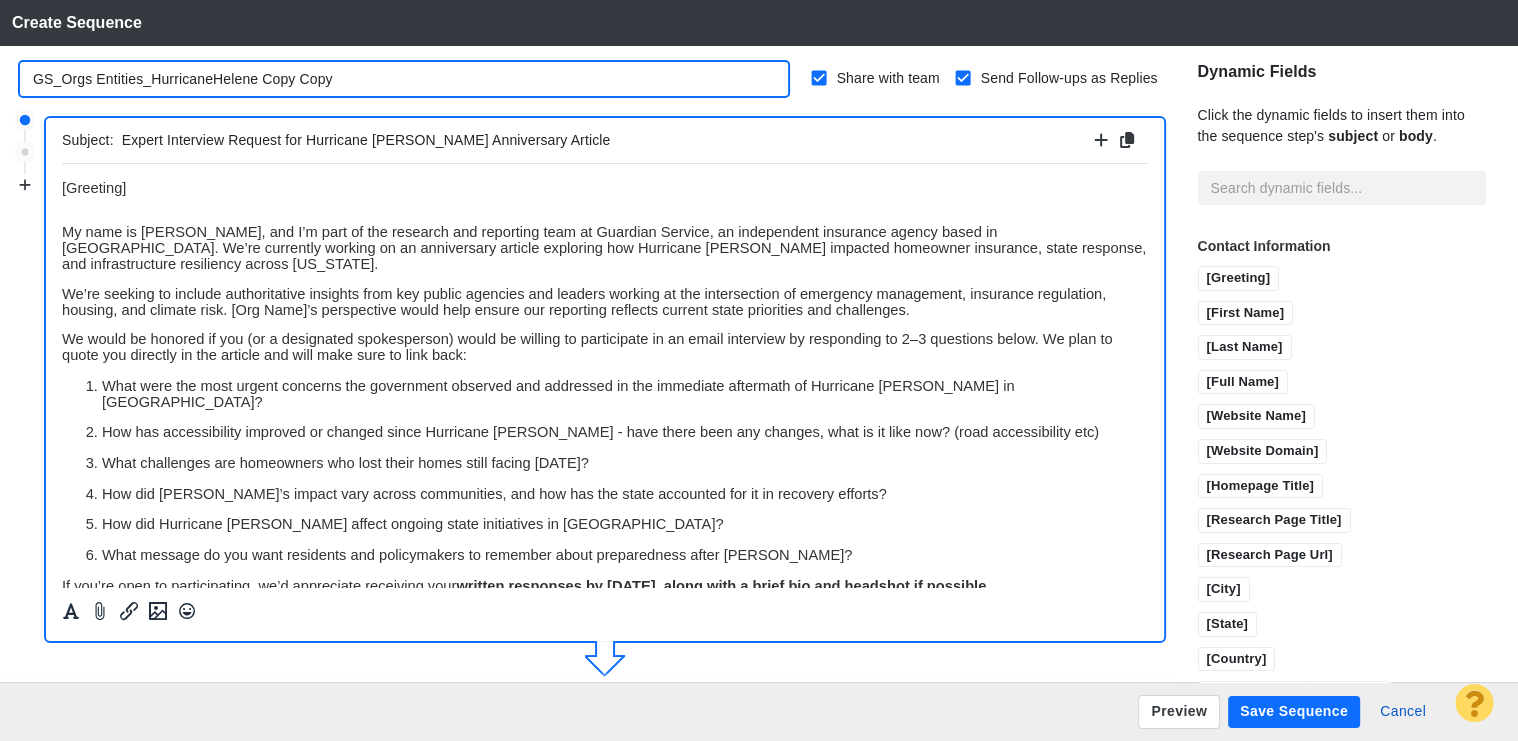 drag, startPoint x: 334, startPoint y: 77, endPoint x: 259, endPoint y: 79, distance: 75.026665 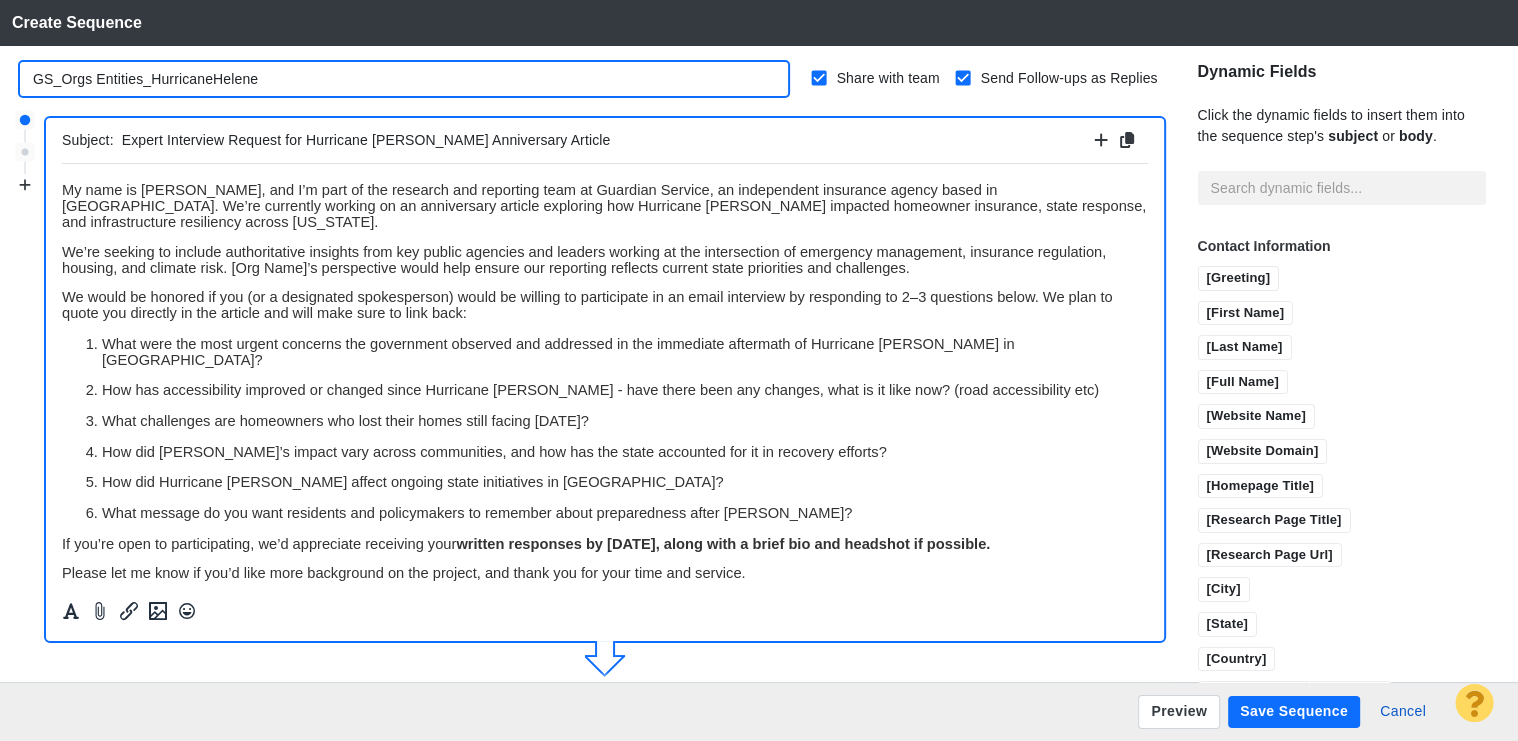 scroll, scrollTop: 40, scrollLeft: 0, axis: vertical 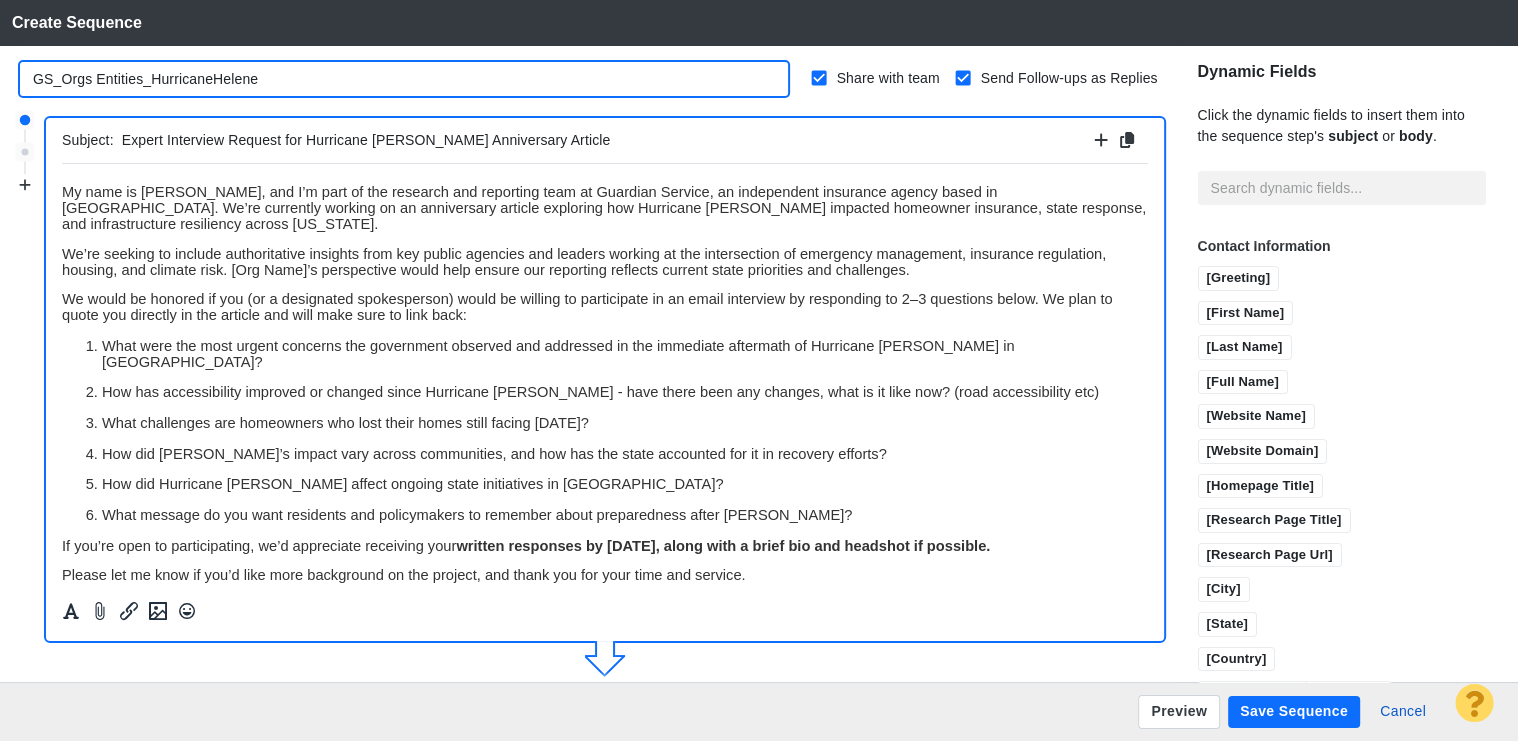type on "GS_Orgs Entities_HurricaneHelene" 